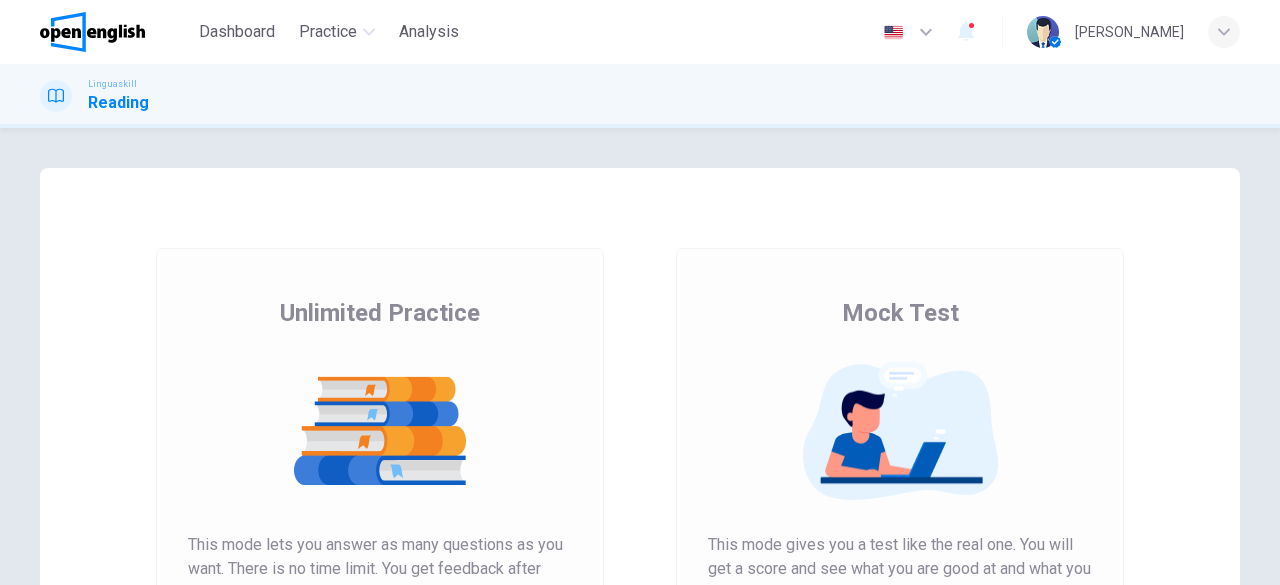 scroll, scrollTop: 0, scrollLeft: 0, axis: both 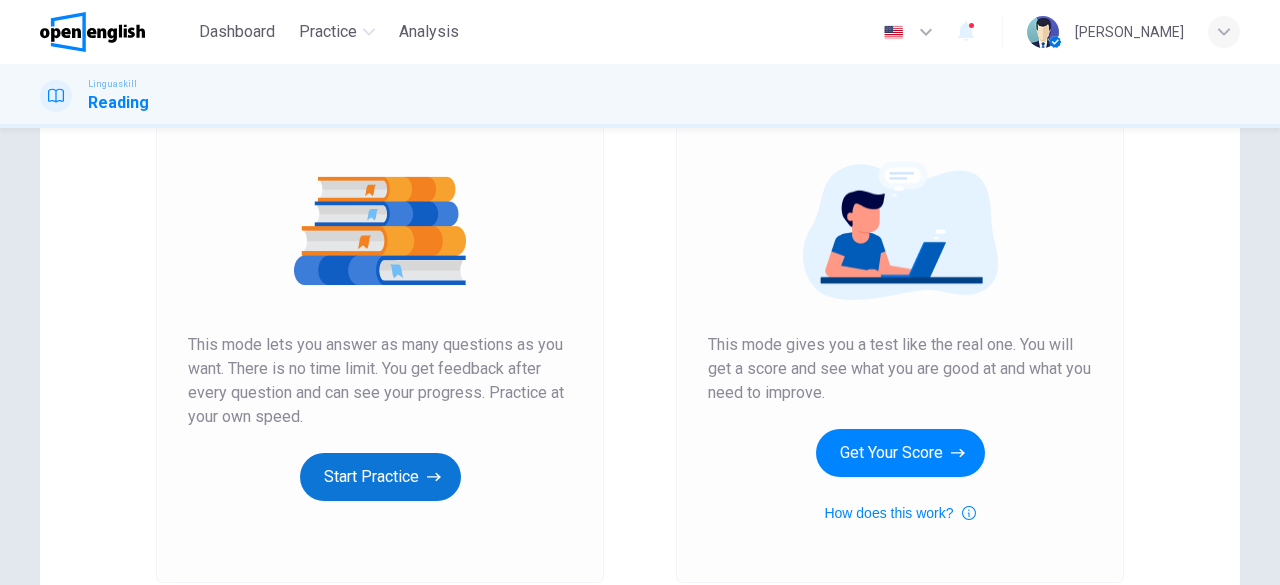 click 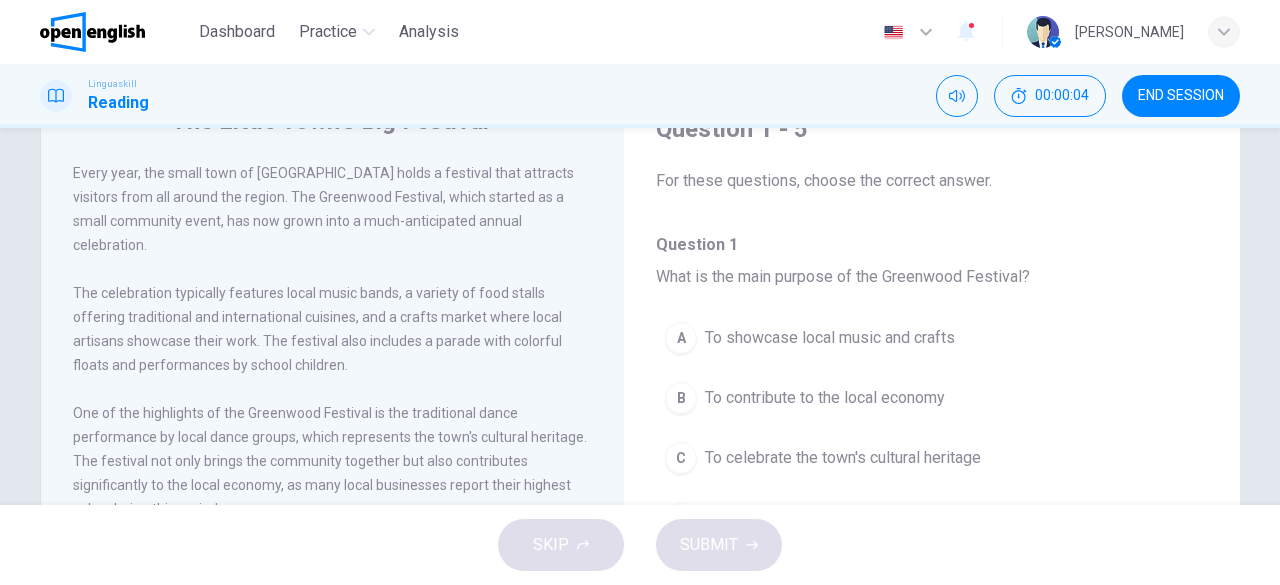 scroll, scrollTop: 100, scrollLeft: 0, axis: vertical 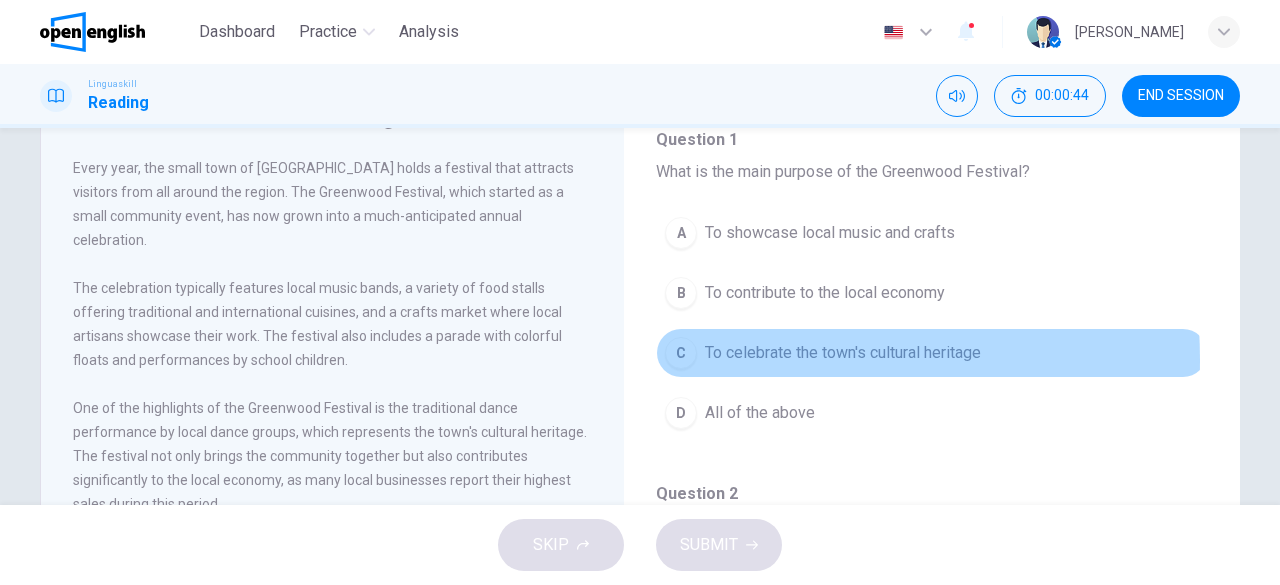 click on "C" at bounding box center [681, 353] 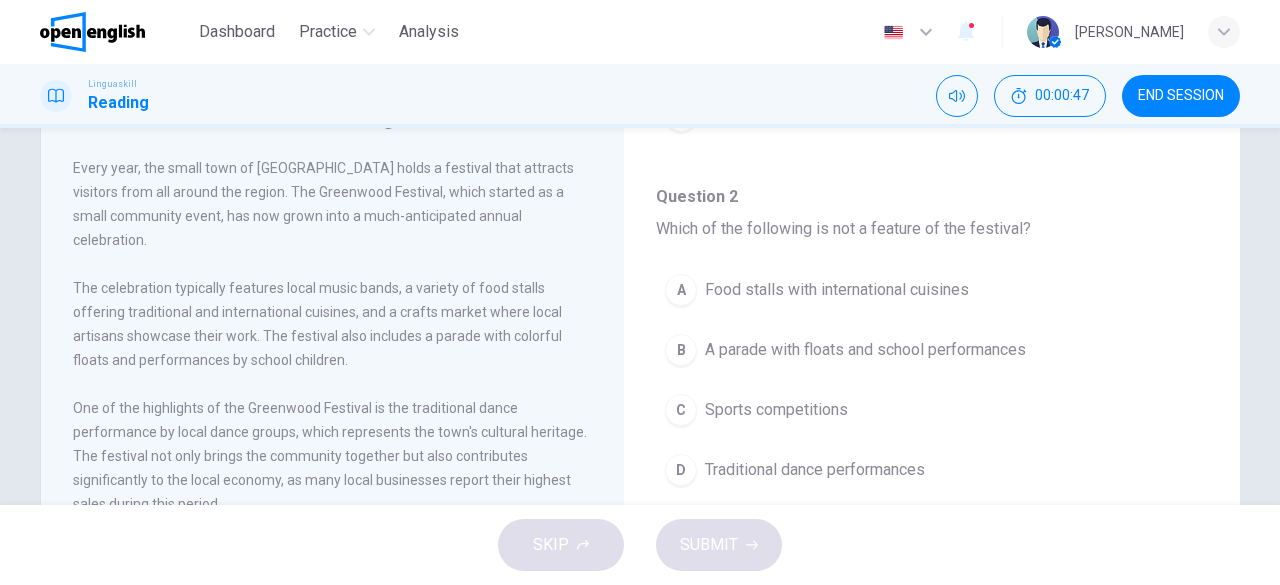 scroll, scrollTop: 400, scrollLeft: 0, axis: vertical 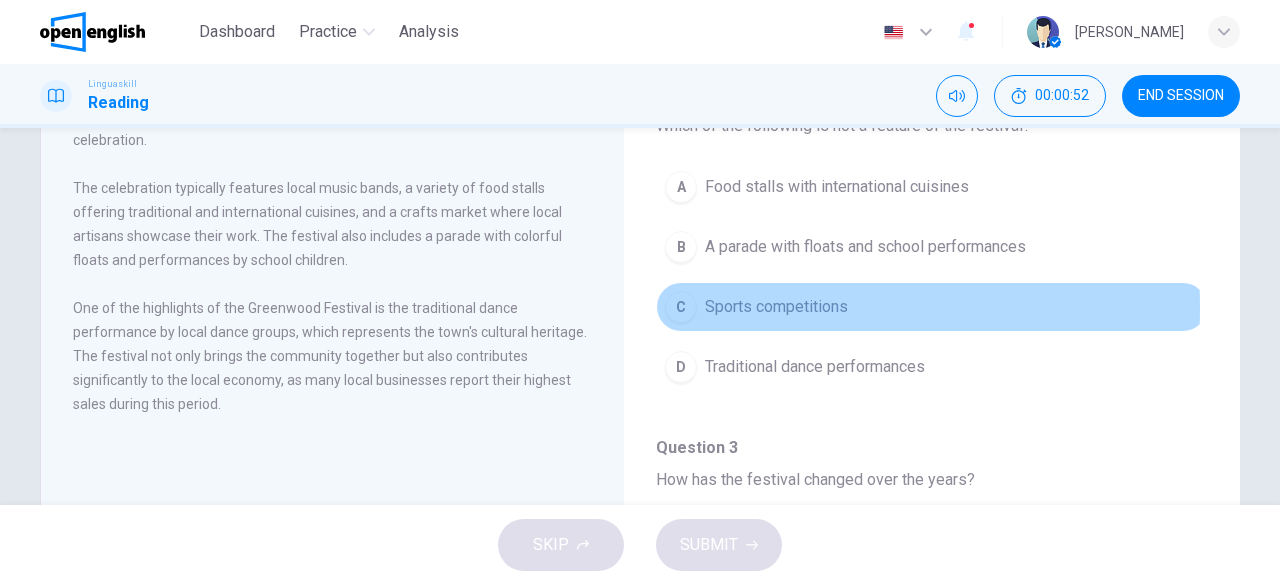 click on "C" at bounding box center [681, 307] 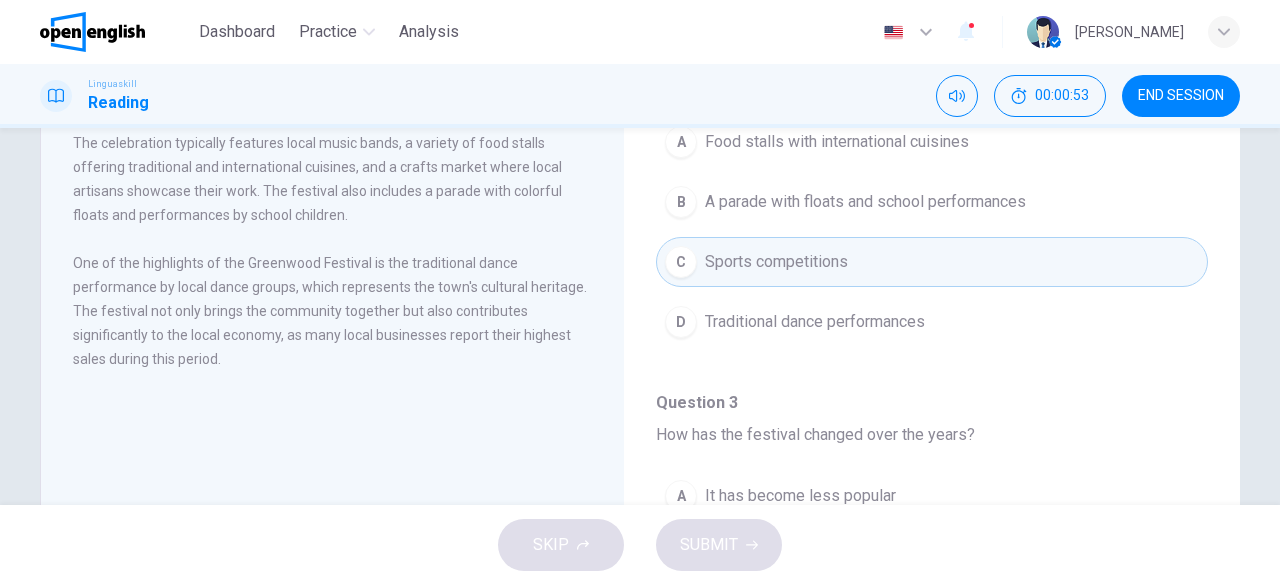 scroll, scrollTop: 300, scrollLeft: 0, axis: vertical 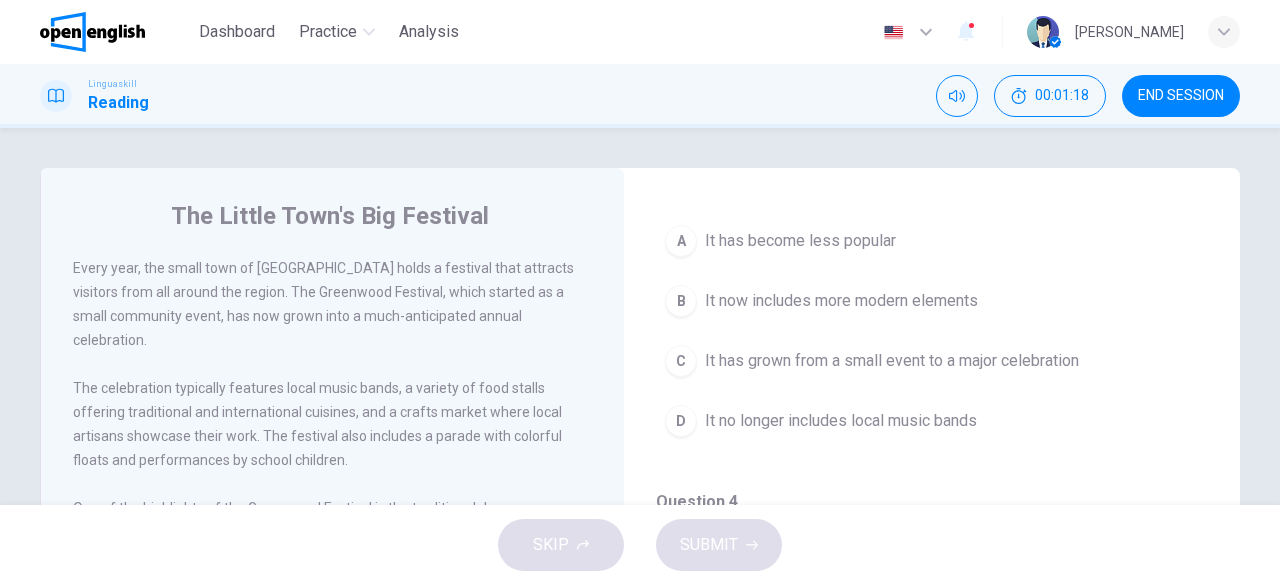 click on "It has grown from a small event to a major celebration" at bounding box center [892, 361] 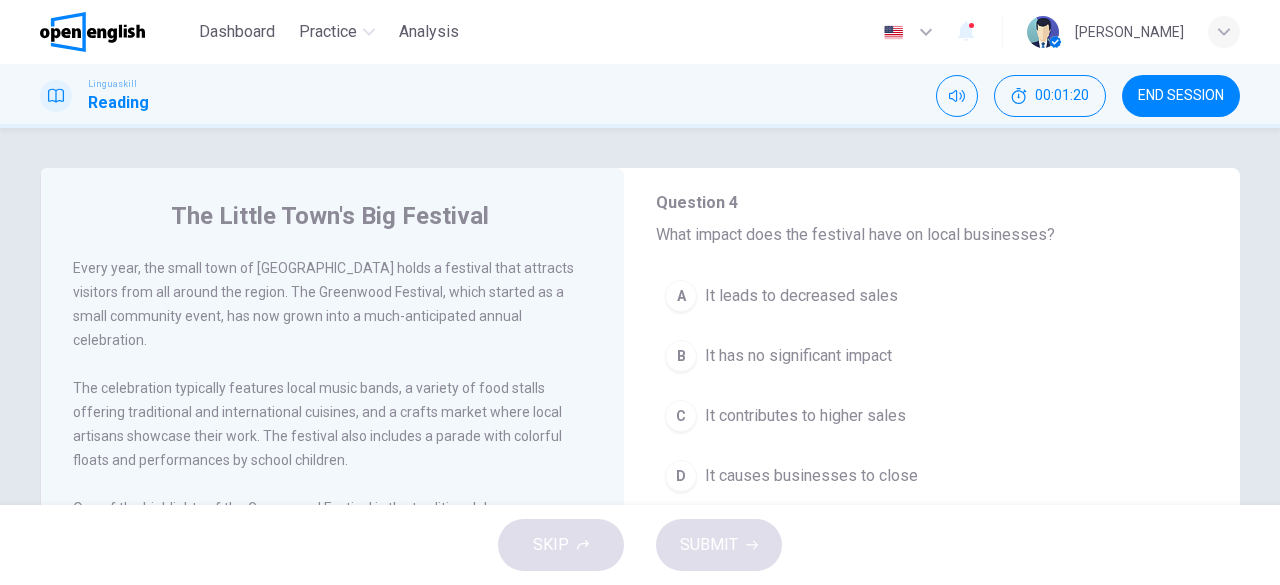 scroll, scrollTop: 1200, scrollLeft: 0, axis: vertical 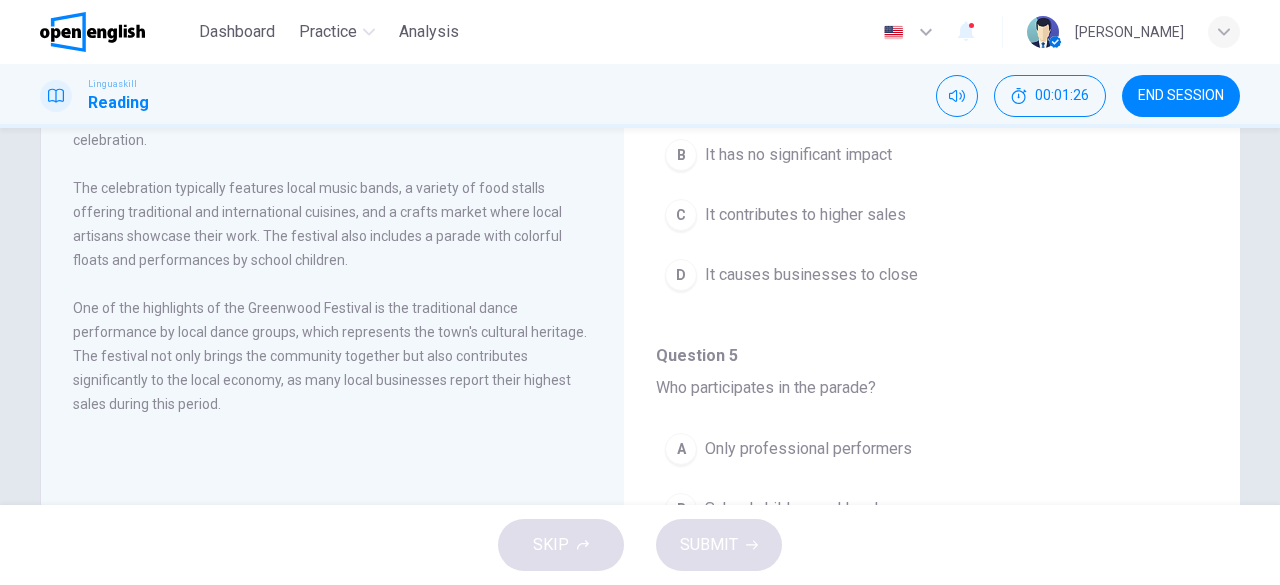 click on "C" at bounding box center [681, 215] 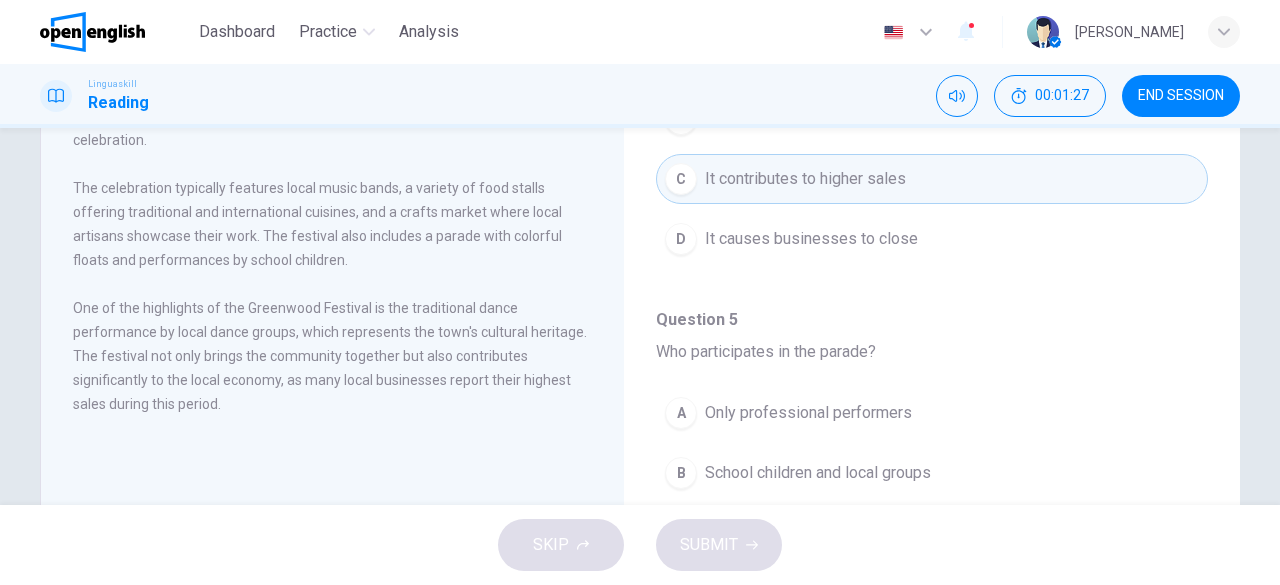 scroll, scrollTop: 1237, scrollLeft: 0, axis: vertical 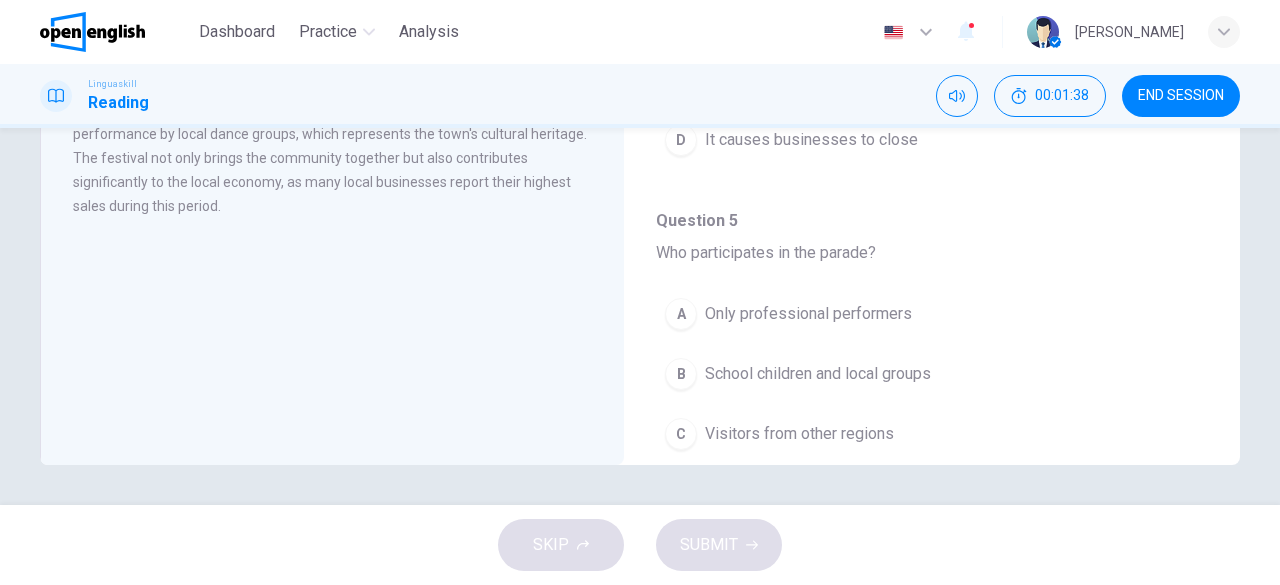 click on "School children and local groups" at bounding box center (818, 374) 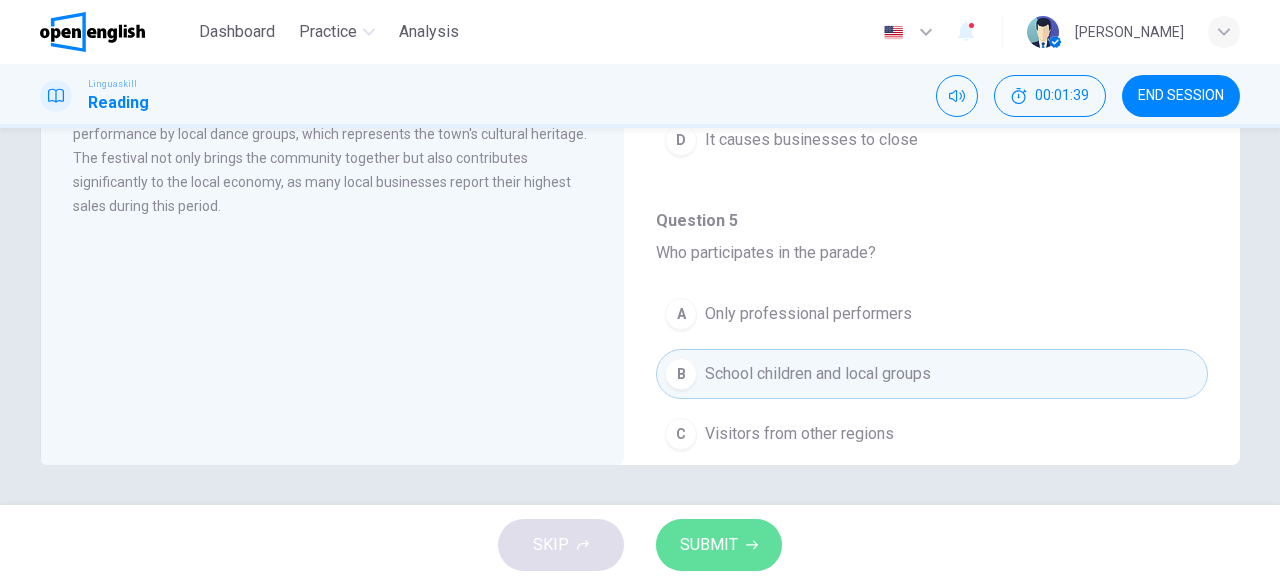 click 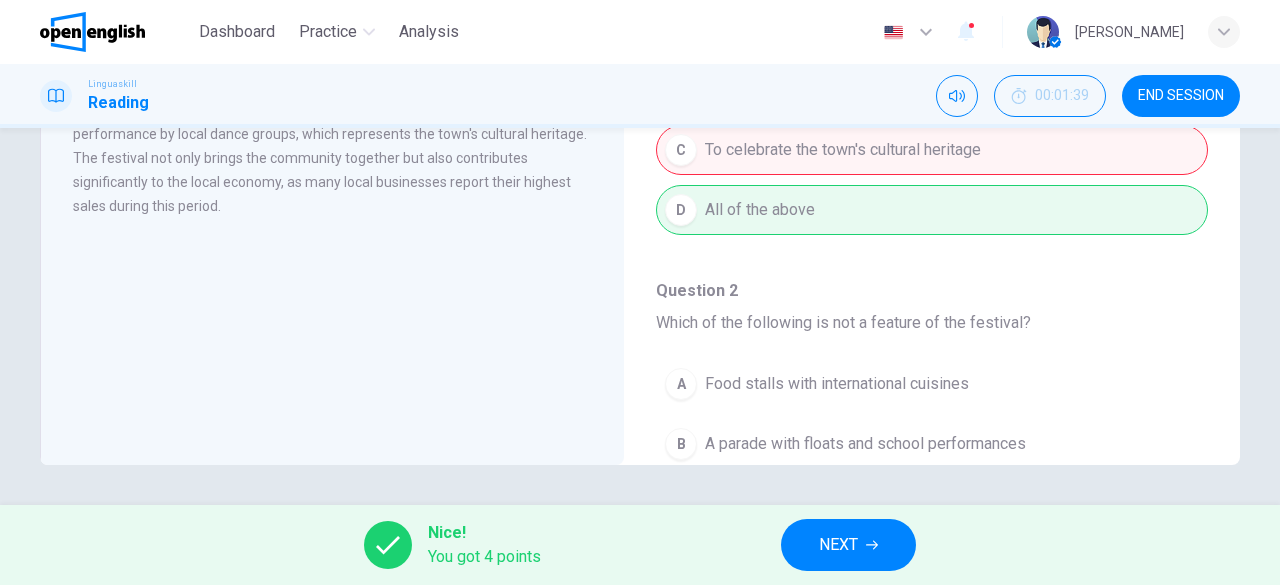 scroll, scrollTop: 0, scrollLeft: 0, axis: both 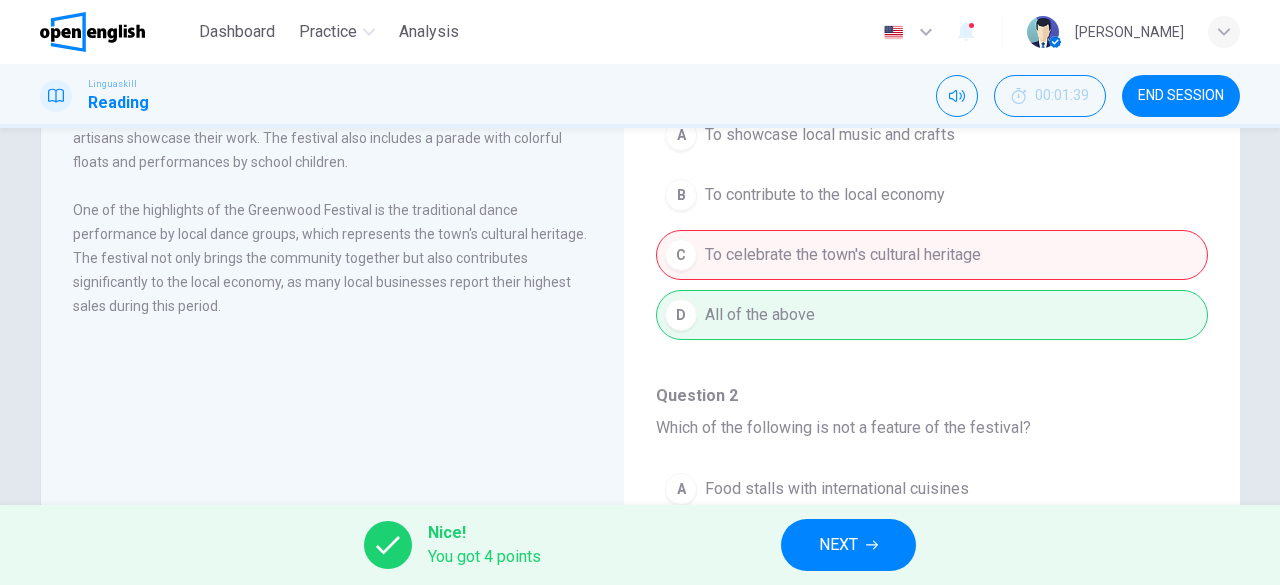 click on "NEXT" at bounding box center (848, 545) 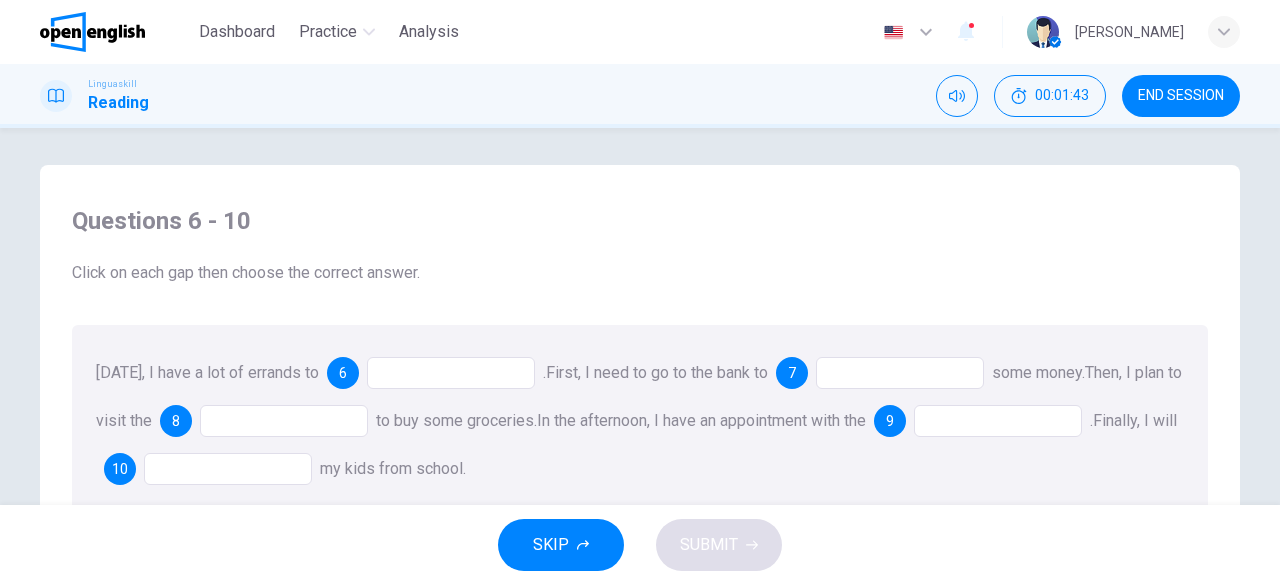 scroll, scrollTop: 0, scrollLeft: 0, axis: both 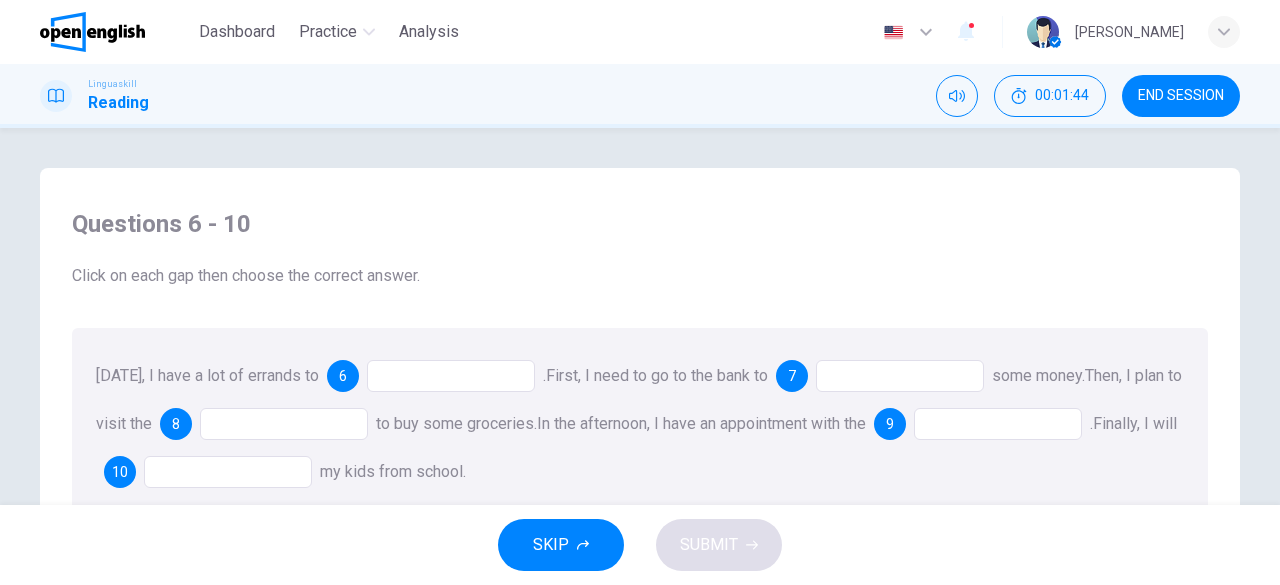 click at bounding box center (451, 376) 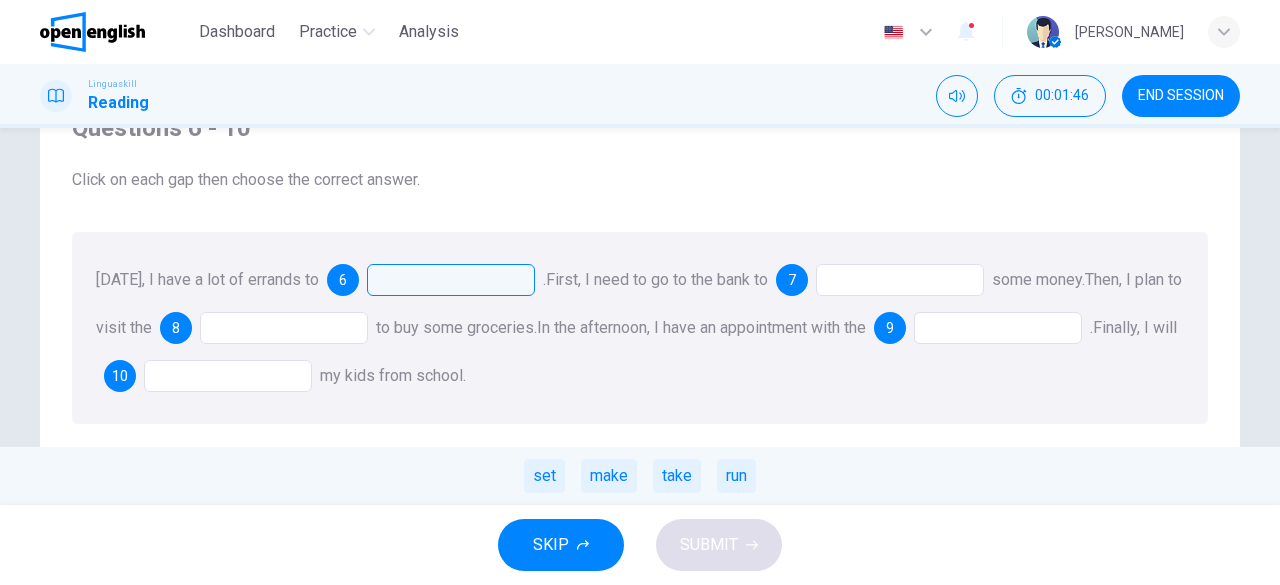 scroll, scrollTop: 100, scrollLeft: 0, axis: vertical 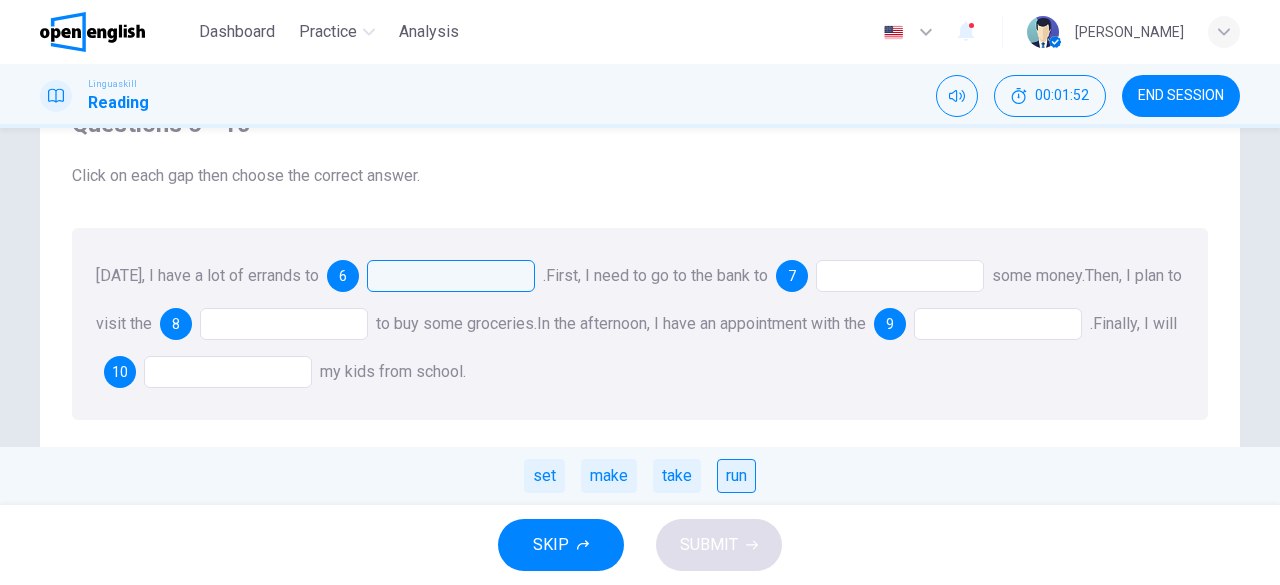 click on "run" at bounding box center [736, 476] 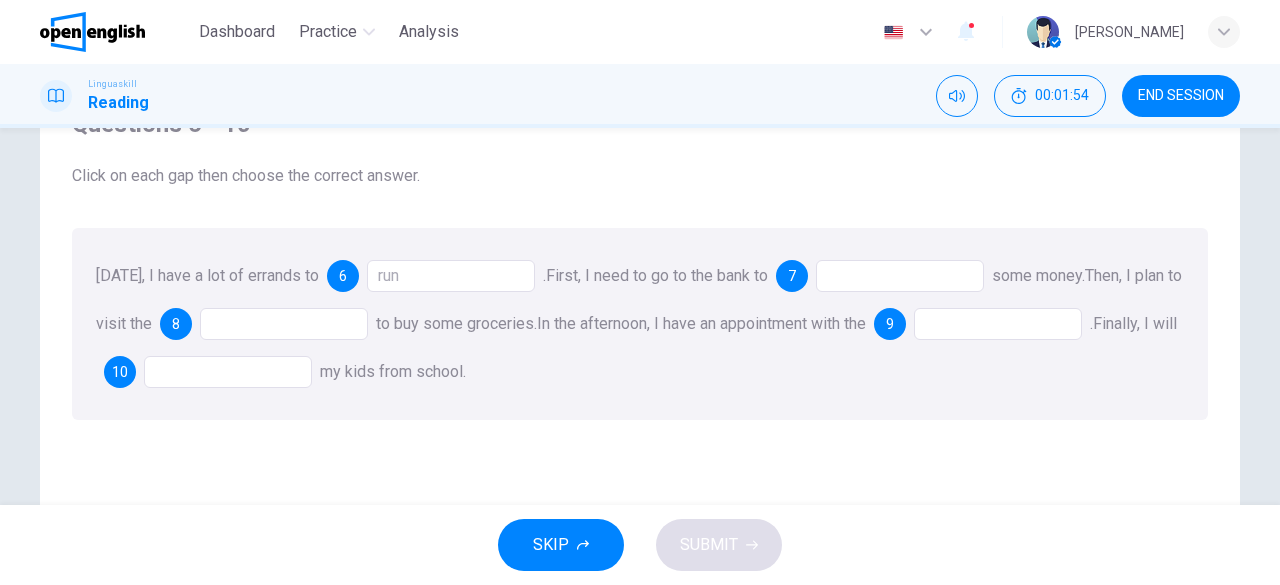 click at bounding box center [900, 276] 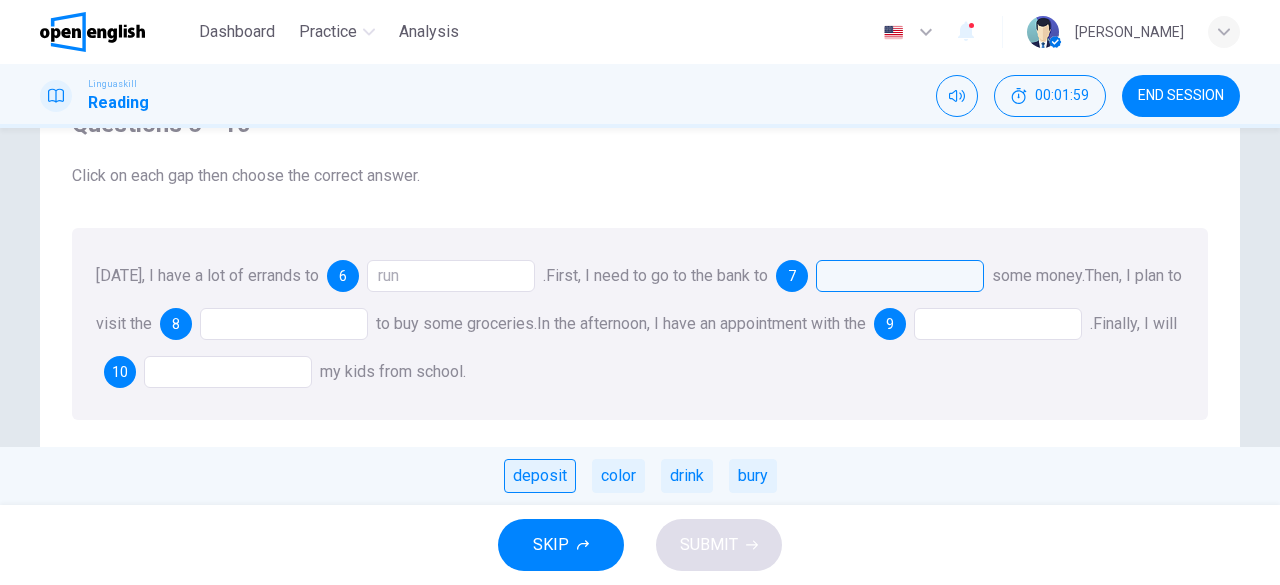 click on "deposit" at bounding box center (540, 476) 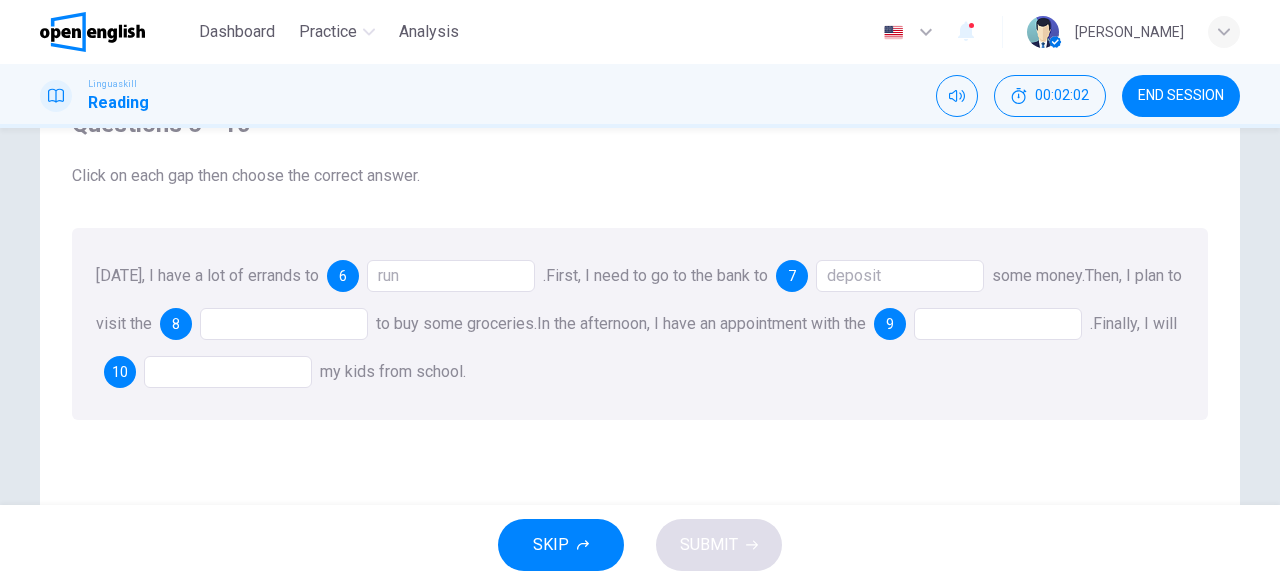 click at bounding box center (284, 324) 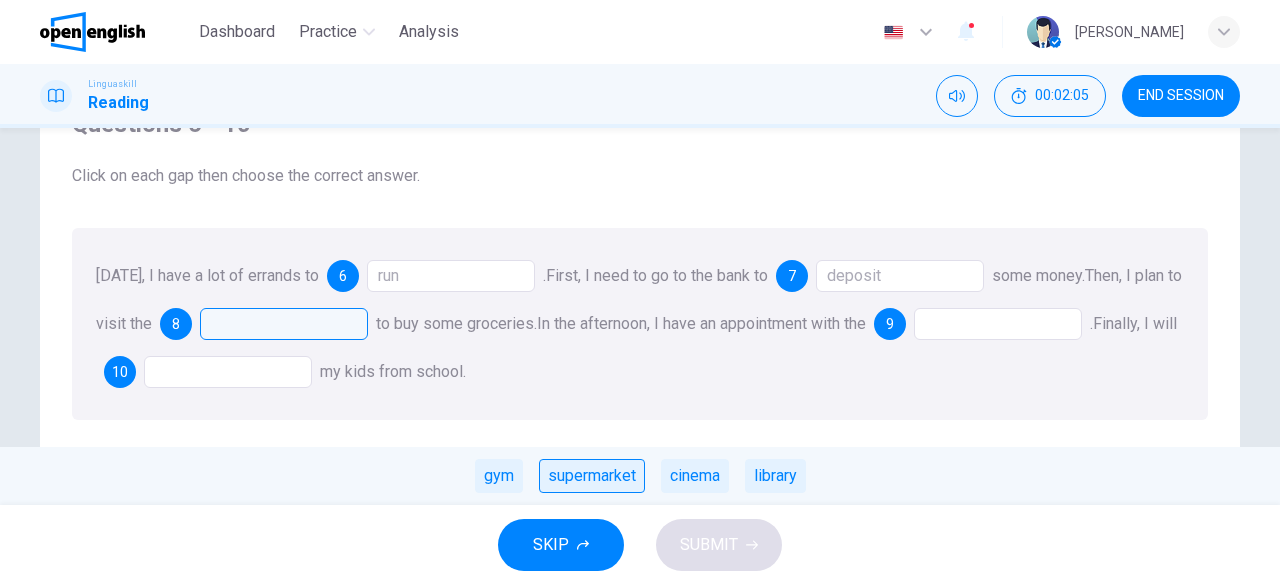 click on "supermarket" at bounding box center [592, 476] 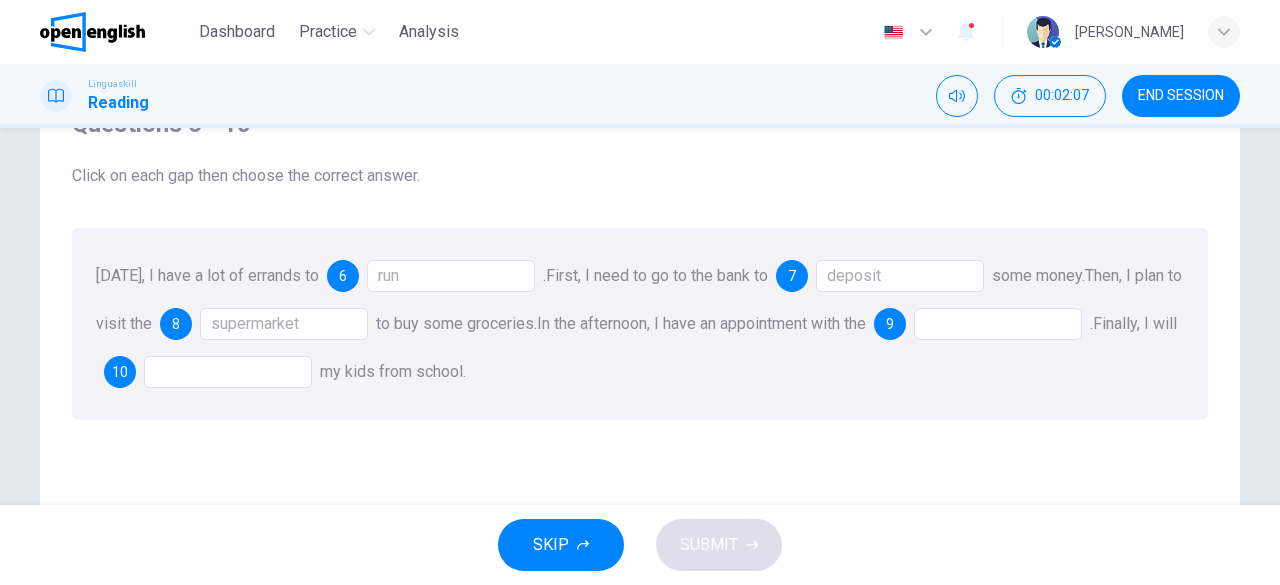 click at bounding box center (998, 324) 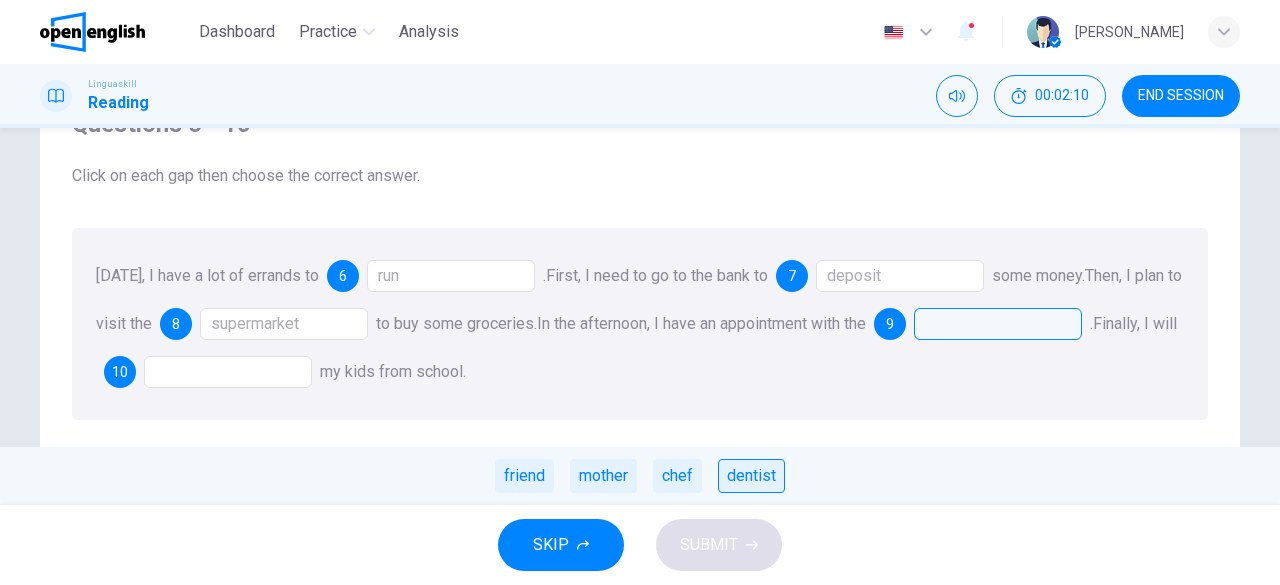 click on "dentist" at bounding box center (751, 476) 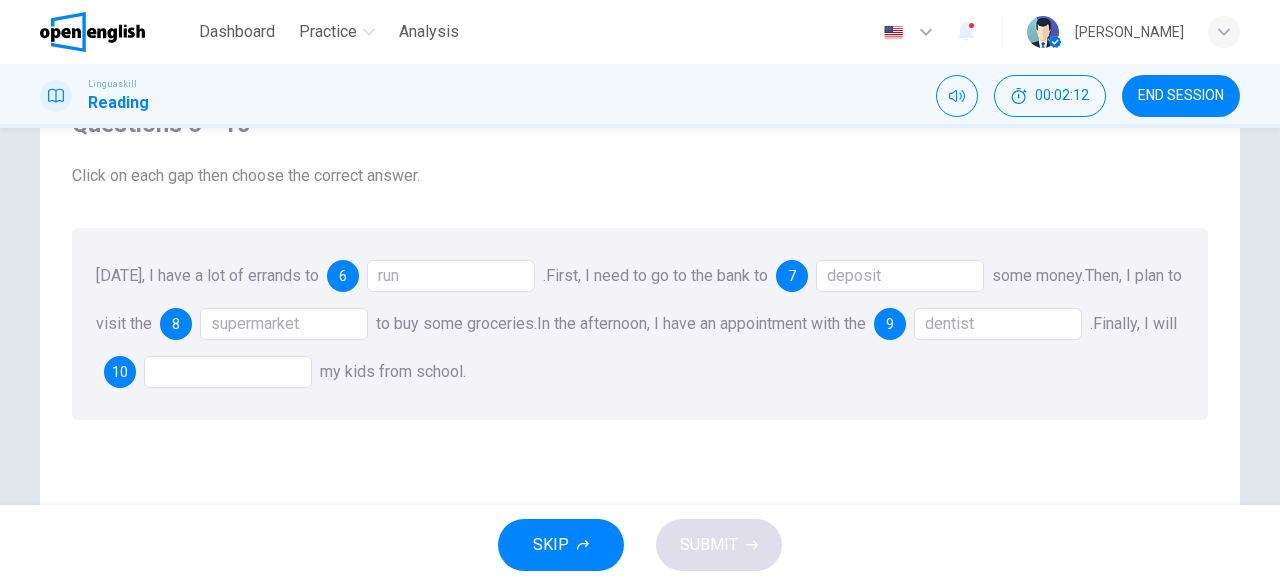 click at bounding box center [228, 372] 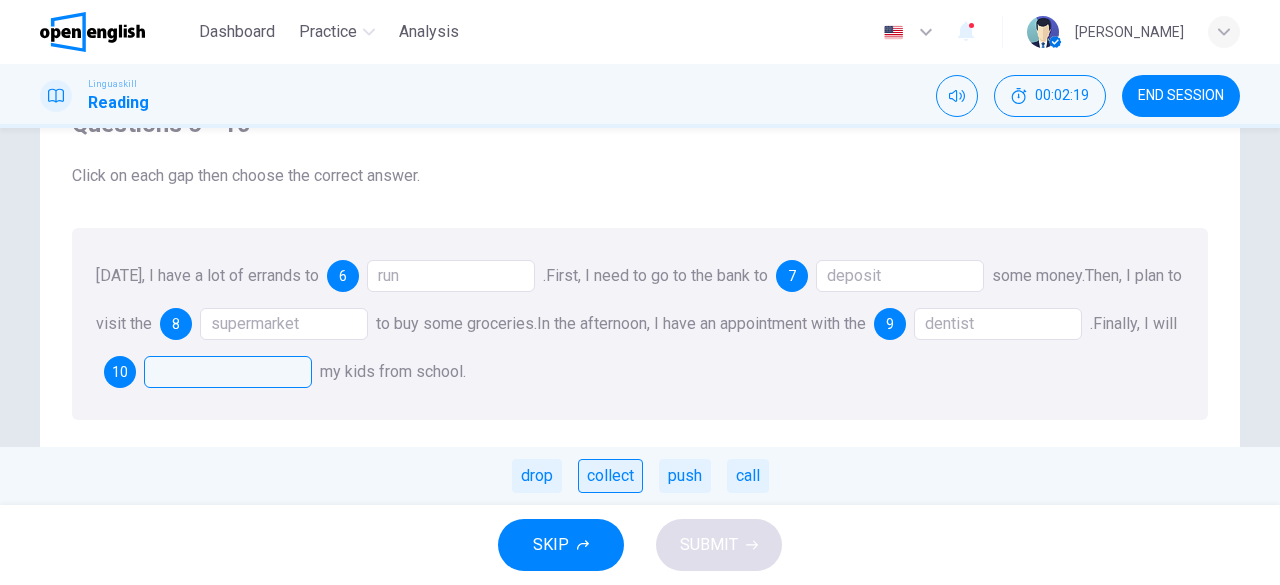 click on "collect" at bounding box center [610, 476] 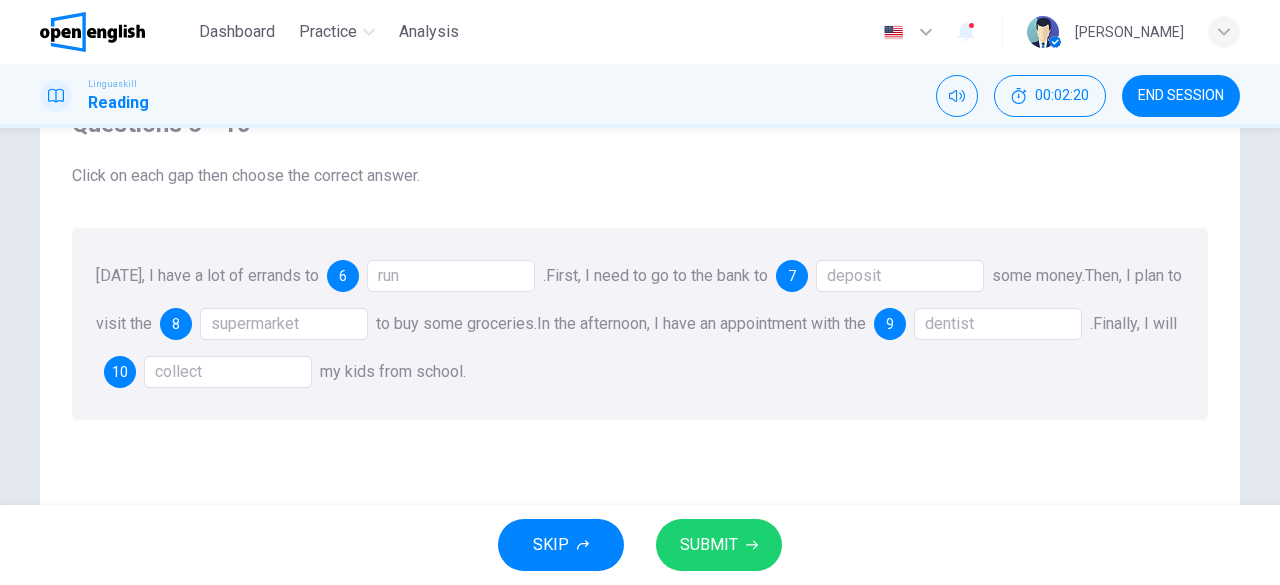 click on "SUBMIT" at bounding box center (709, 545) 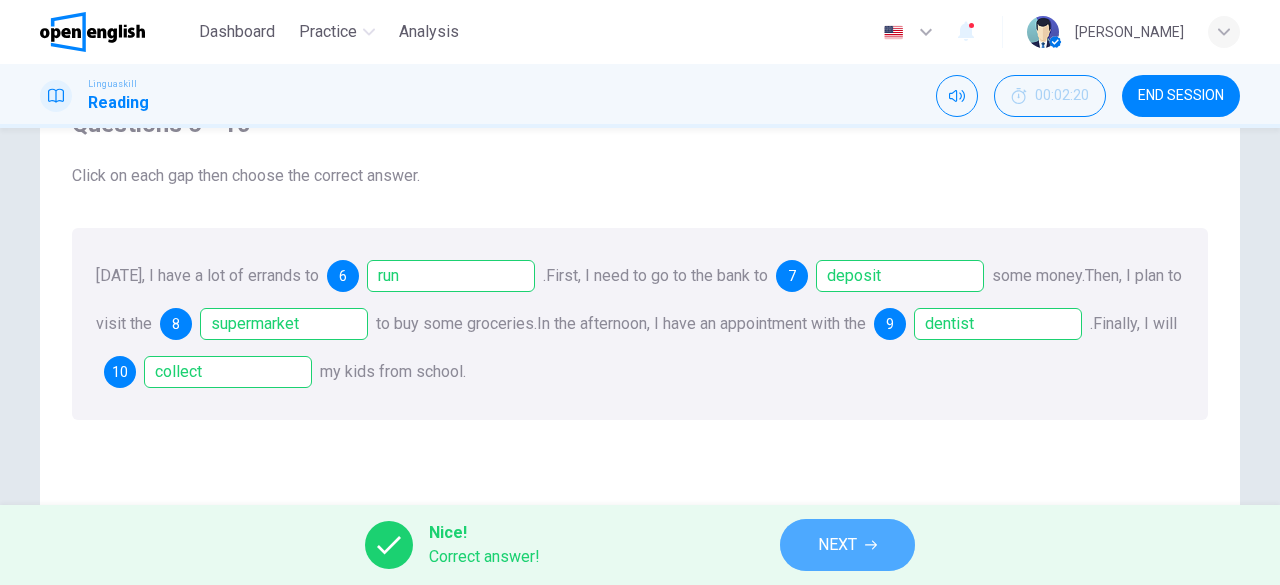 click on "NEXT" at bounding box center (847, 545) 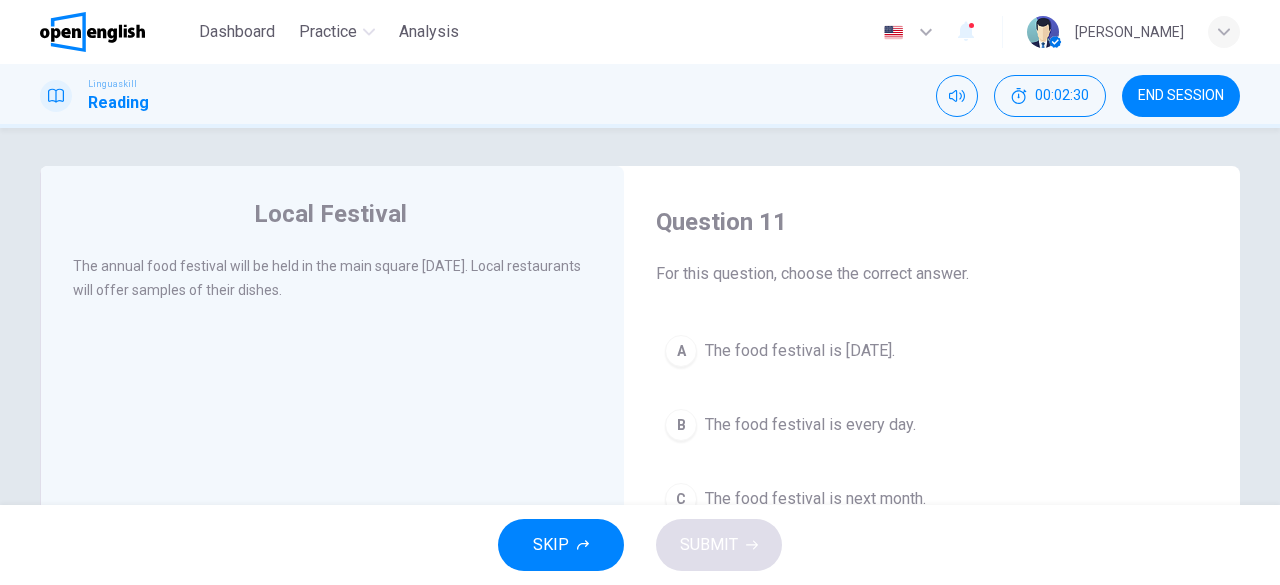 scroll, scrollTop: 0, scrollLeft: 0, axis: both 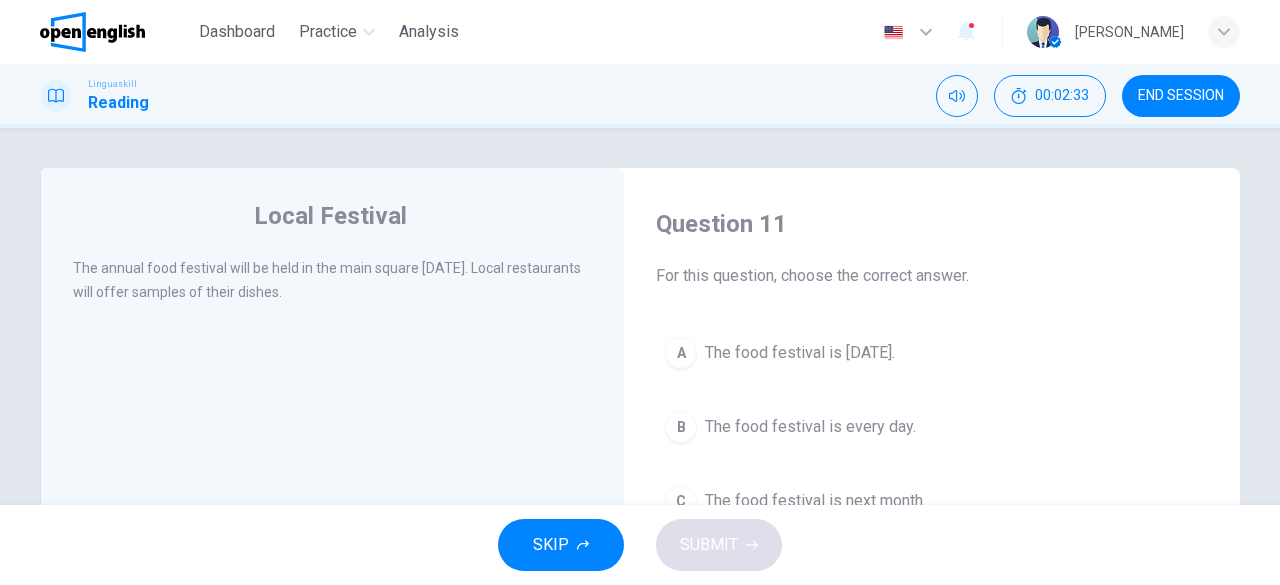 click on "A" at bounding box center (681, 353) 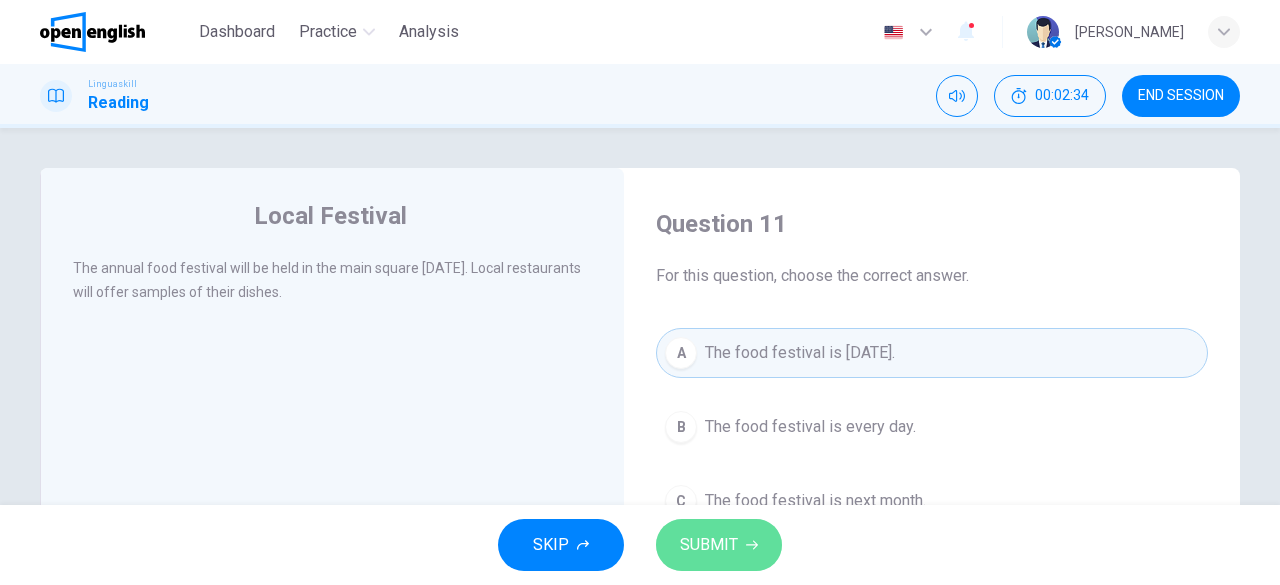 click 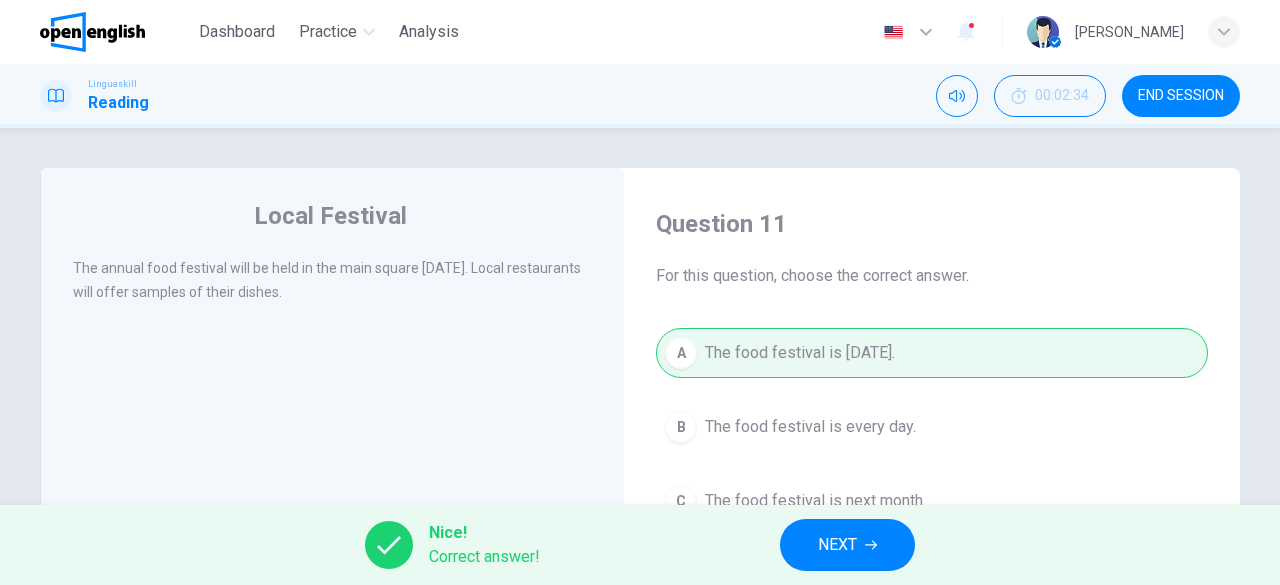 click on "NEXT" at bounding box center [847, 545] 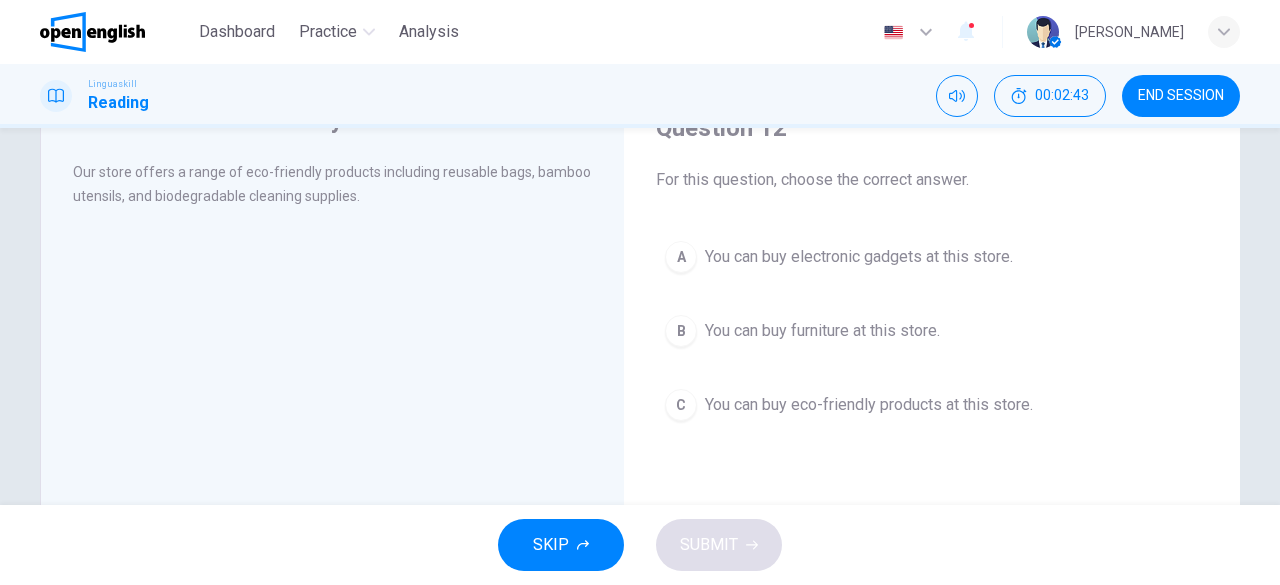 scroll, scrollTop: 100, scrollLeft: 0, axis: vertical 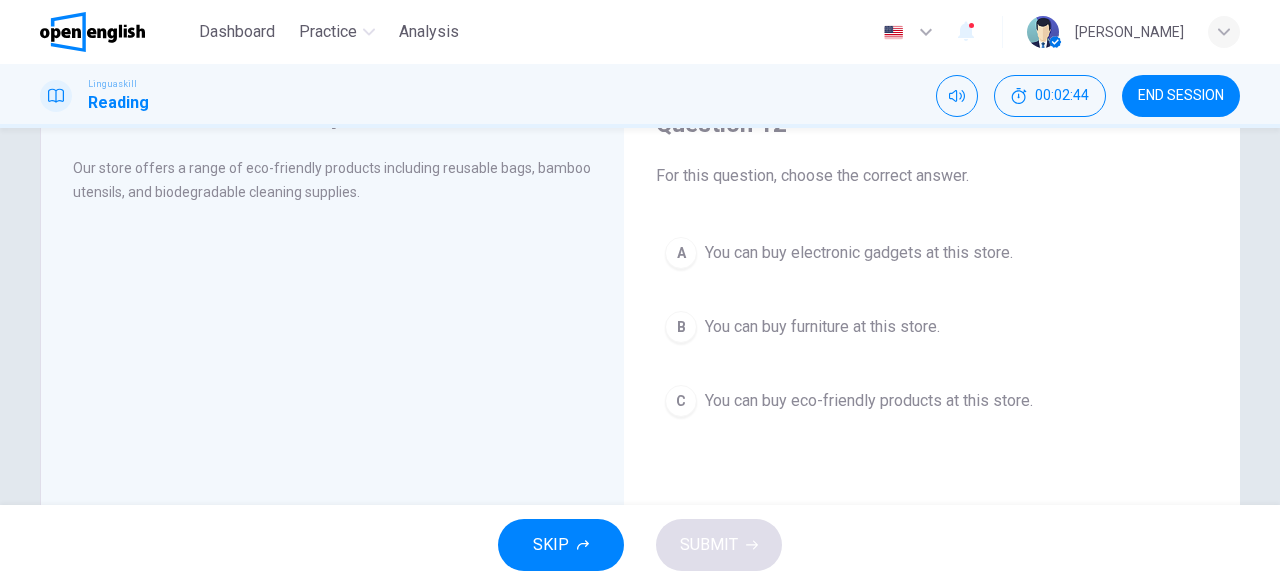 click on "C" at bounding box center (681, 401) 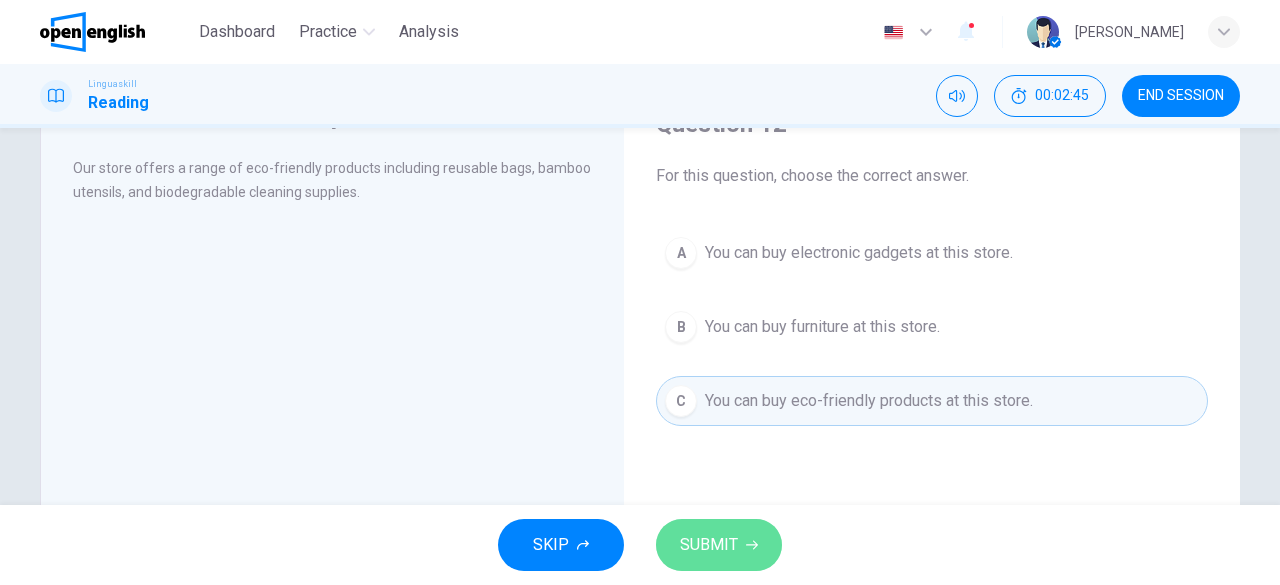 click on "SUBMIT" at bounding box center (719, 545) 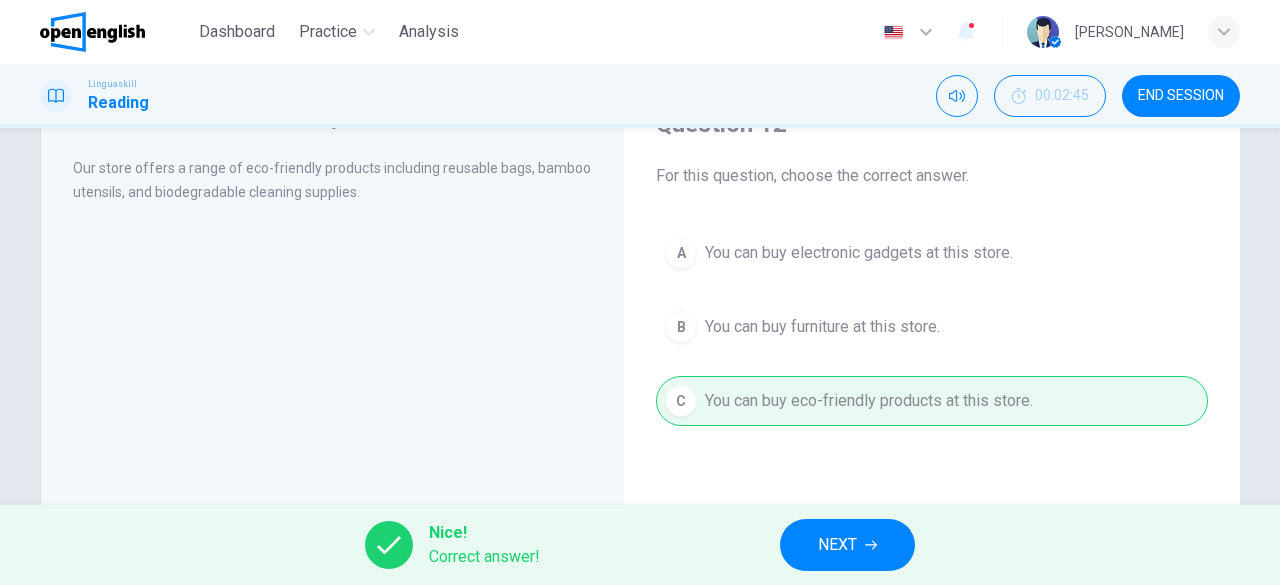 click on "NEXT" at bounding box center [847, 545] 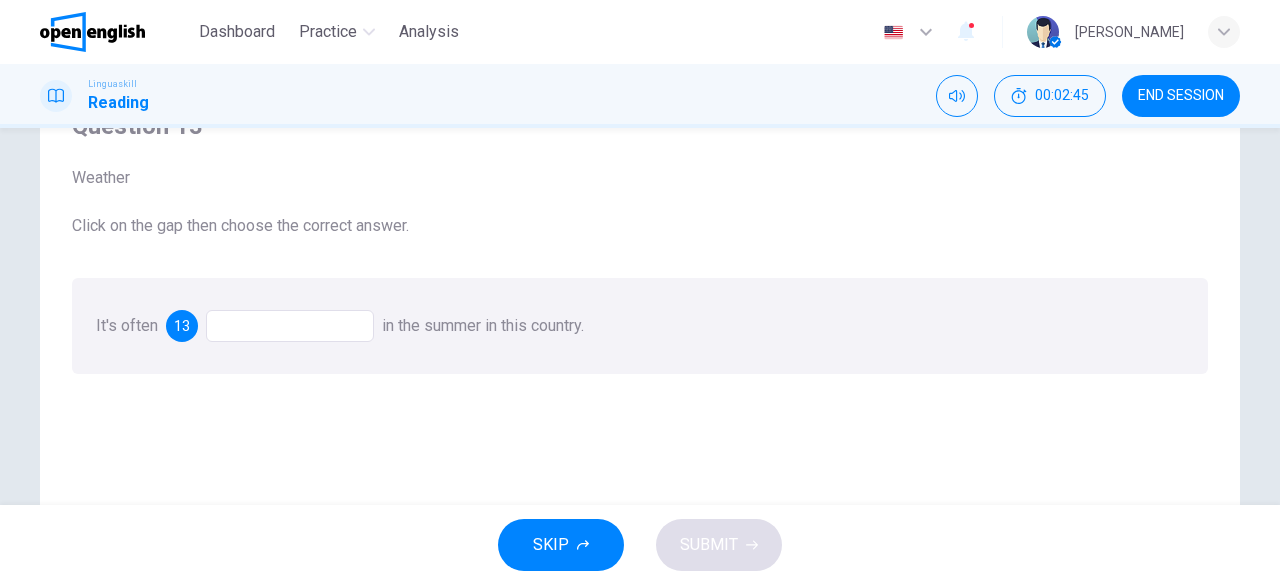 scroll, scrollTop: 100, scrollLeft: 0, axis: vertical 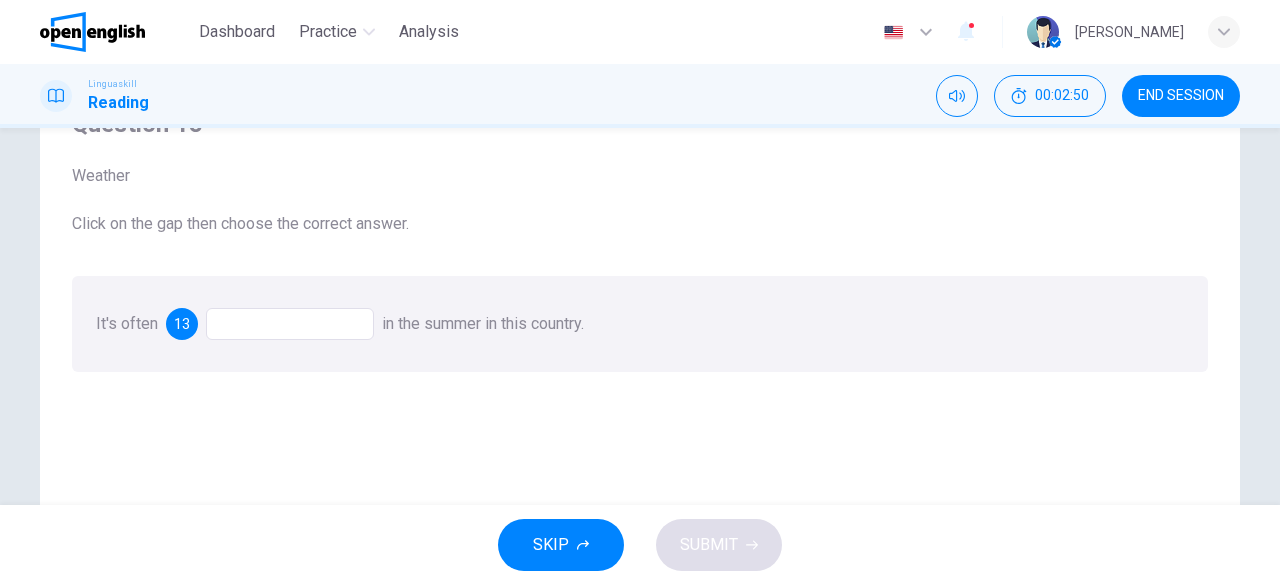 click at bounding box center [290, 324] 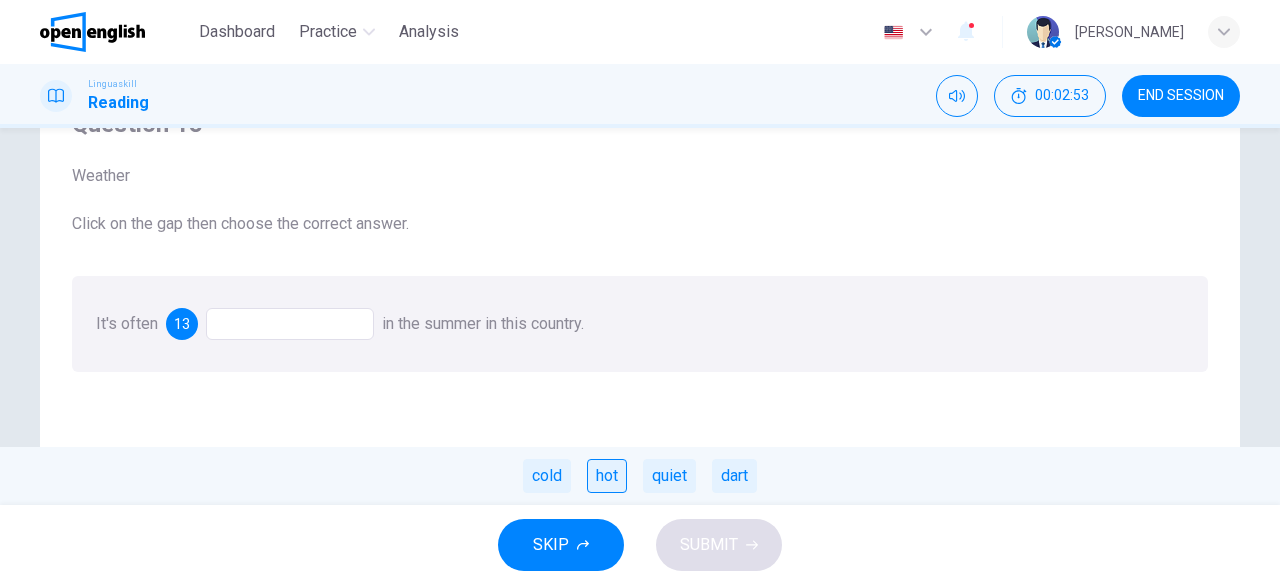 click on "hot" at bounding box center (607, 476) 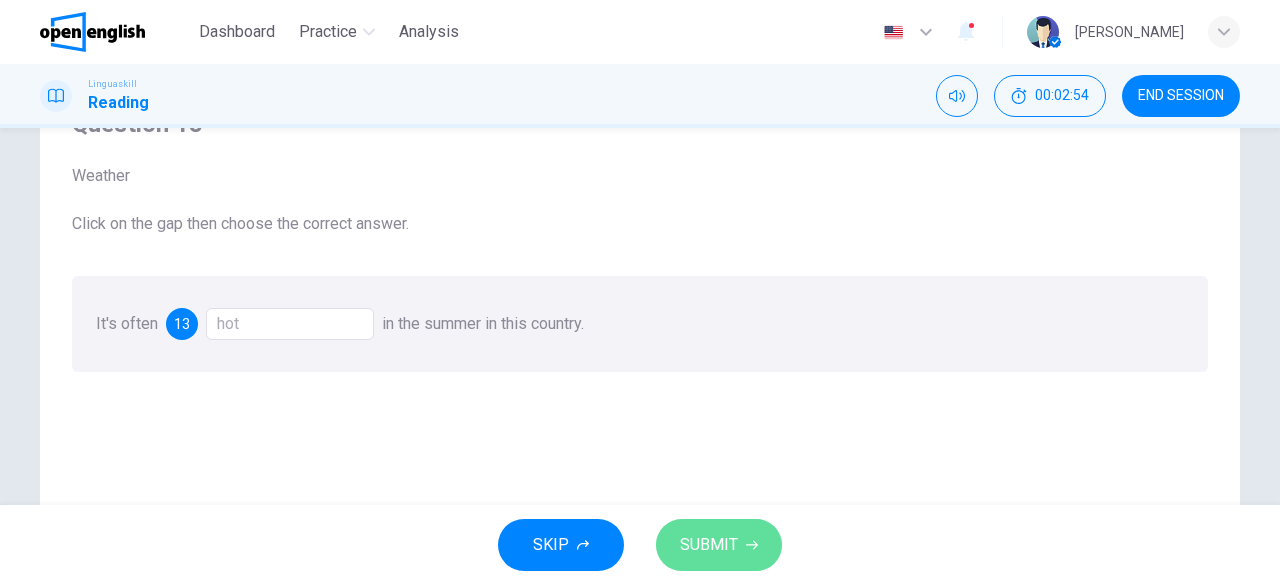 click on "SUBMIT" at bounding box center (709, 545) 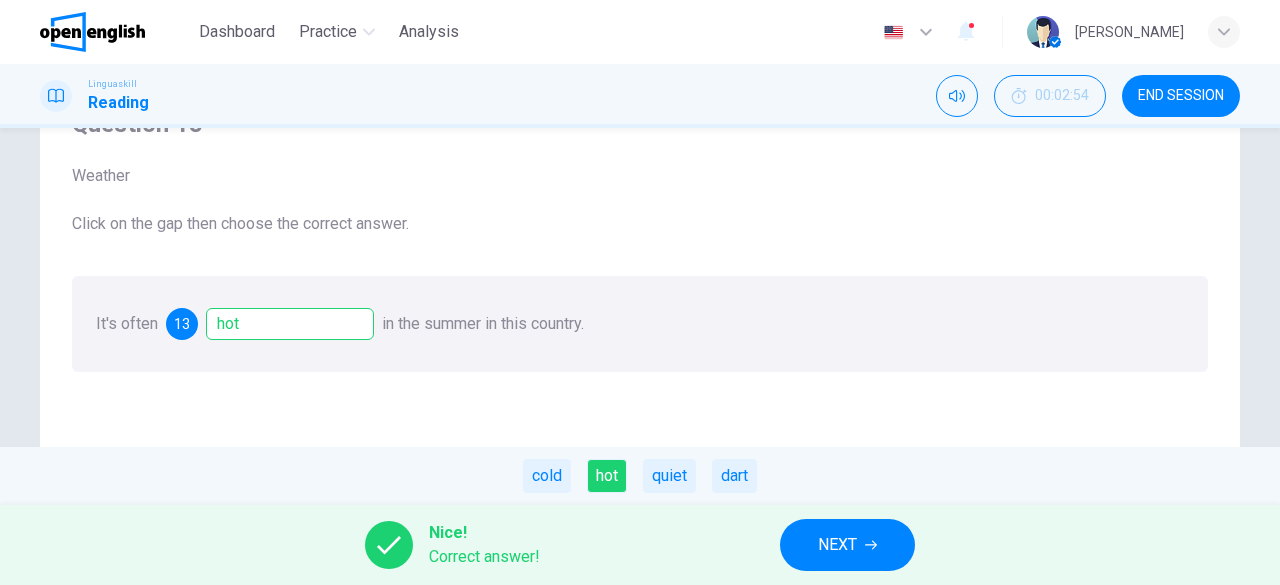 click on "NEXT" at bounding box center (847, 545) 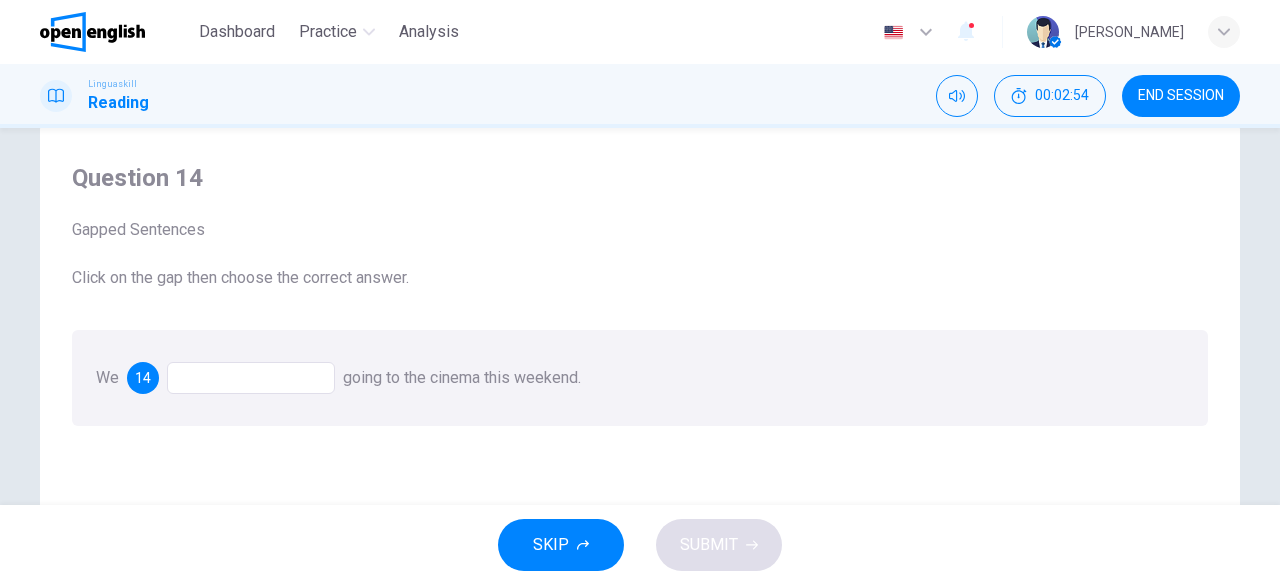 scroll, scrollTop: 100, scrollLeft: 0, axis: vertical 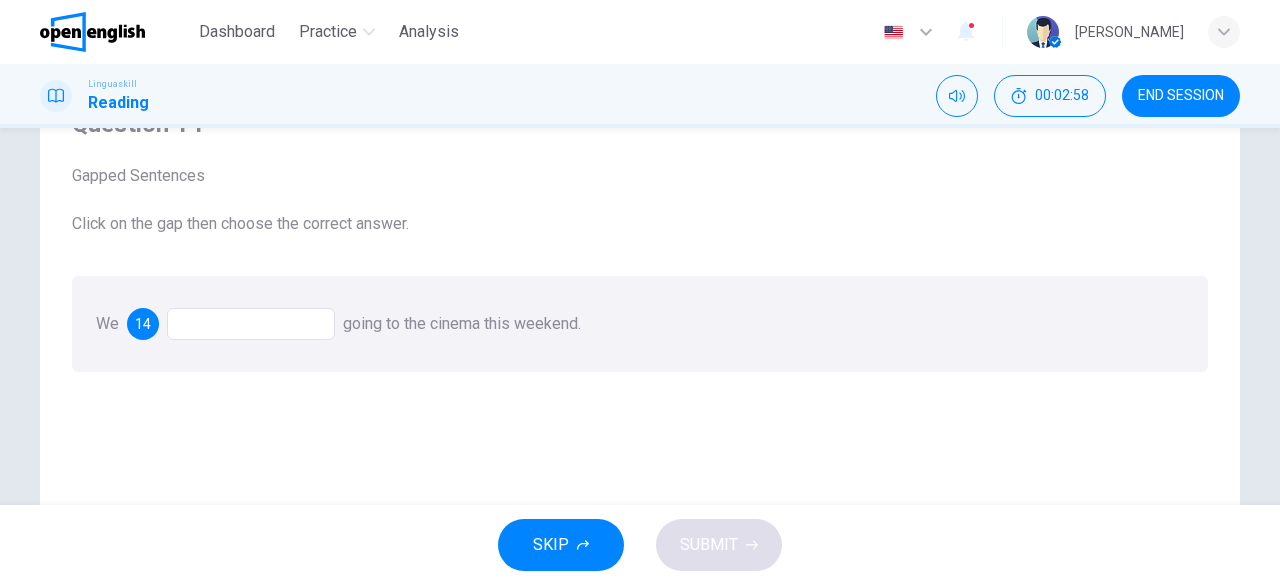 click at bounding box center [251, 324] 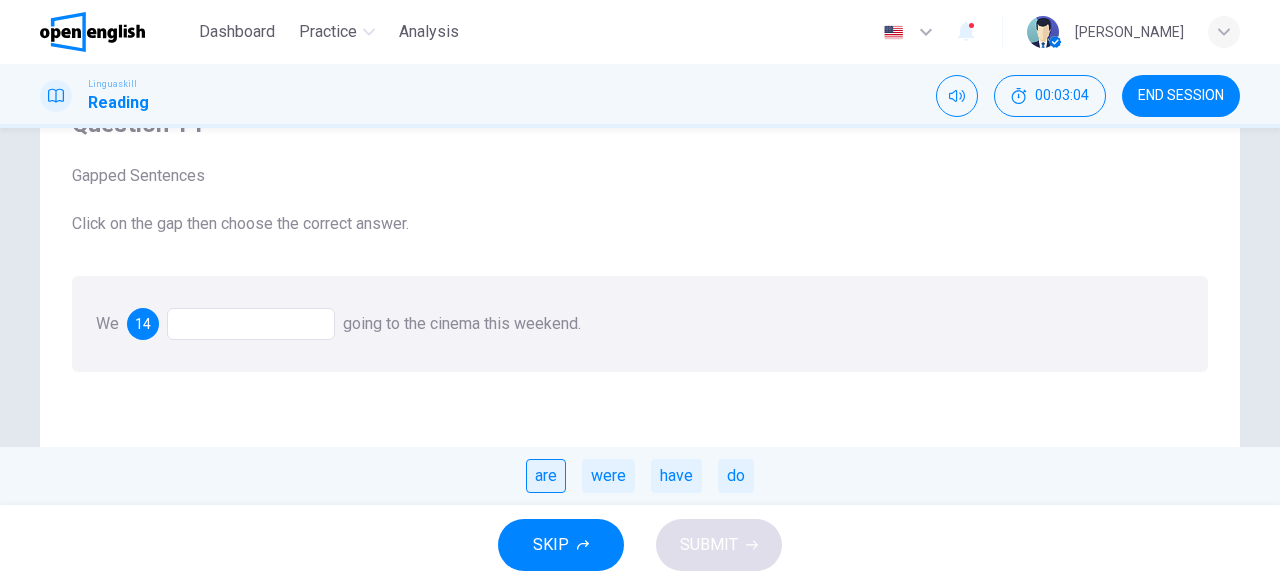click on "are" at bounding box center [546, 476] 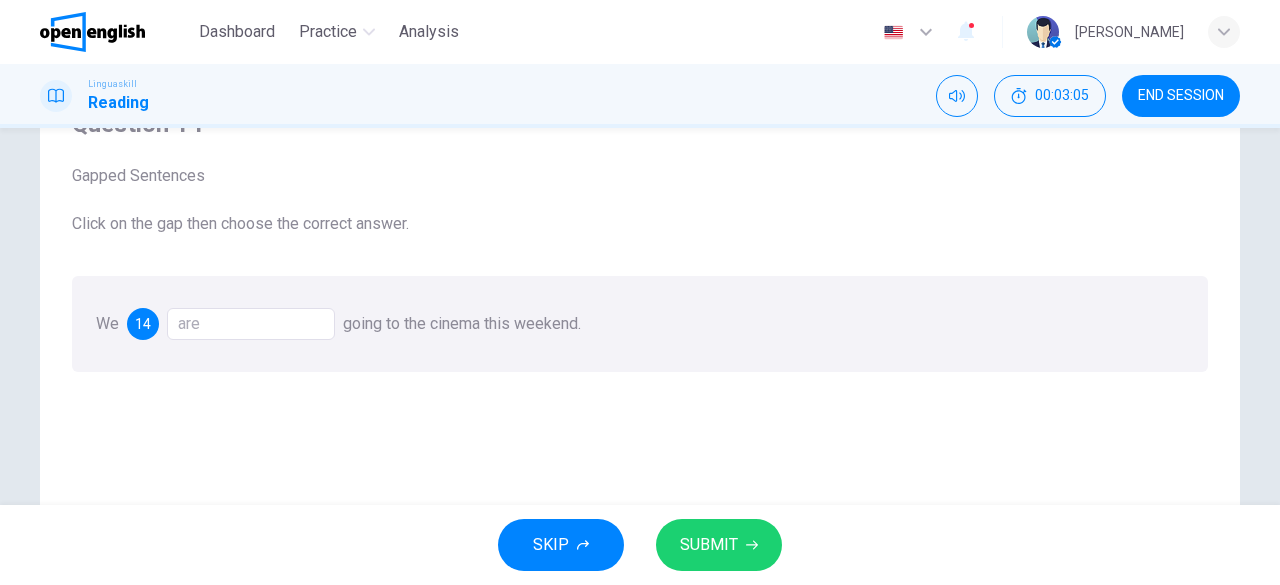 click on "SUBMIT" at bounding box center (709, 545) 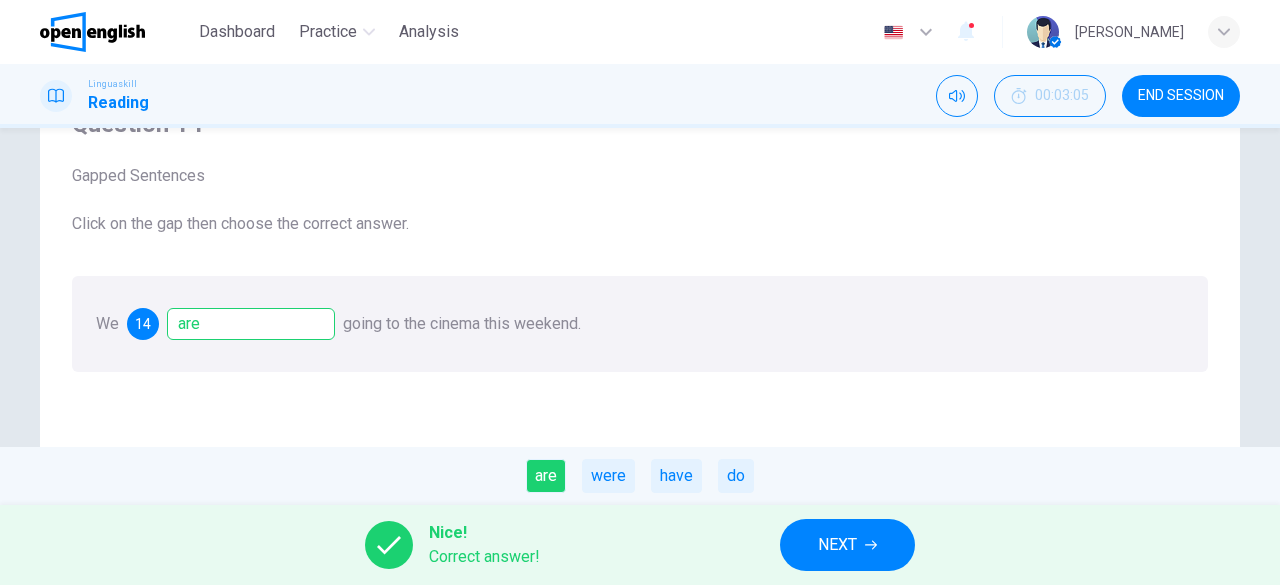 click on "NEXT" at bounding box center [847, 545] 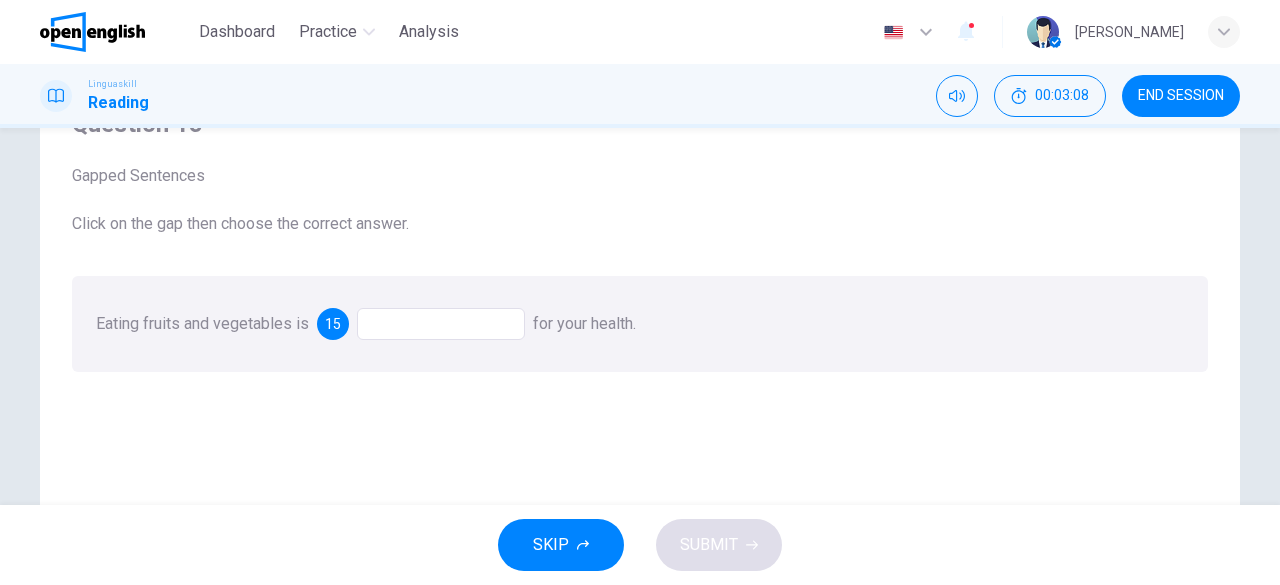 click at bounding box center [441, 324] 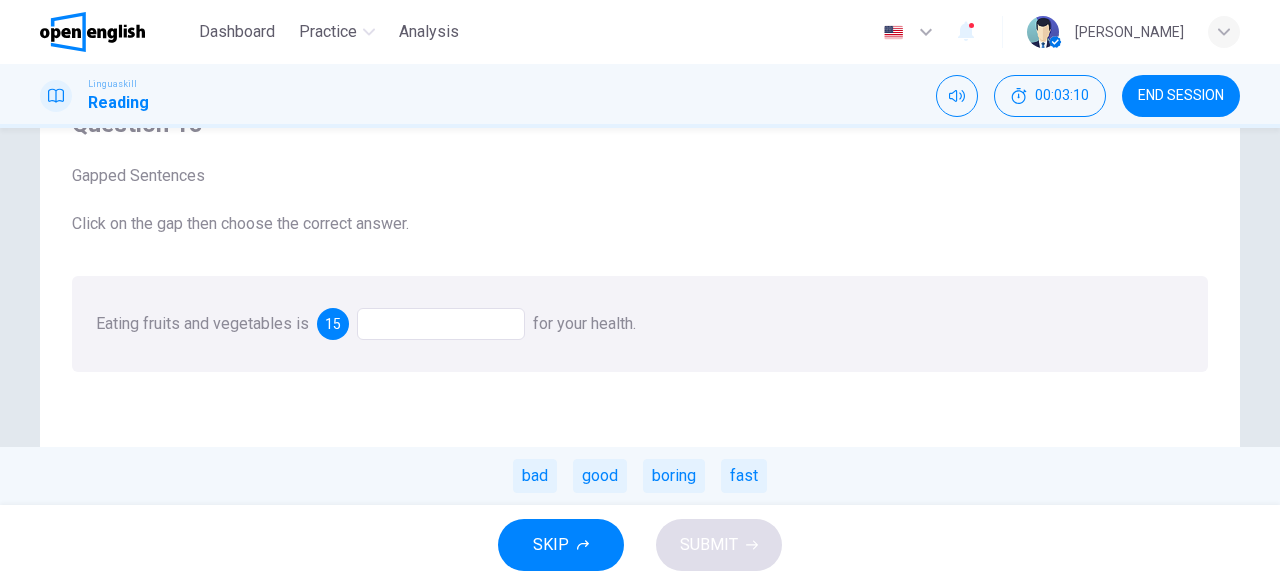 click on "good" at bounding box center (600, 476) 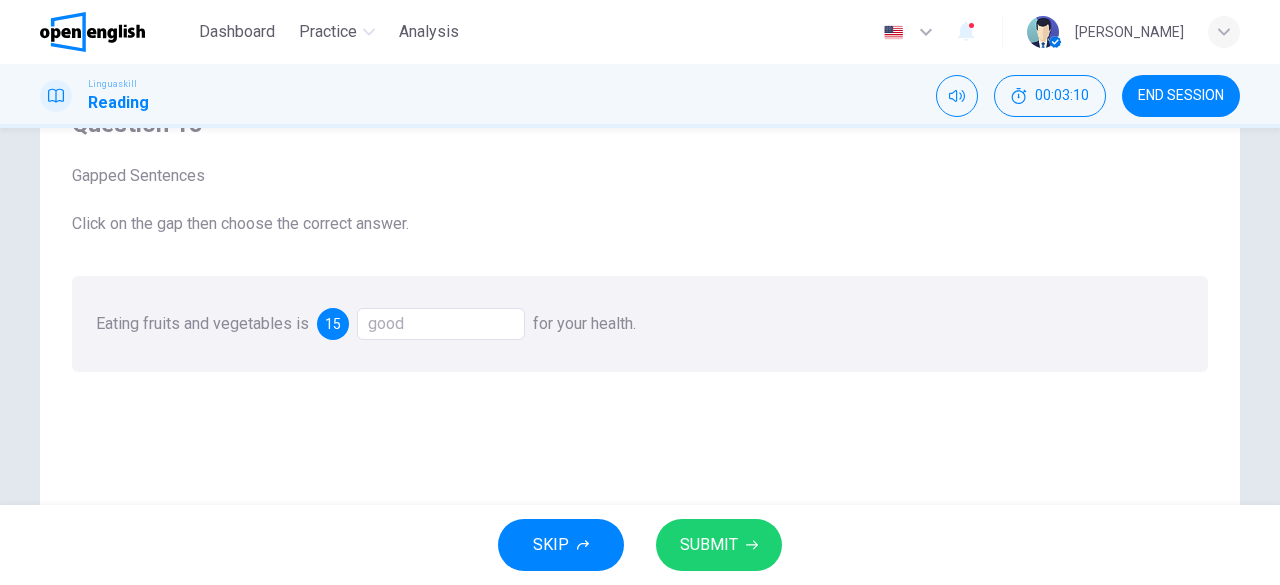click on "SUBMIT" at bounding box center (709, 545) 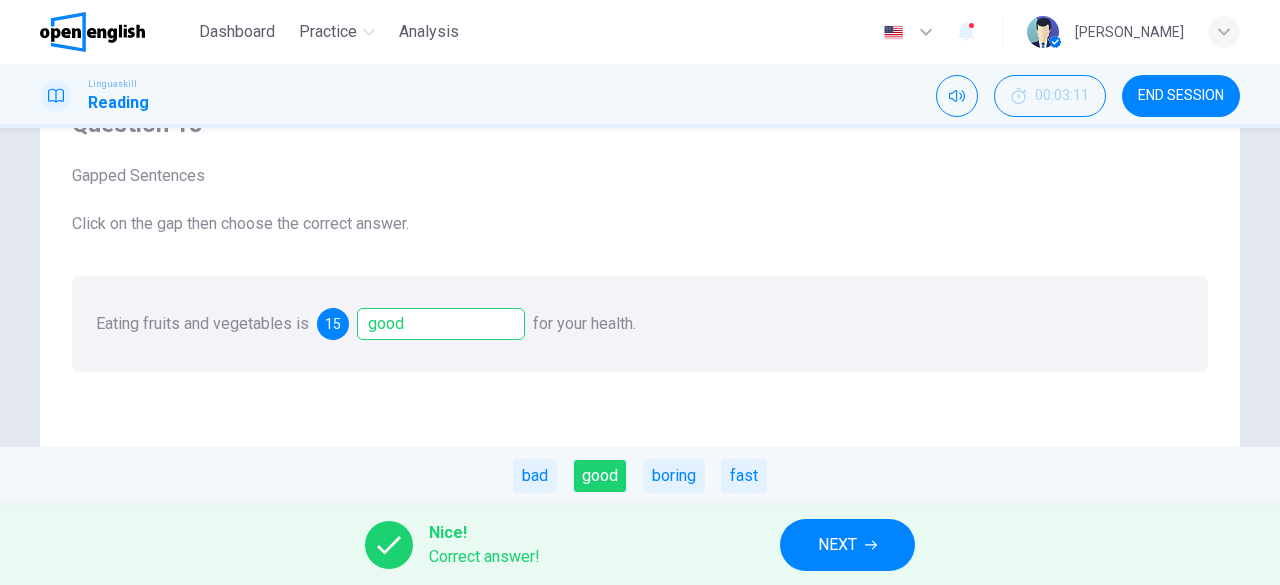 click on "NEXT" at bounding box center [847, 545] 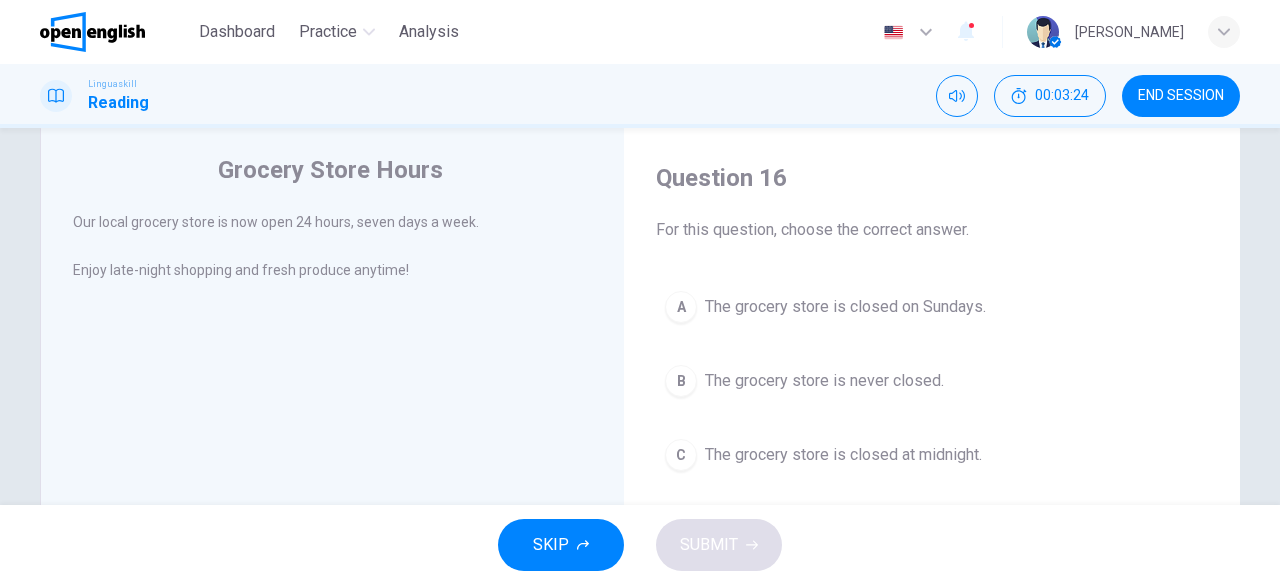 scroll, scrollTop: 100, scrollLeft: 0, axis: vertical 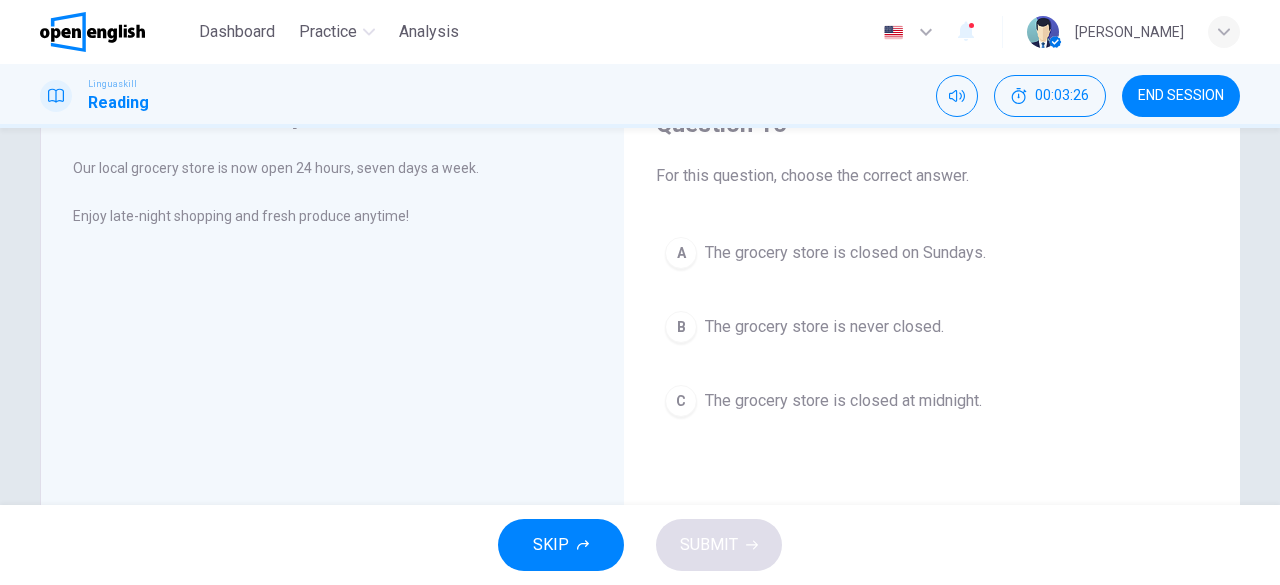 click on "B" at bounding box center (681, 327) 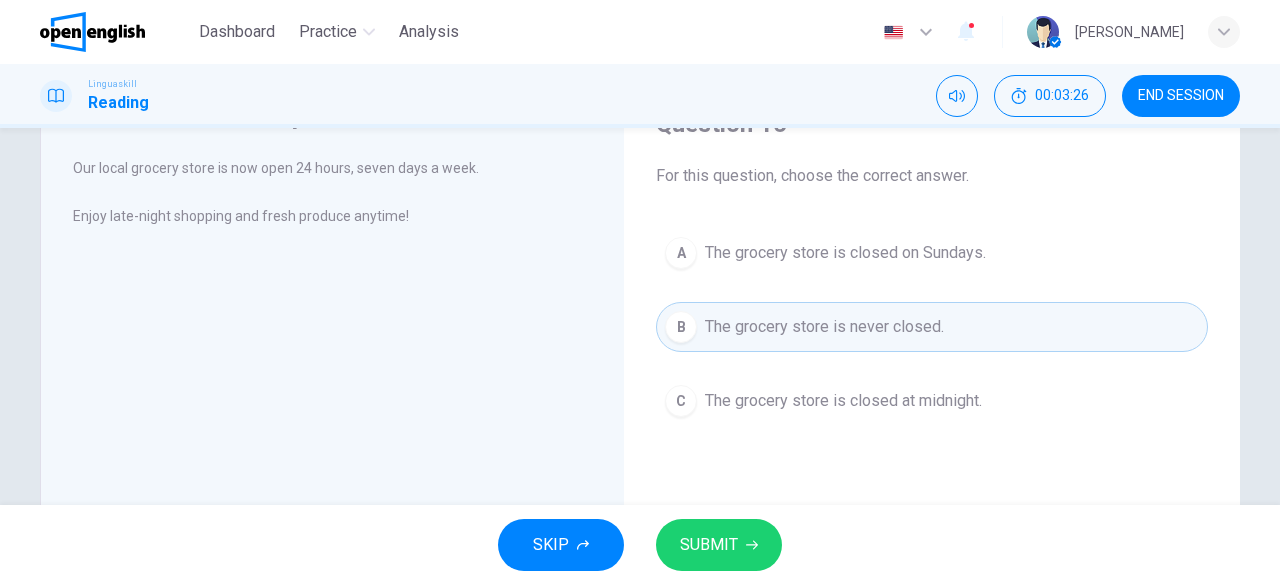 click on "SUBMIT" at bounding box center (709, 545) 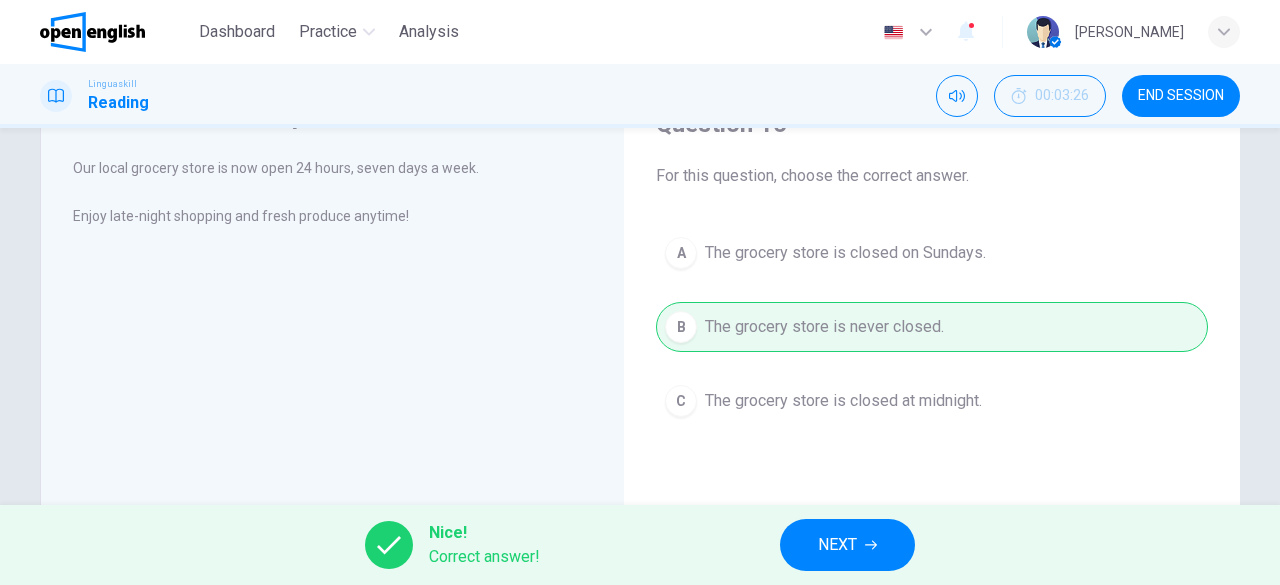 click on "NEXT" at bounding box center (837, 545) 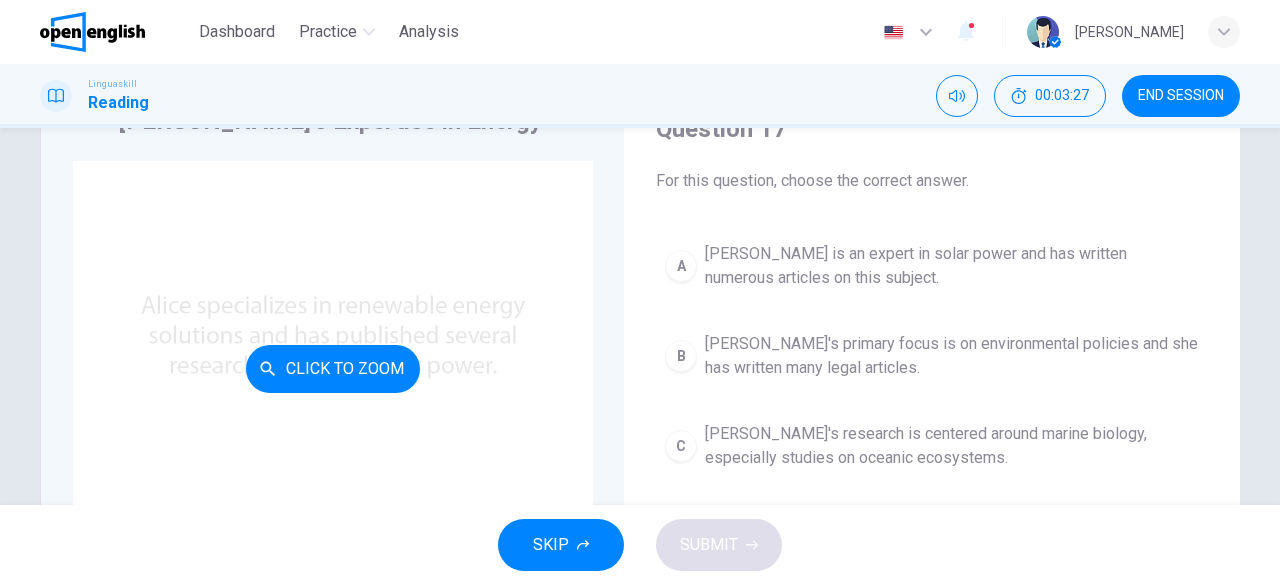 scroll, scrollTop: 100, scrollLeft: 0, axis: vertical 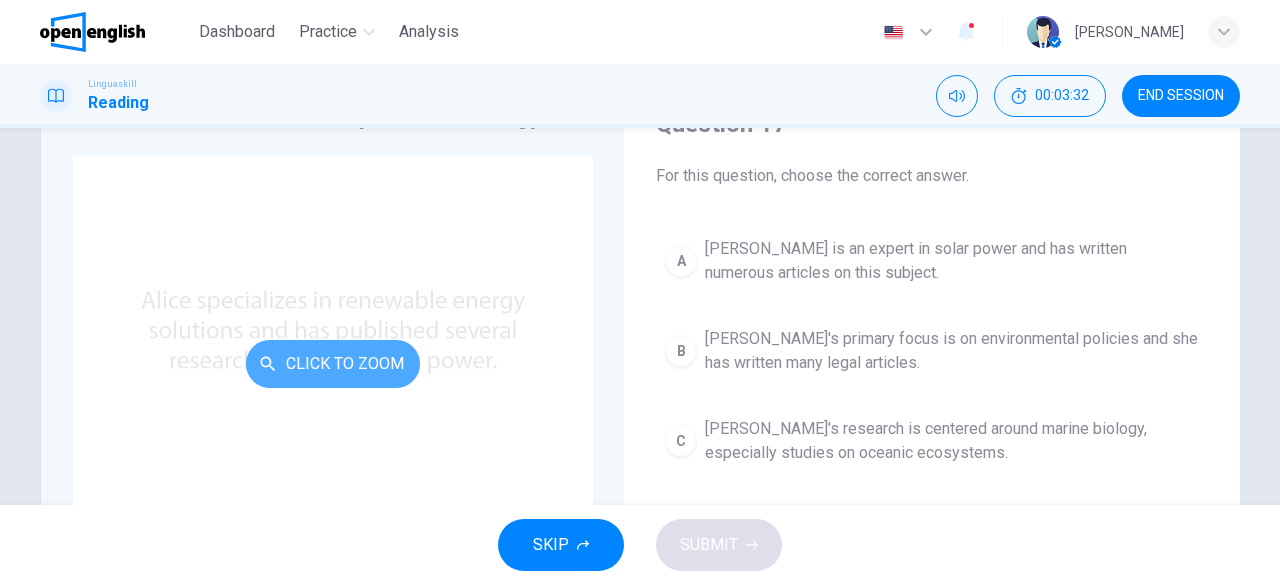 click on "Click to Zoom" at bounding box center [333, 364] 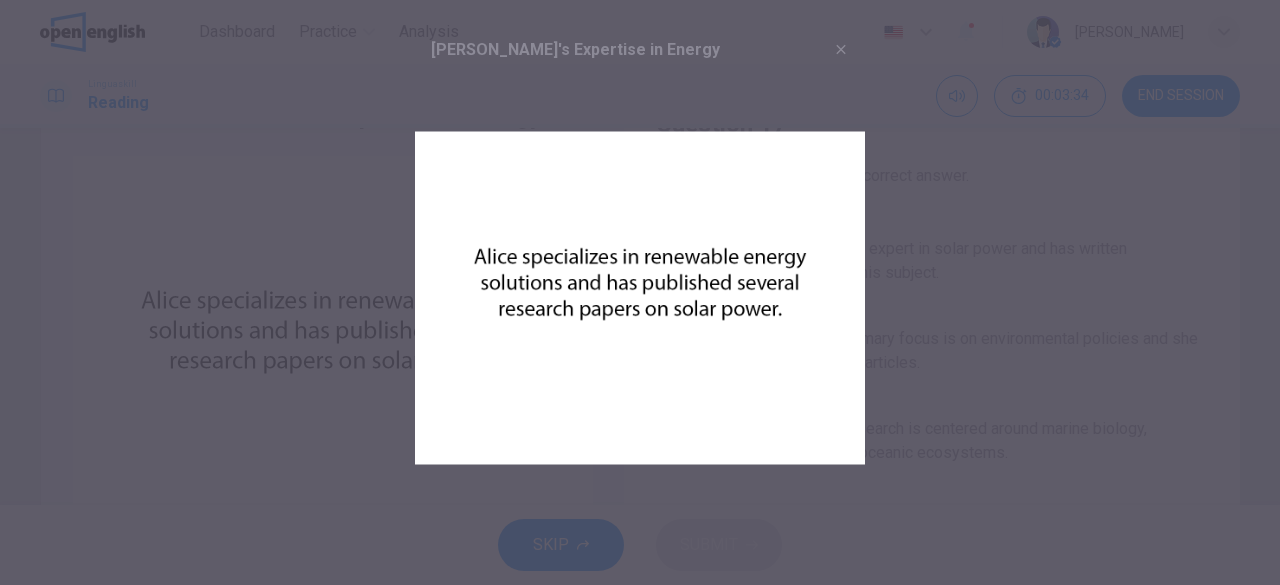 click at bounding box center (640, 292) 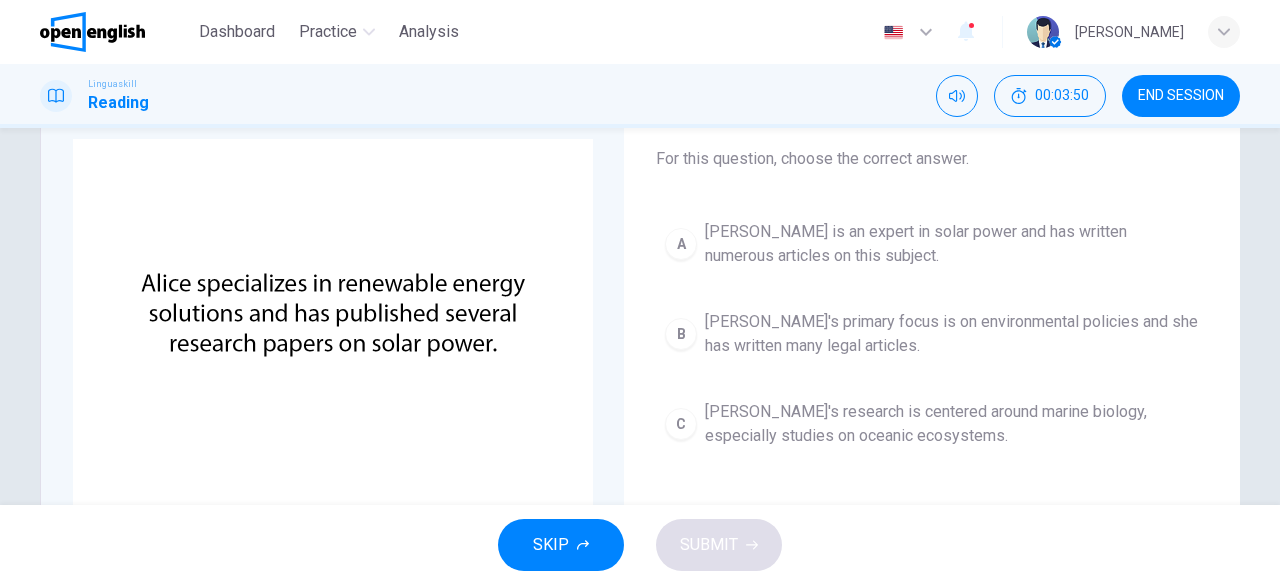scroll, scrollTop: 100, scrollLeft: 0, axis: vertical 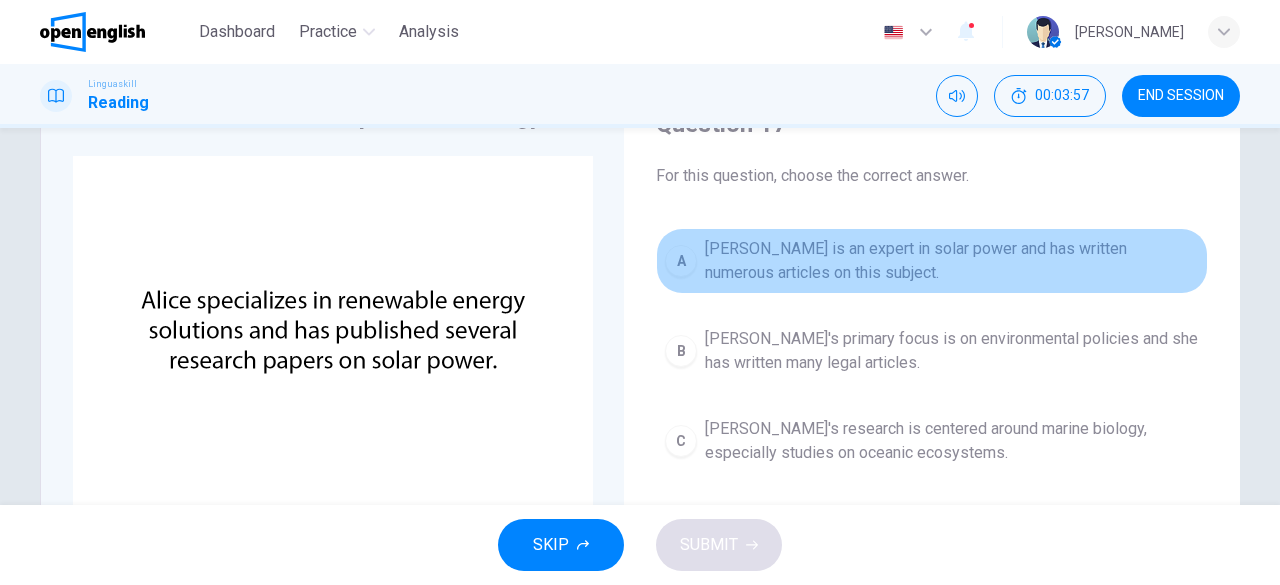 click on "[PERSON_NAME] is an expert in solar power and has written numerous articles on this subject." at bounding box center [952, 261] 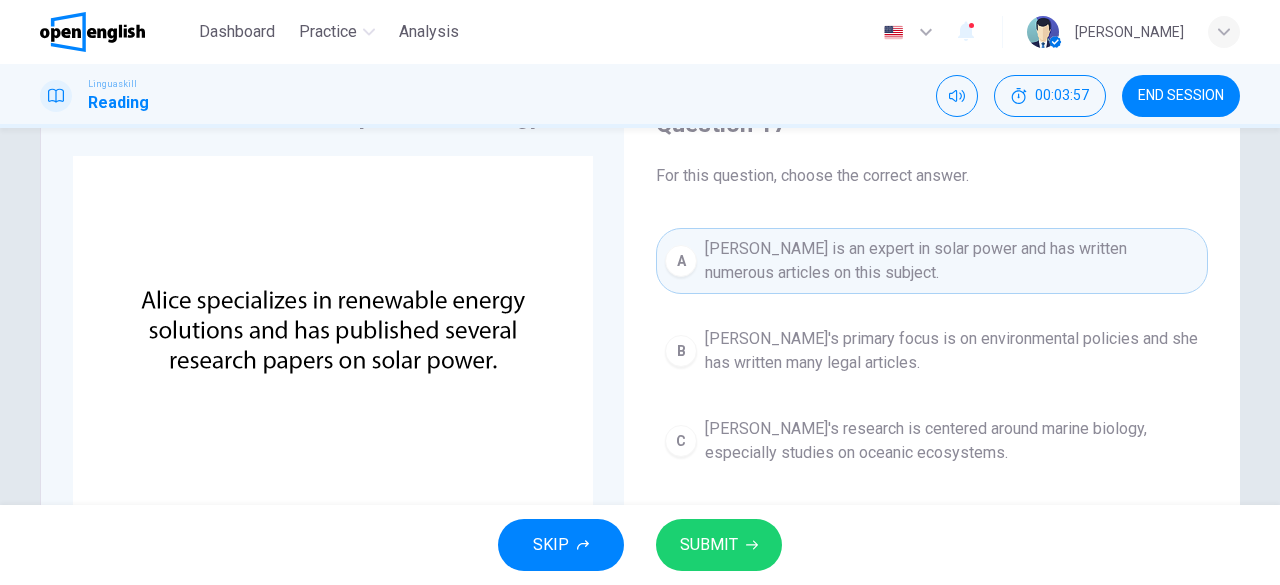 click 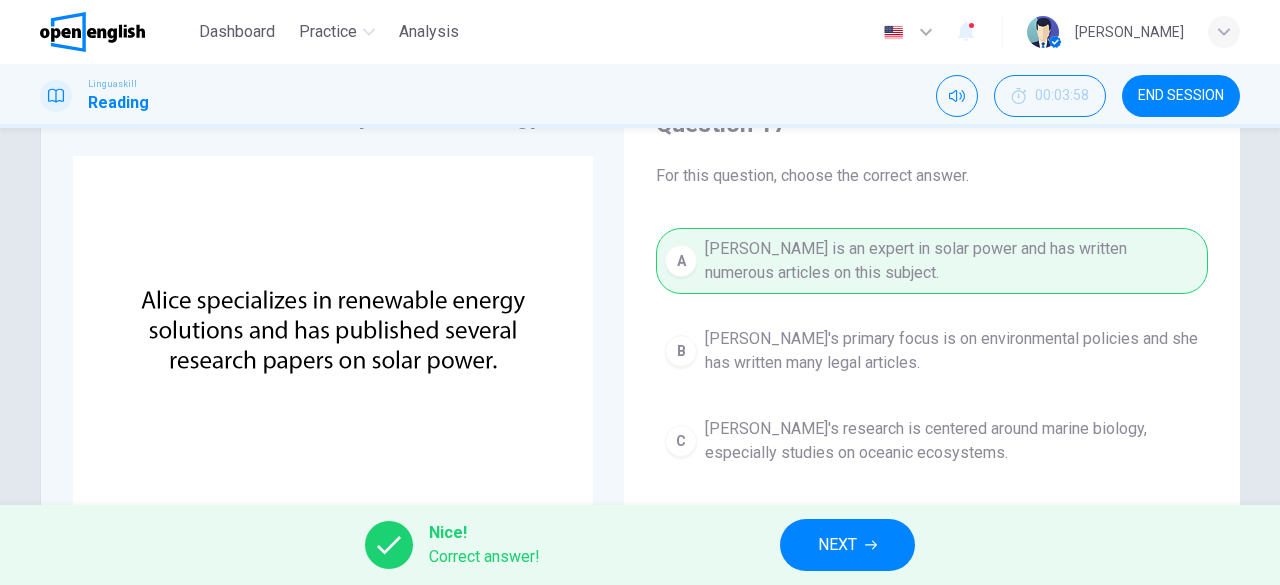 click on "NEXT" at bounding box center [837, 545] 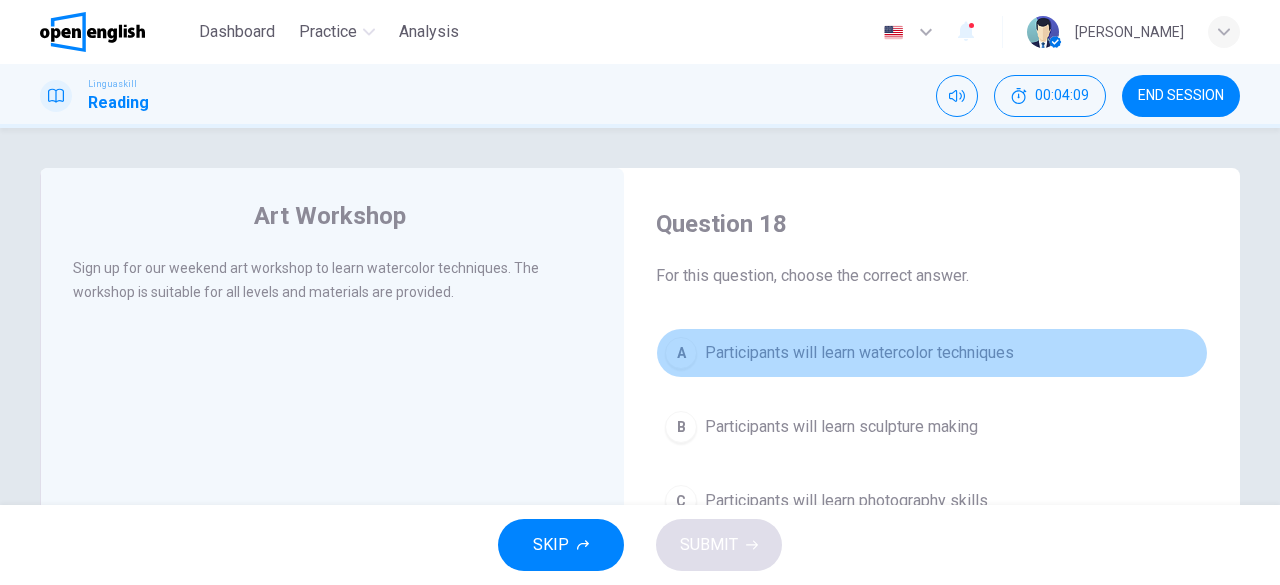 click on "A Participants will learn watercolor techniques" at bounding box center [932, 353] 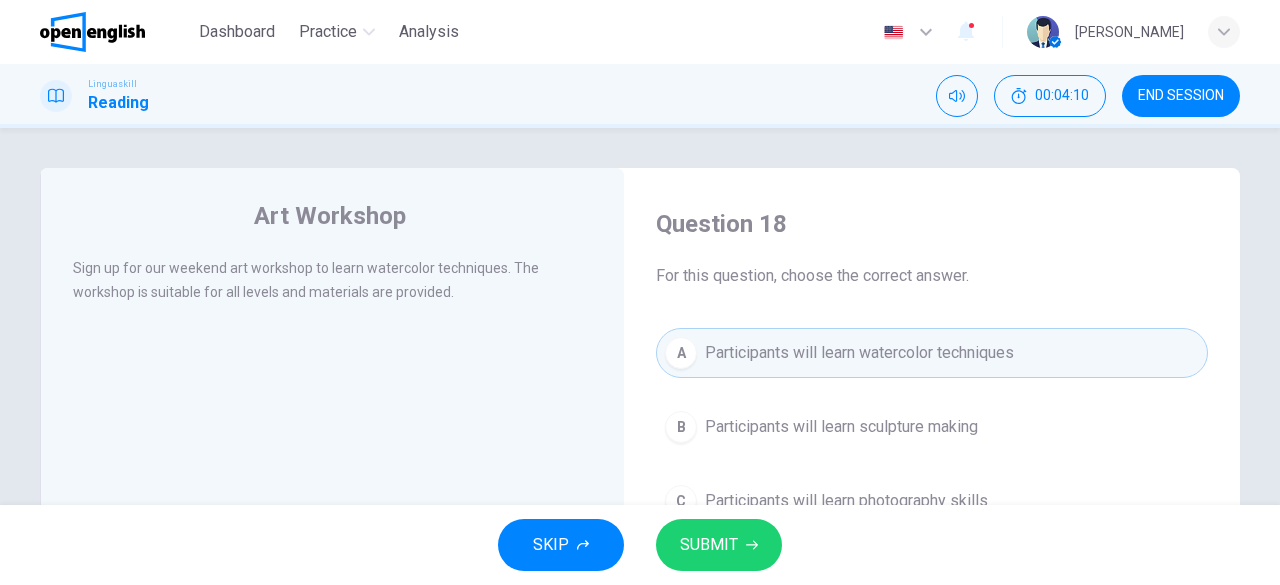 click on "SUBMIT" at bounding box center (719, 545) 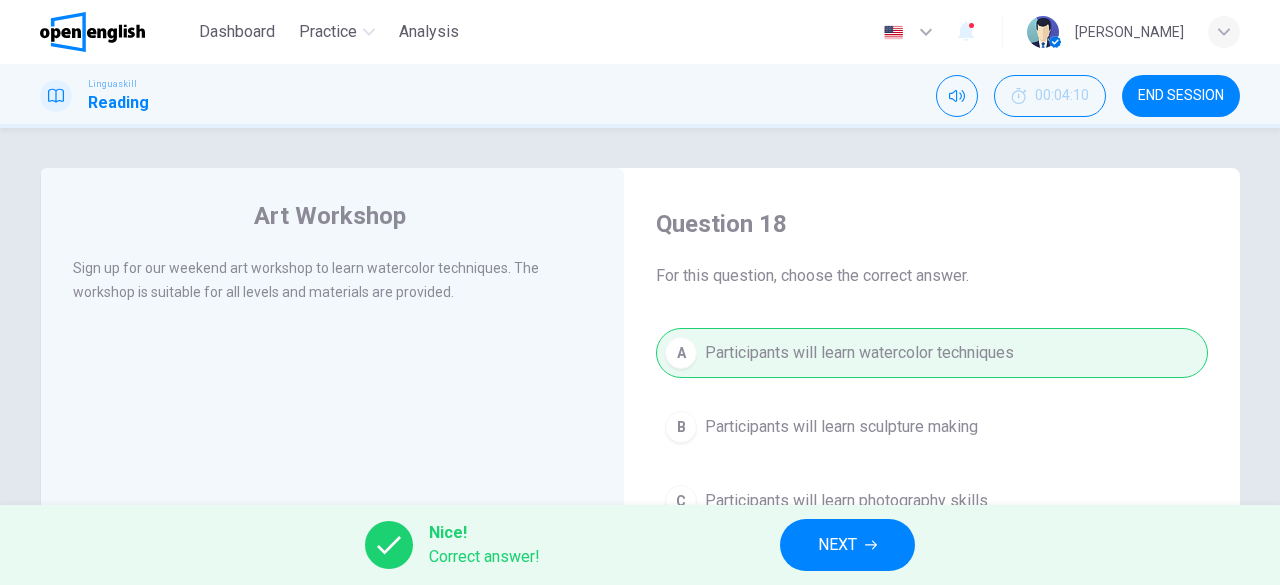 click on "NEXT" at bounding box center [847, 545] 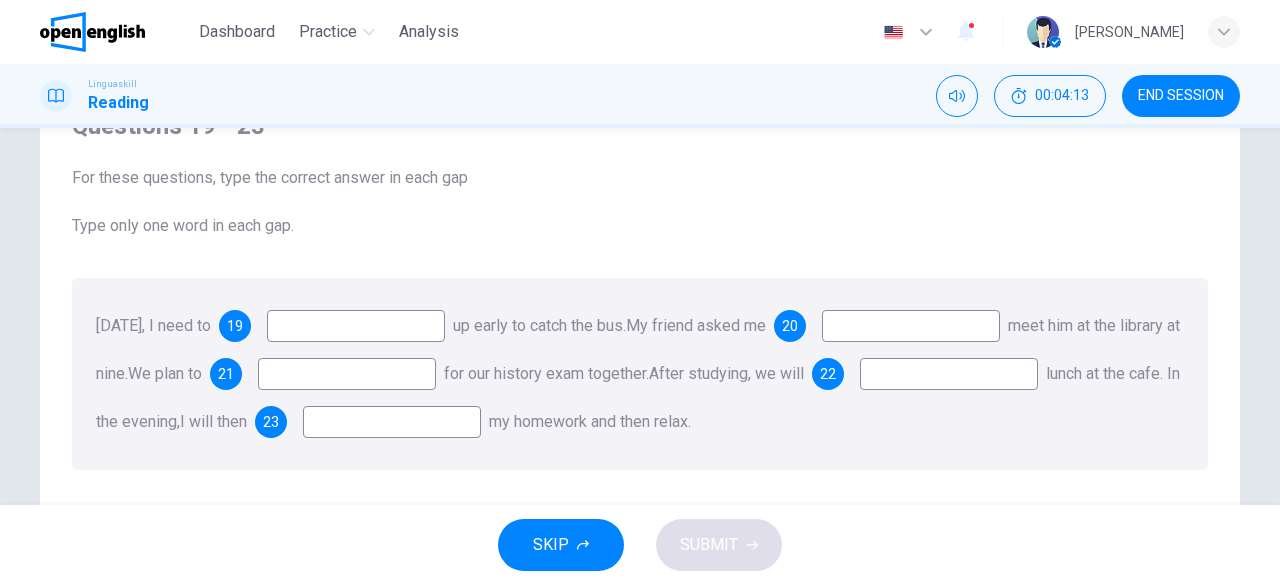 scroll, scrollTop: 100, scrollLeft: 0, axis: vertical 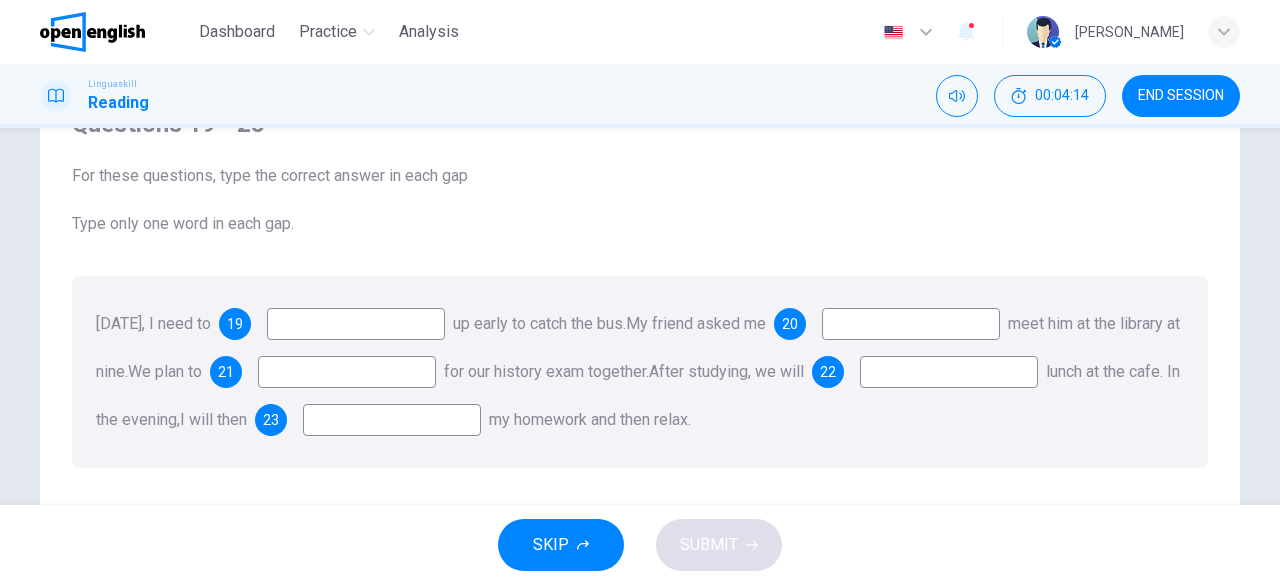 click at bounding box center [356, 324] 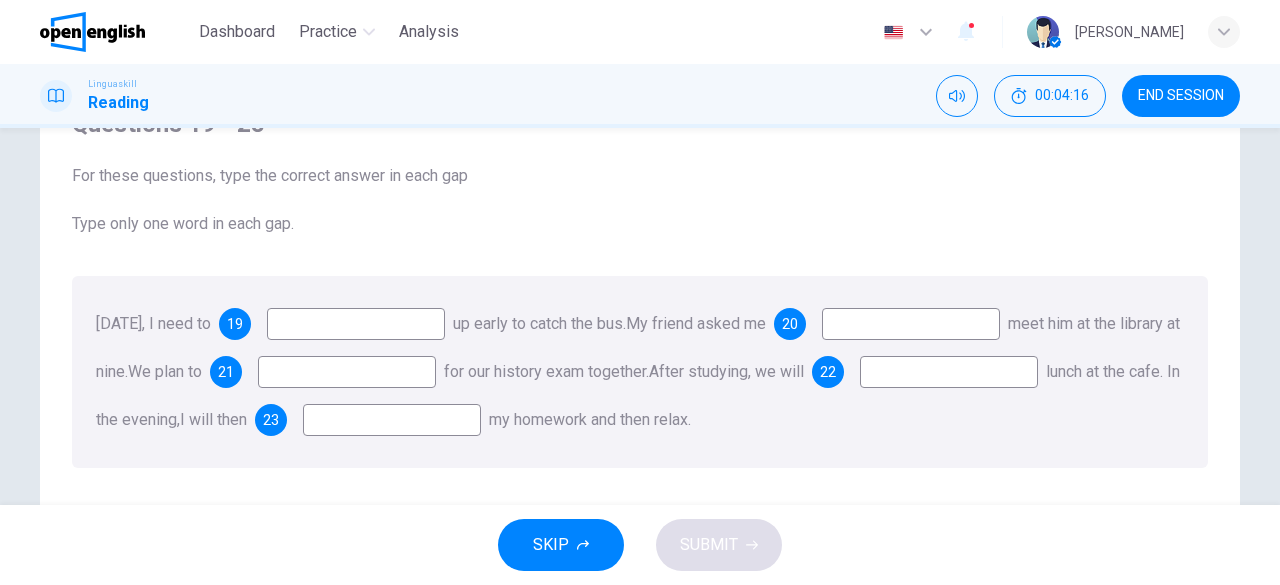 click at bounding box center [356, 324] 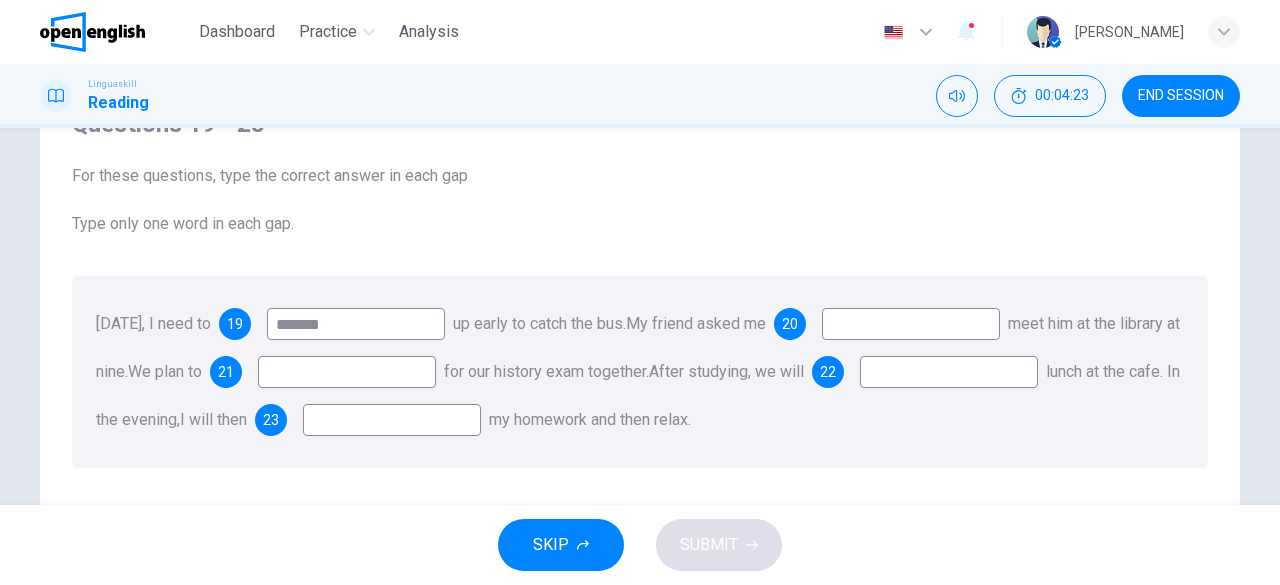 type on "*******" 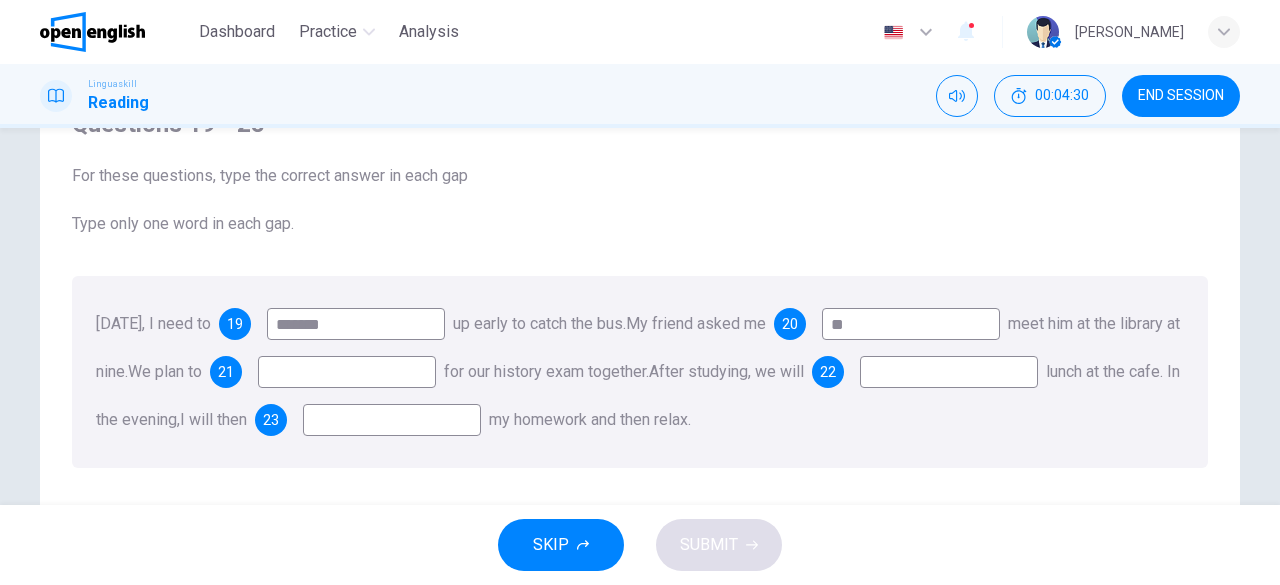 type on "**" 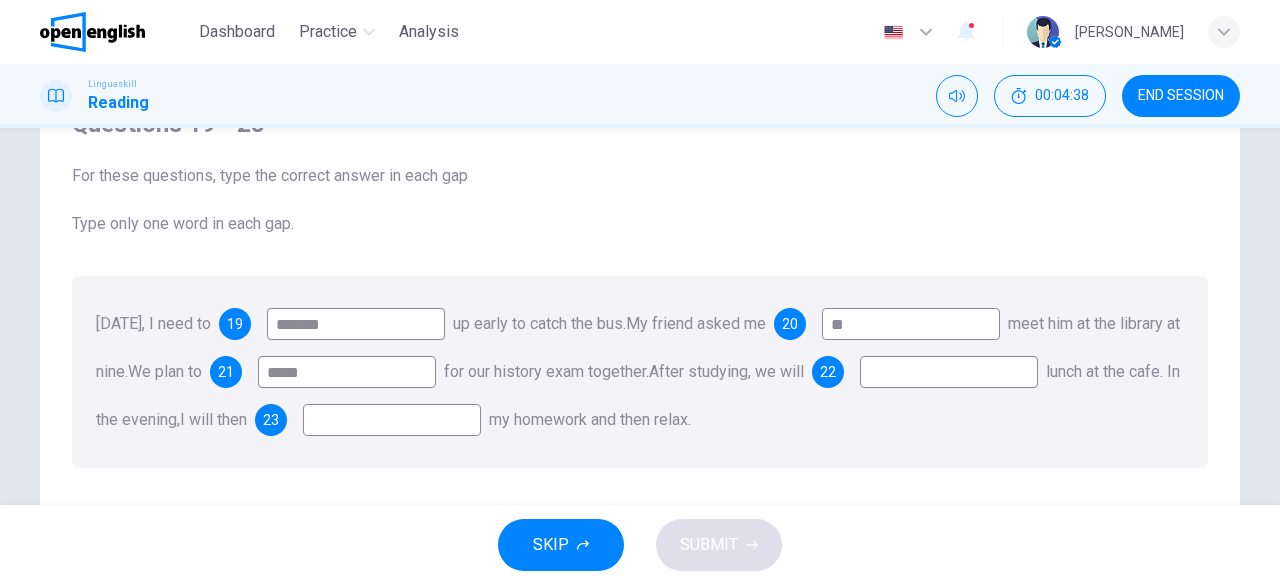 type on "*****" 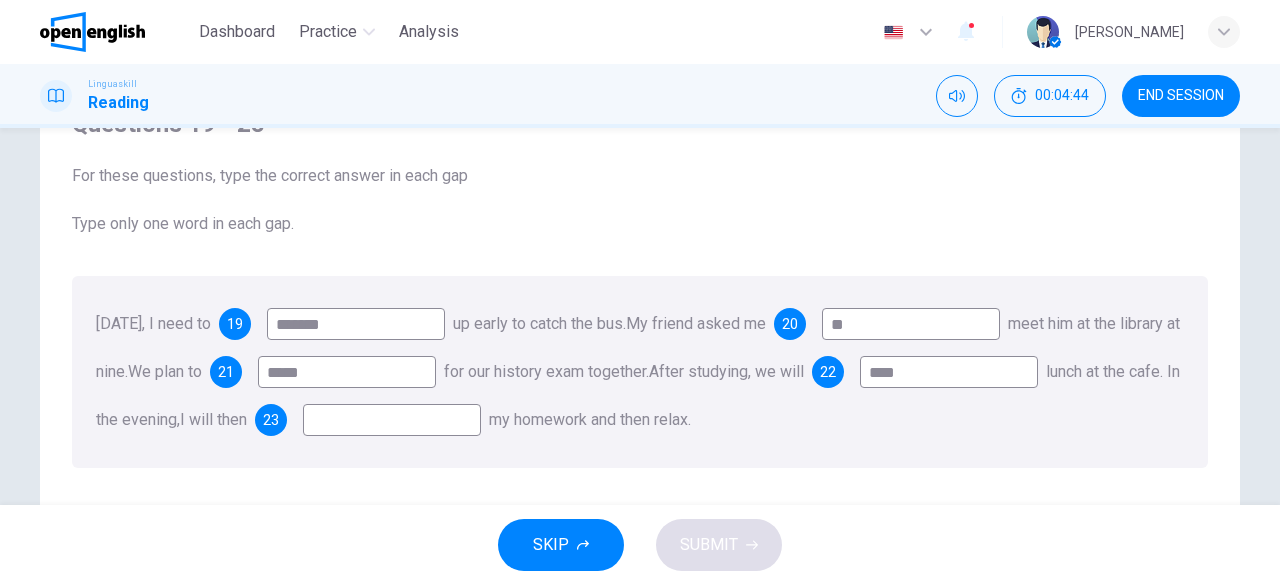 type on "****" 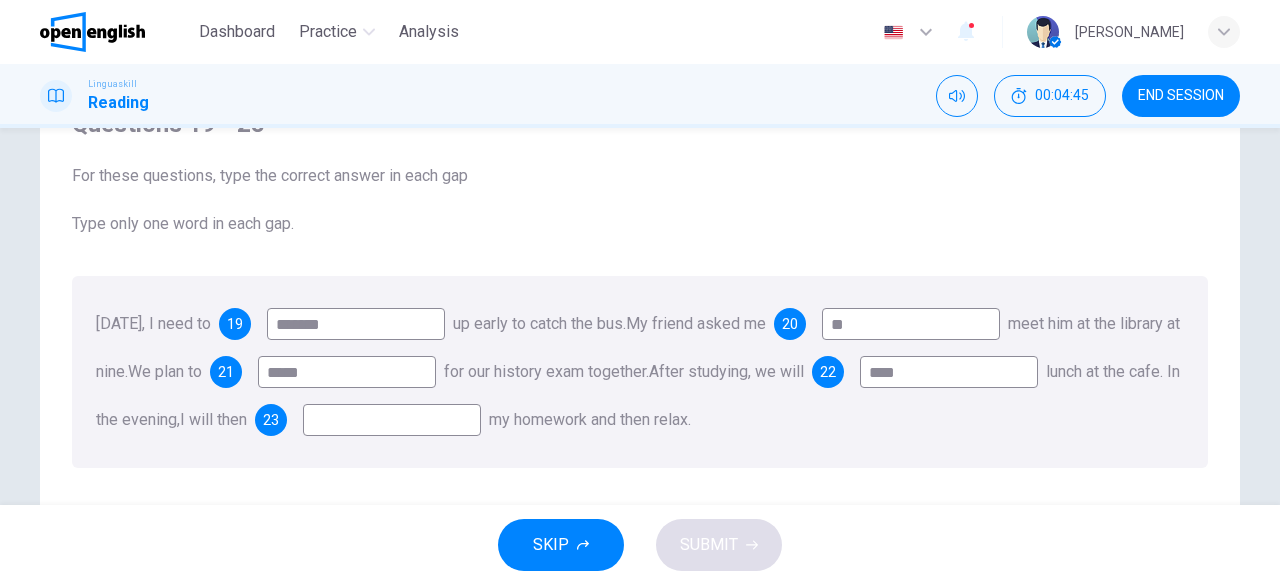click at bounding box center (392, 420) 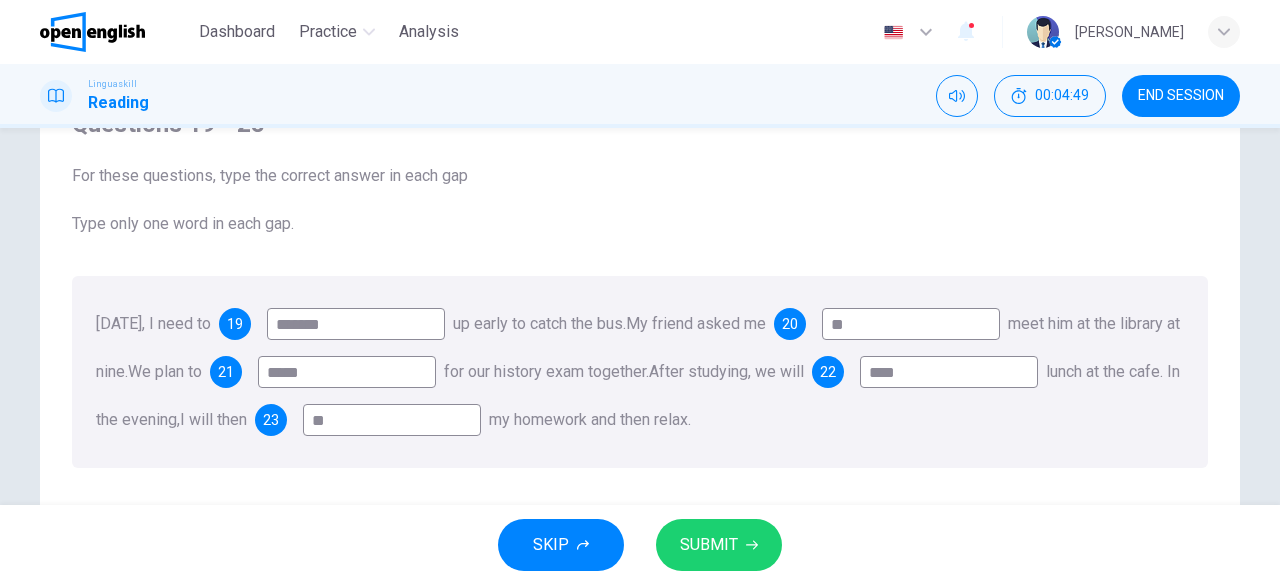 type on "**" 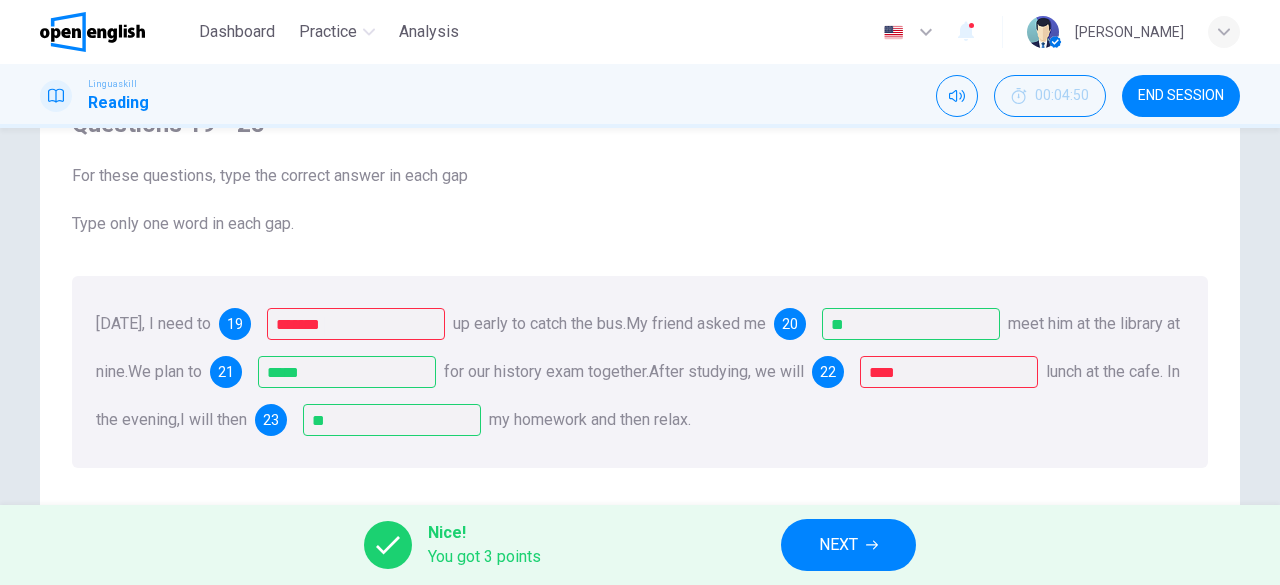 click on "NEXT" at bounding box center (838, 545) 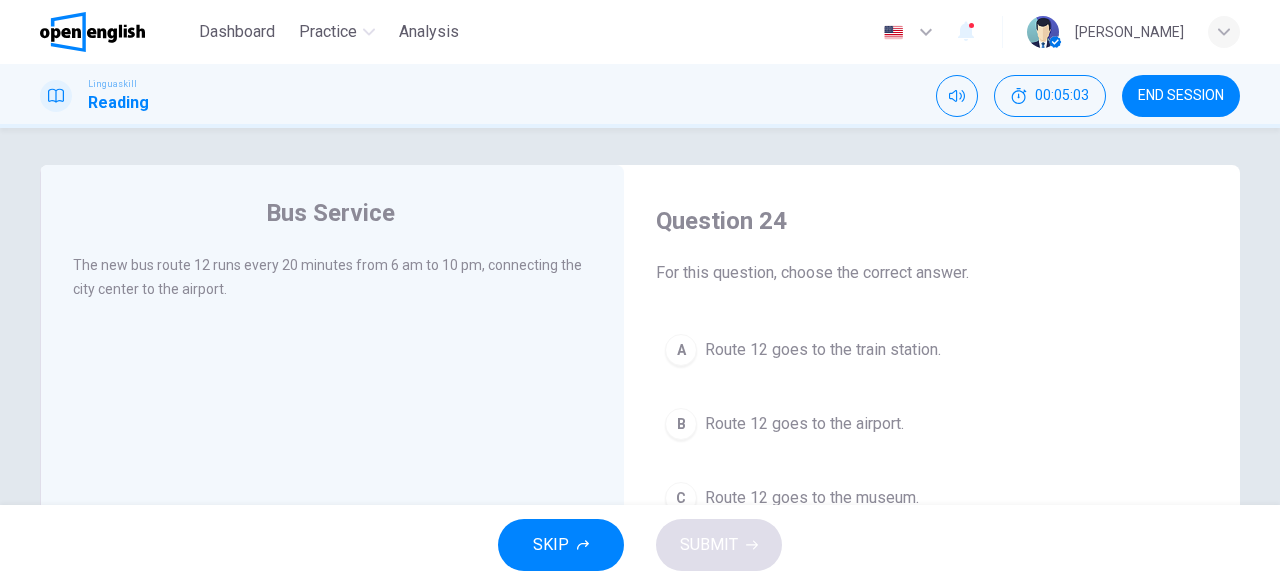 scroll, scrollTop: 0, scrollLeft: 0, axis: both 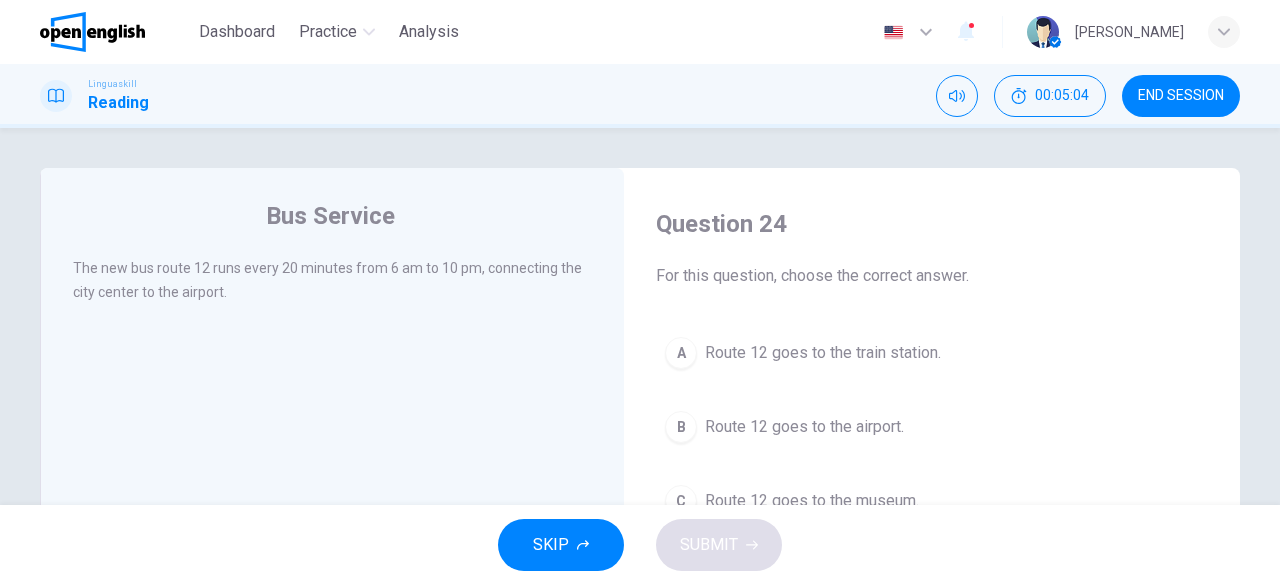 click on "B Route 12 goes to the airport." at bounding box center (932, 427) 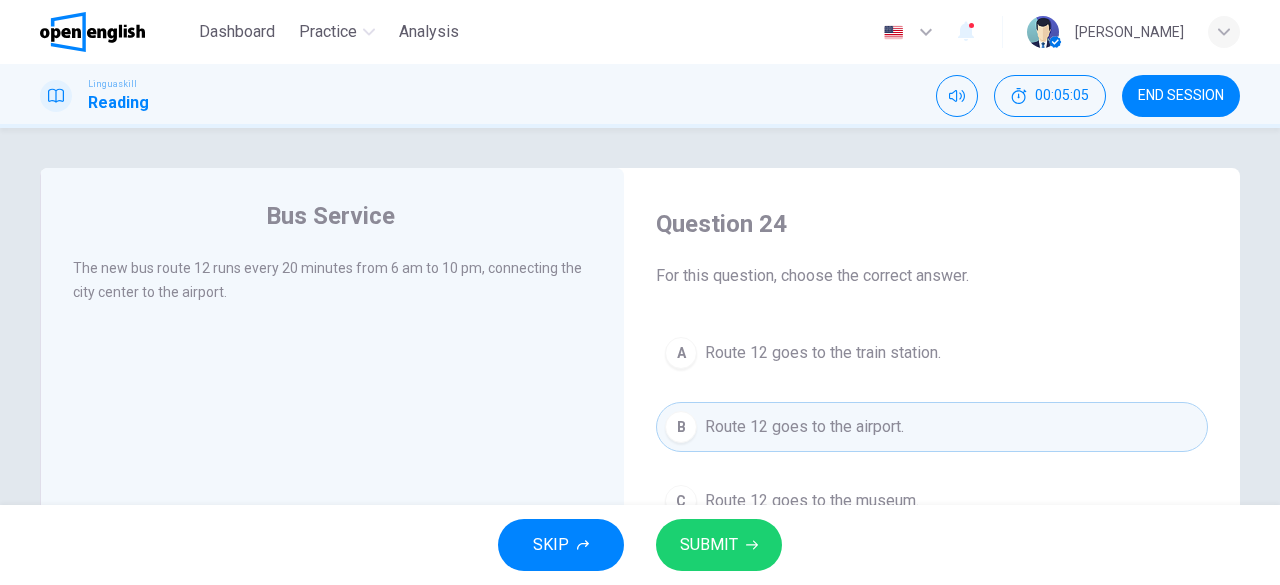 click on "SUBMIT" at bounding box center [719, 545] 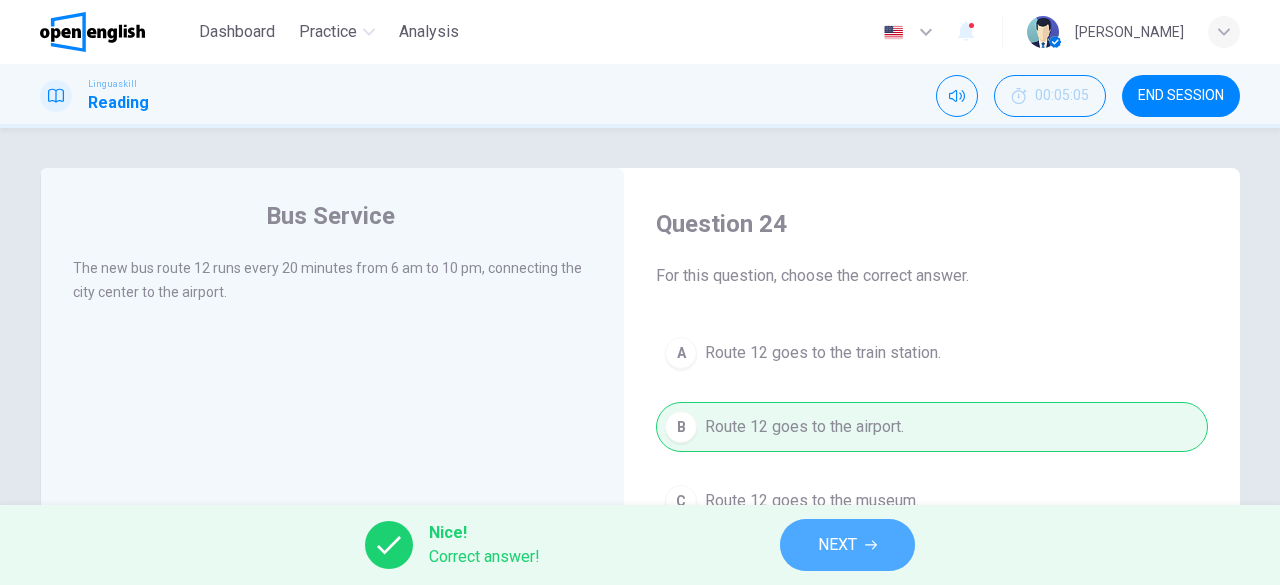 click on "NEXT" at bounding box center (837, 545) 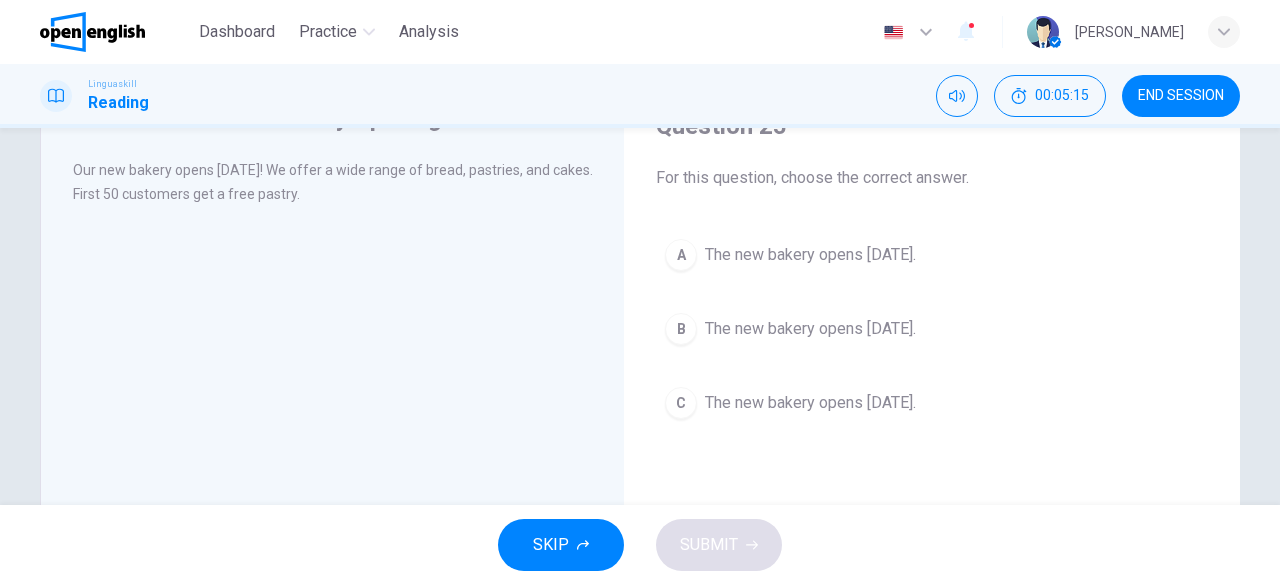 scroll, scrollTop: 100, scrollLeft: 0, axis: vertical 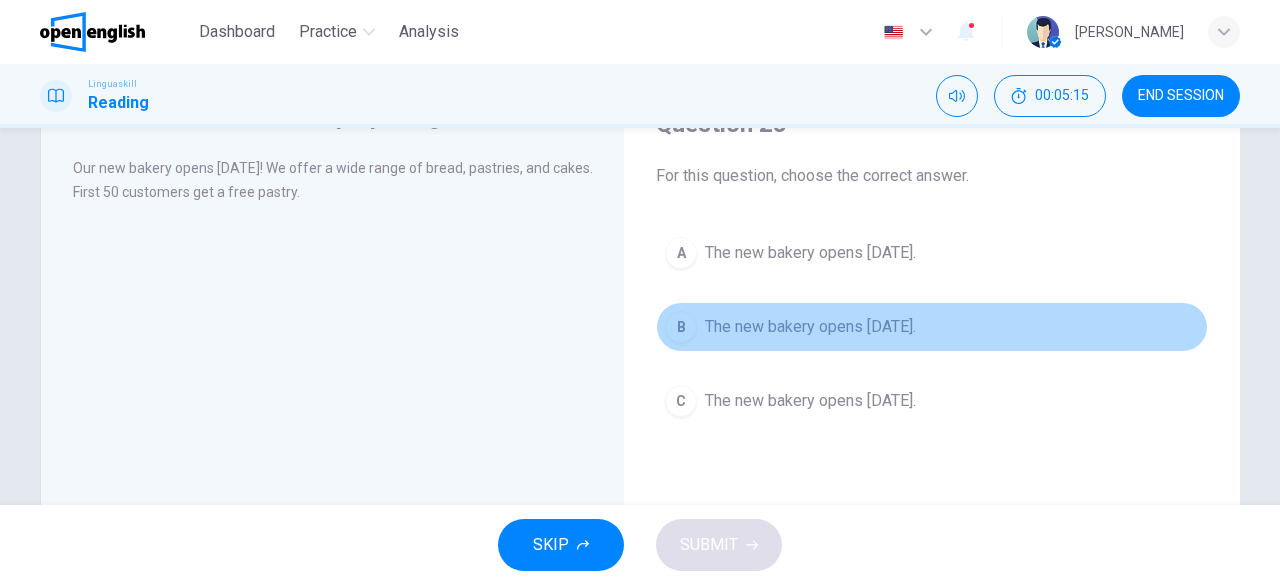 click on "The new bakery opens [DATE]." at bounding box center (810, 327) 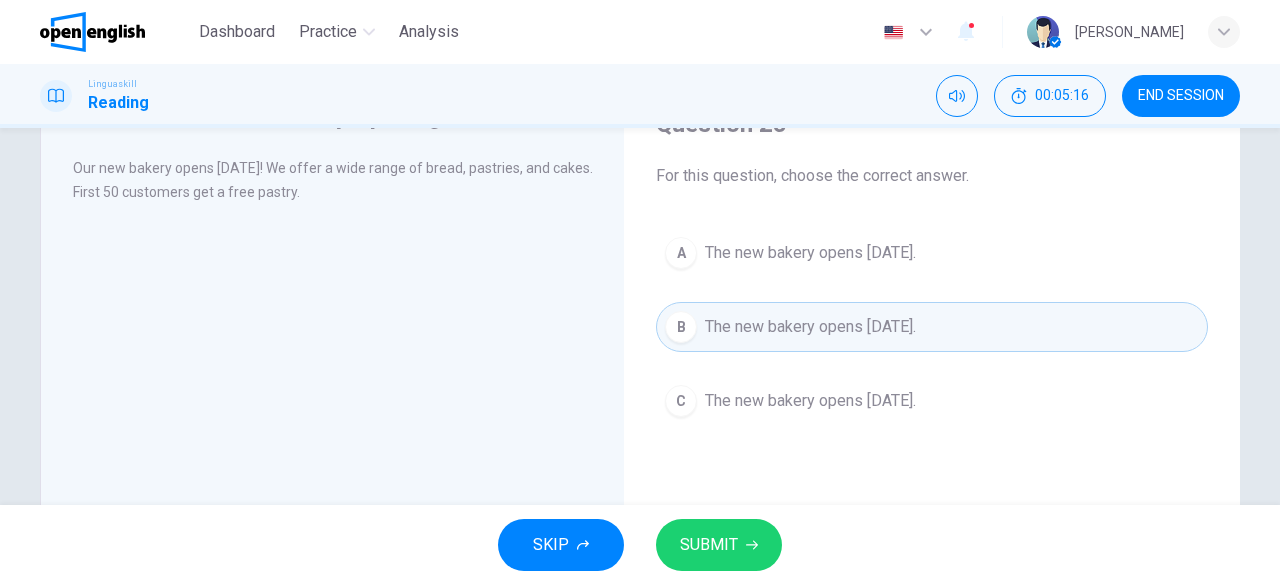 click on "SUBMIT" at bounding box center (709, 545) 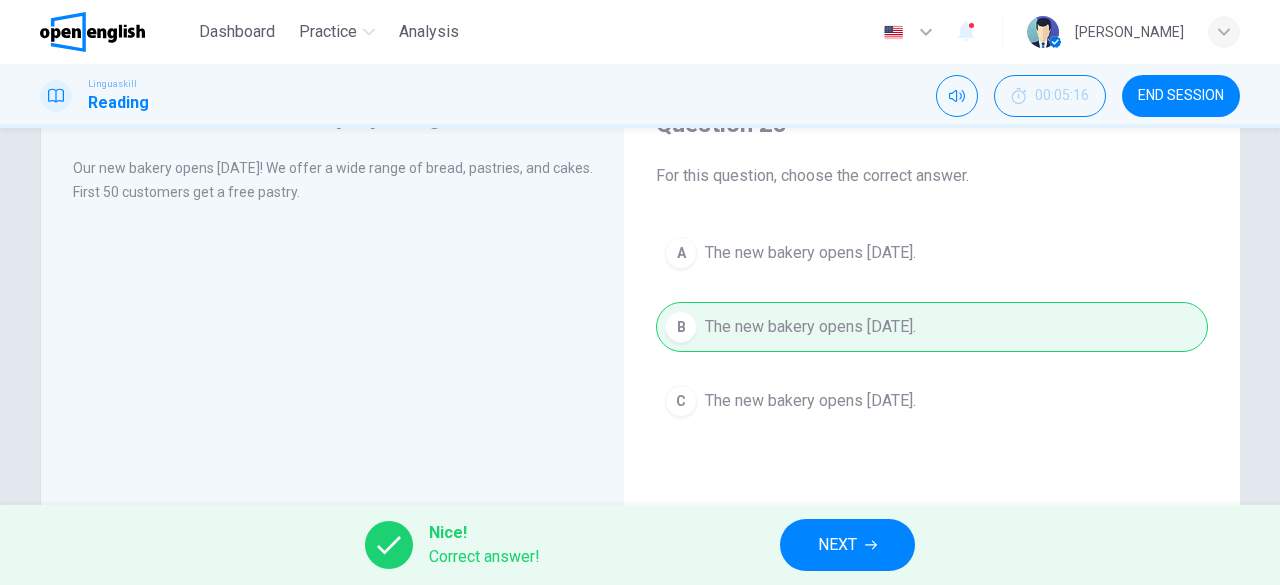 click on "NEXT" at bounding box center [837, 545] 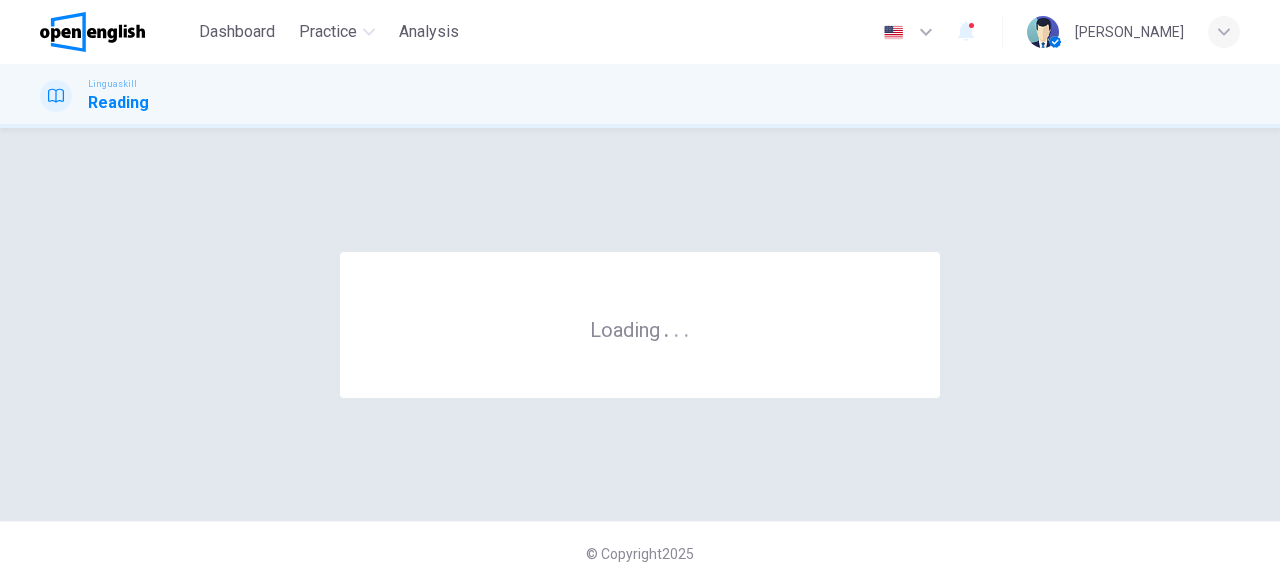 scroll, scrollTop: 0, scrollLeft: 0, axis: both 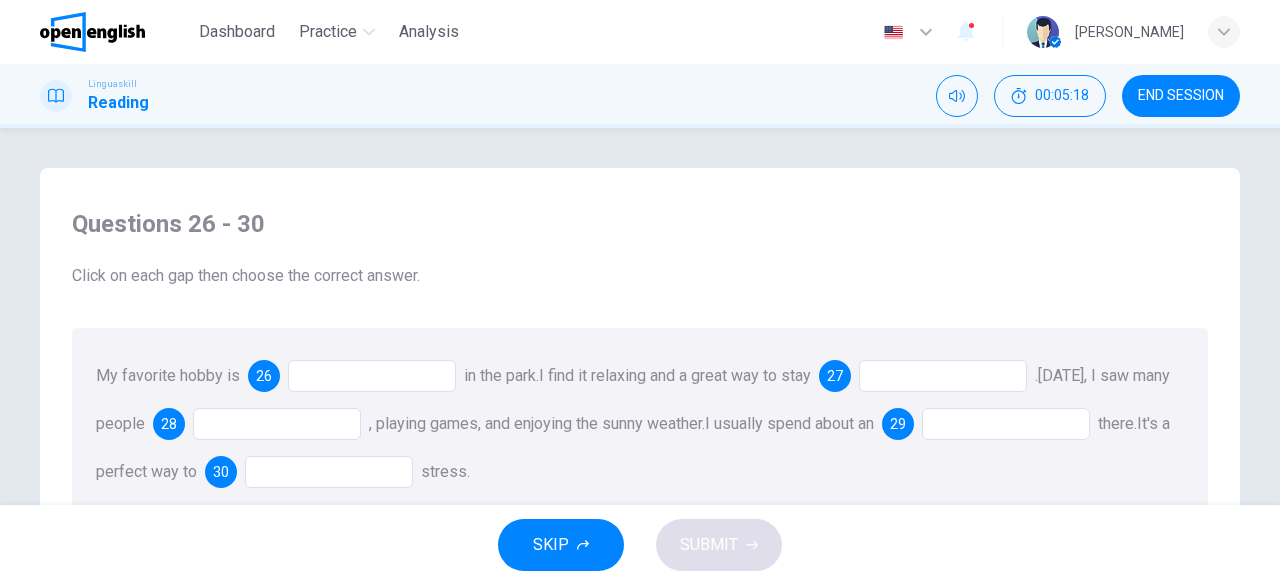 click at bounding box center [372, 376] 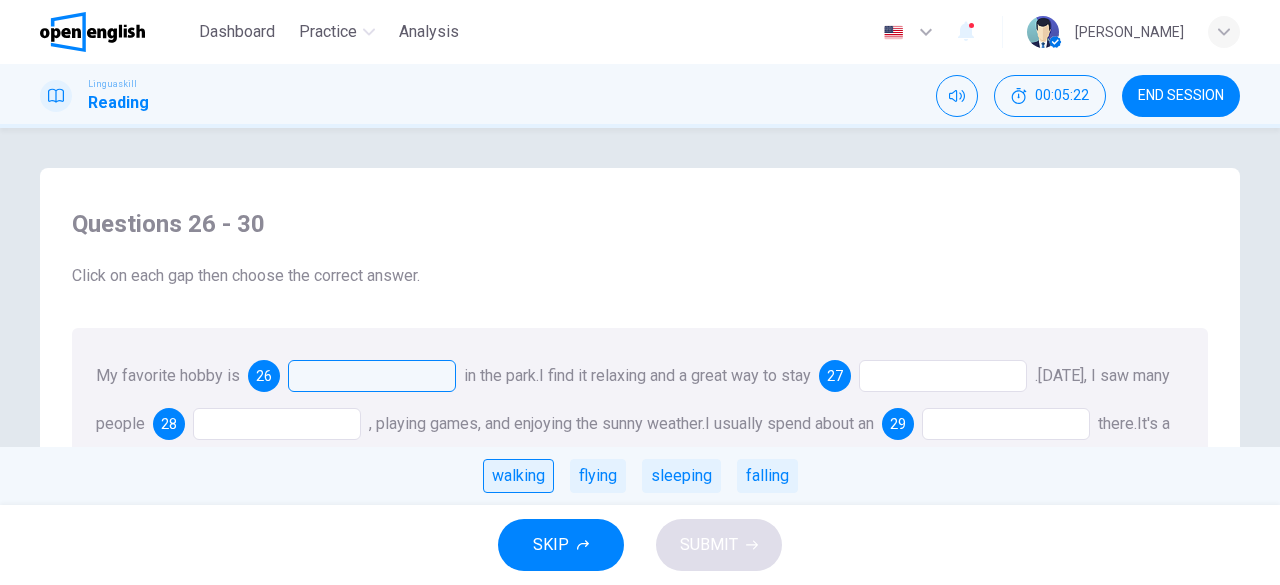 click on "walking" at bounding box center [518, 476] 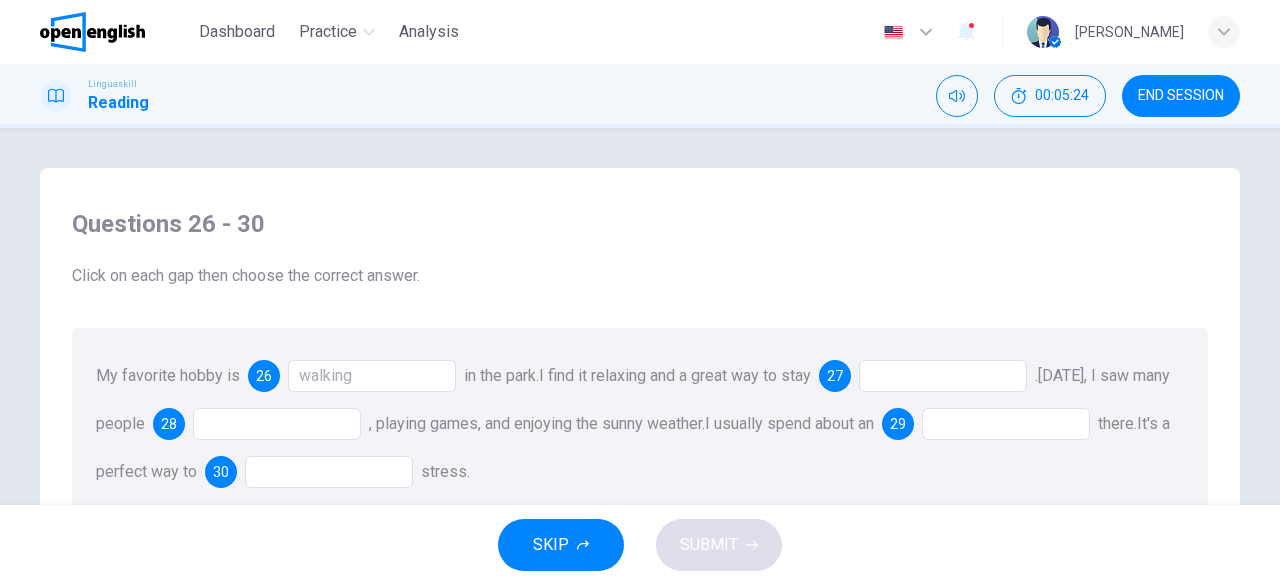 click at bounding box center [943, 376] 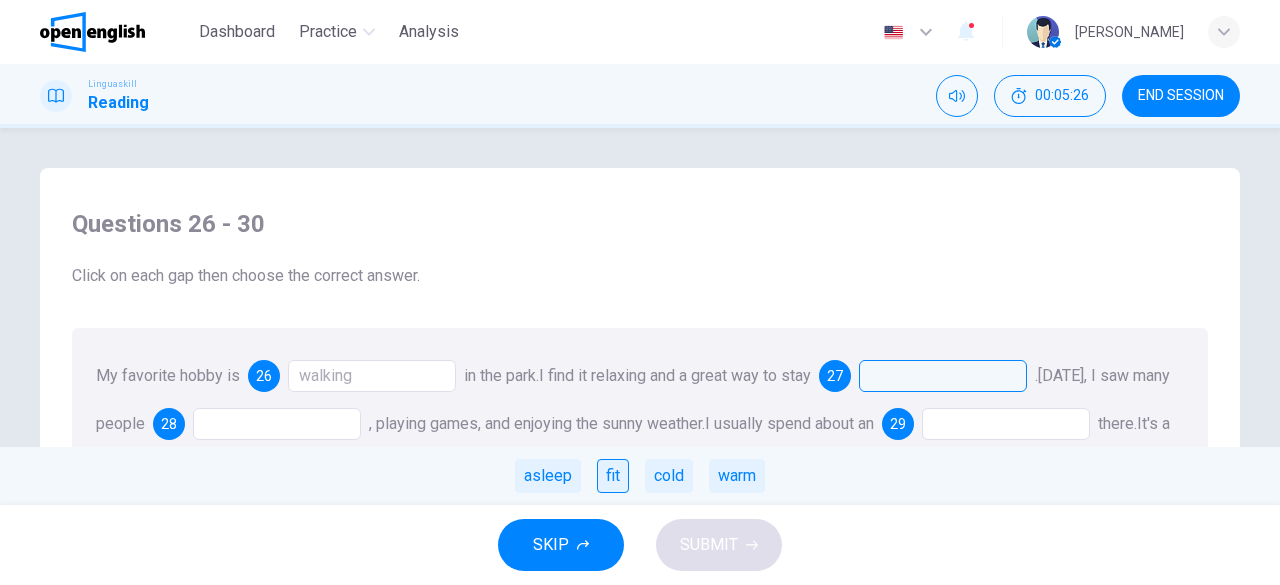 click on "fit" at bounding box center (613, 476) 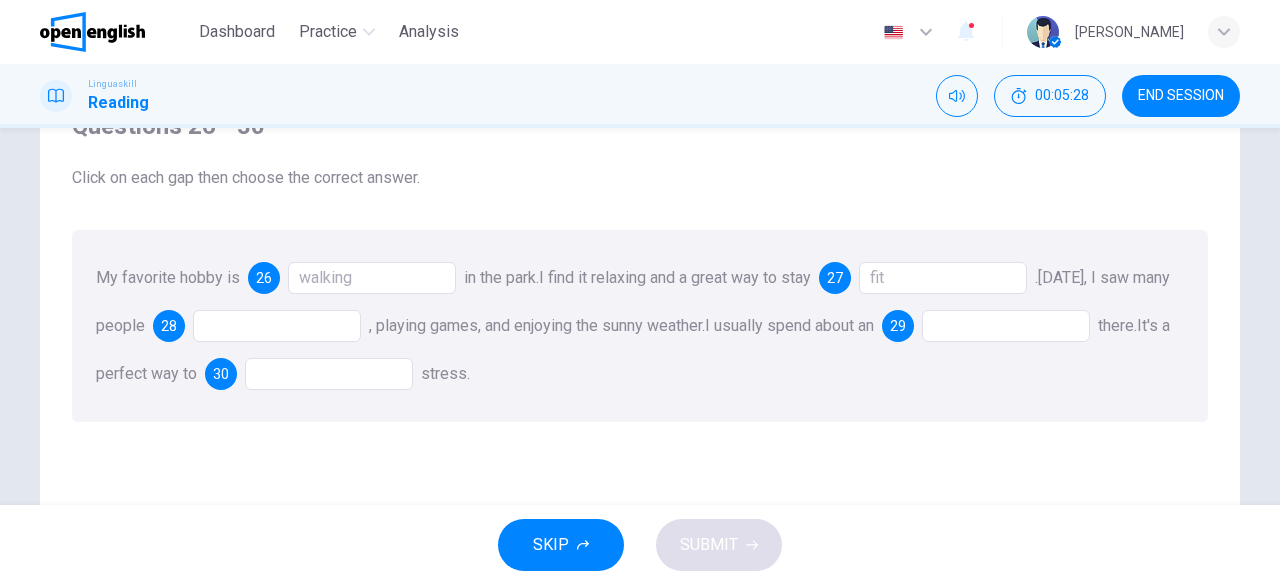 scroll, scrollTop: 100, scrollLeft: 0, axis: vertical 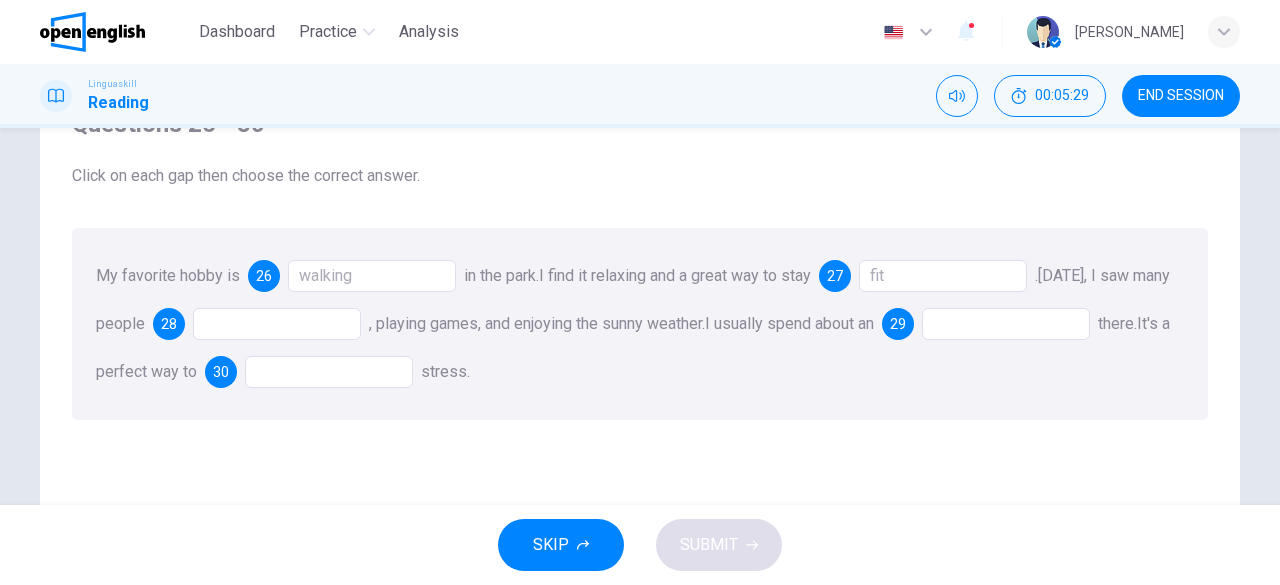 click at bounding box center (277, 324) 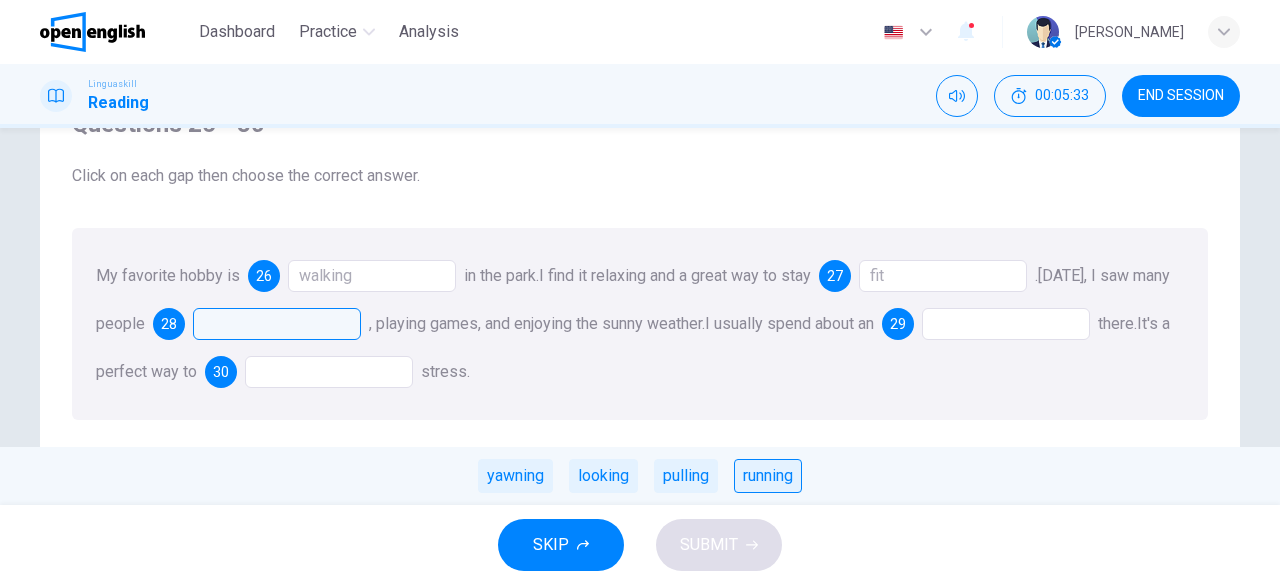 click on "running" at bounding box center (768, 476) 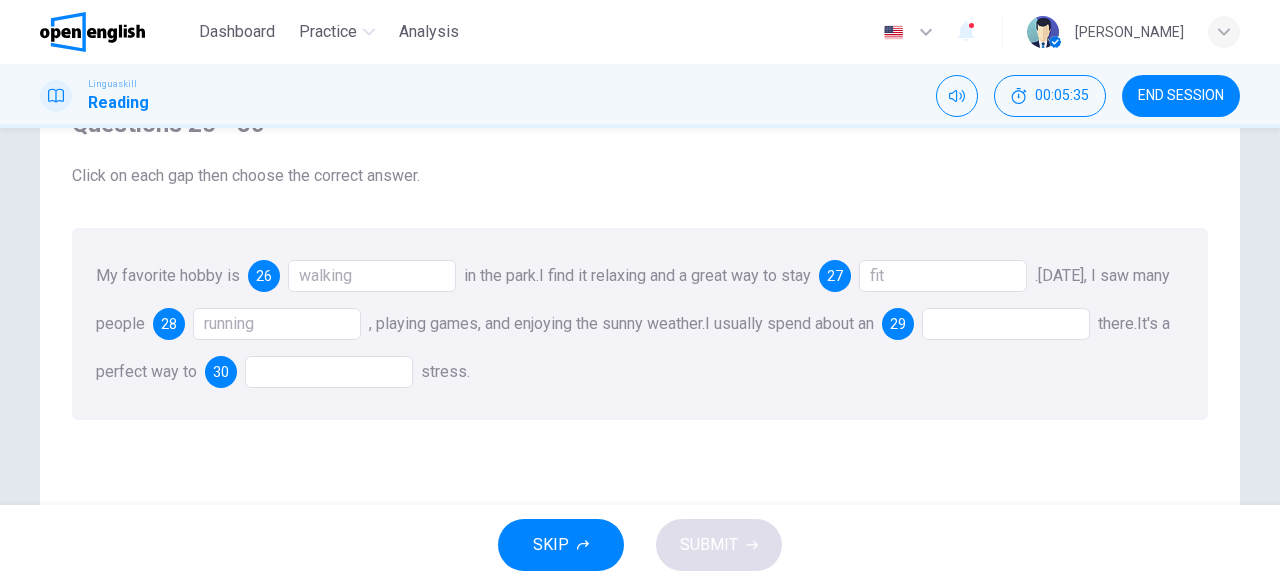 click at bounding box center [1006, 324] 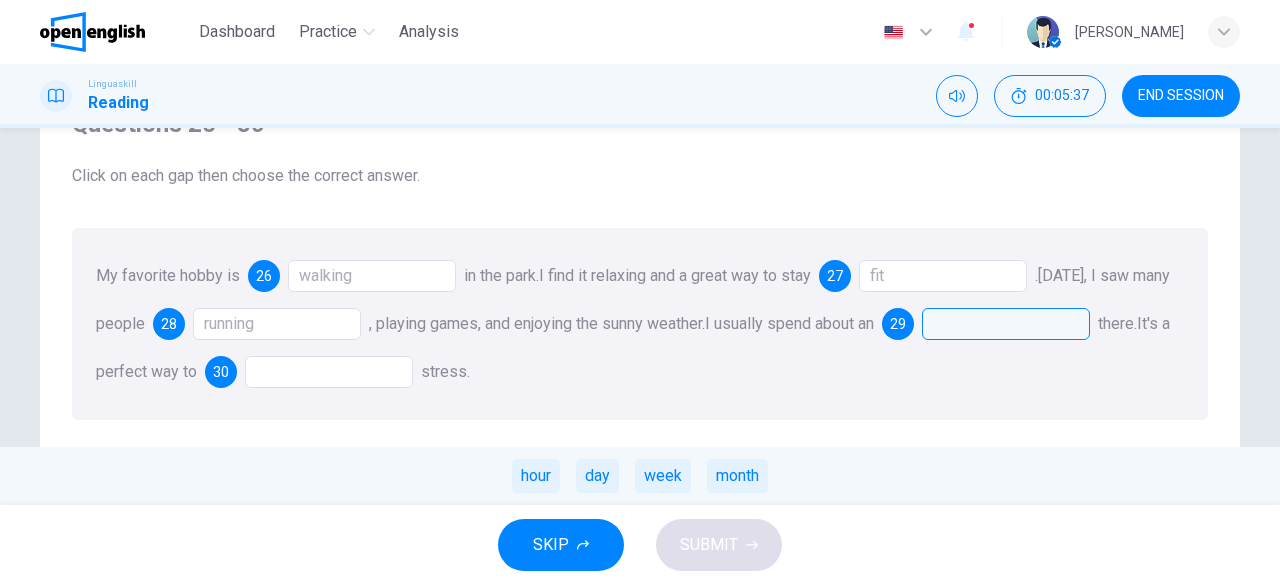 click on "hour" at bounding box center [536, 476] 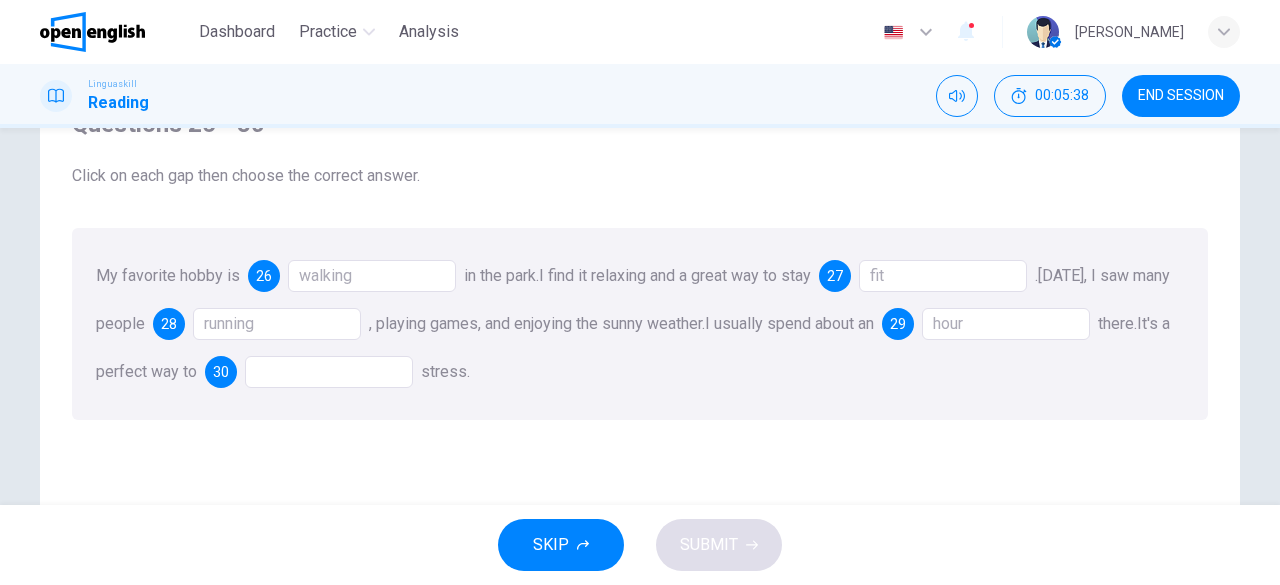 click at bounding box center [329, 372] 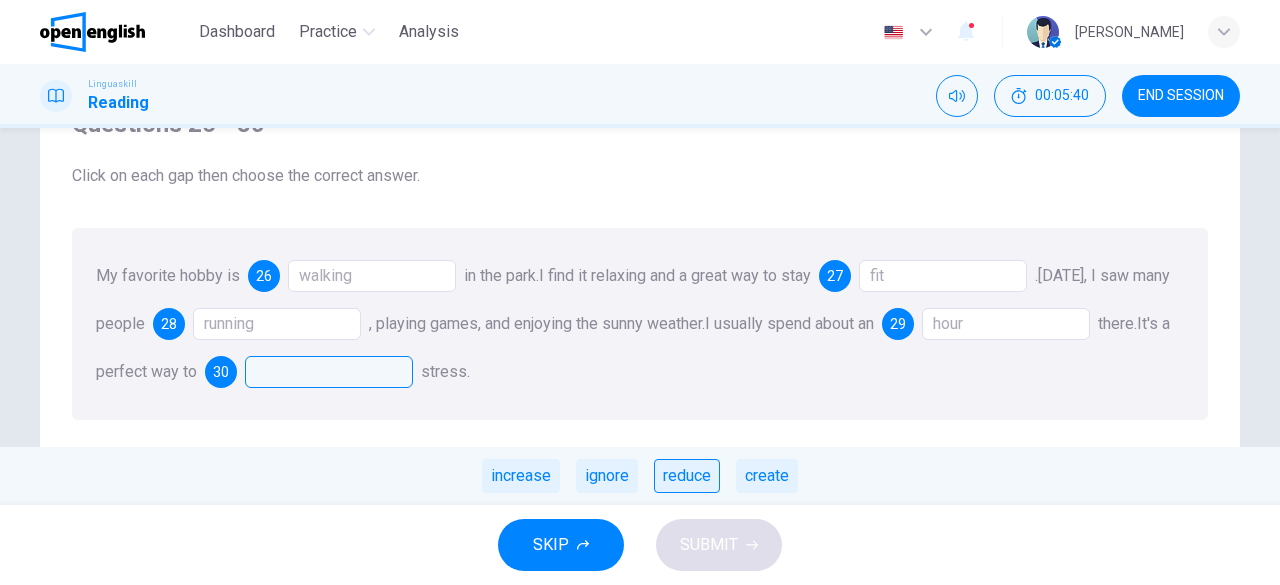 click on "reduce" at bounding box center [687, 476] 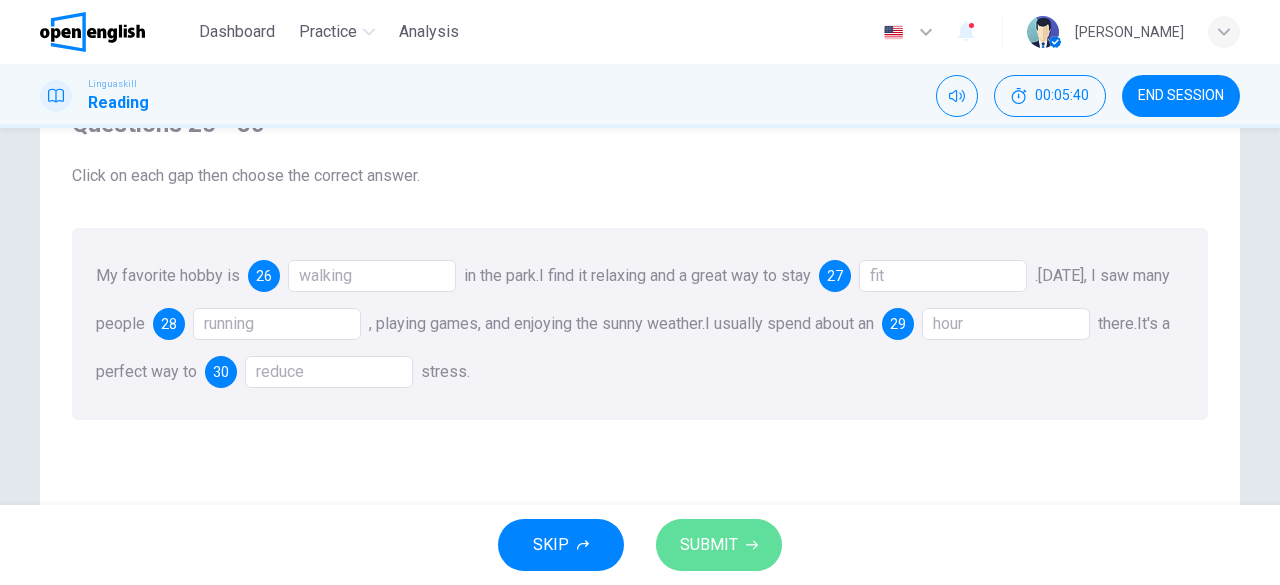 click on "SUBMIT" at bounding box center (709, 545) 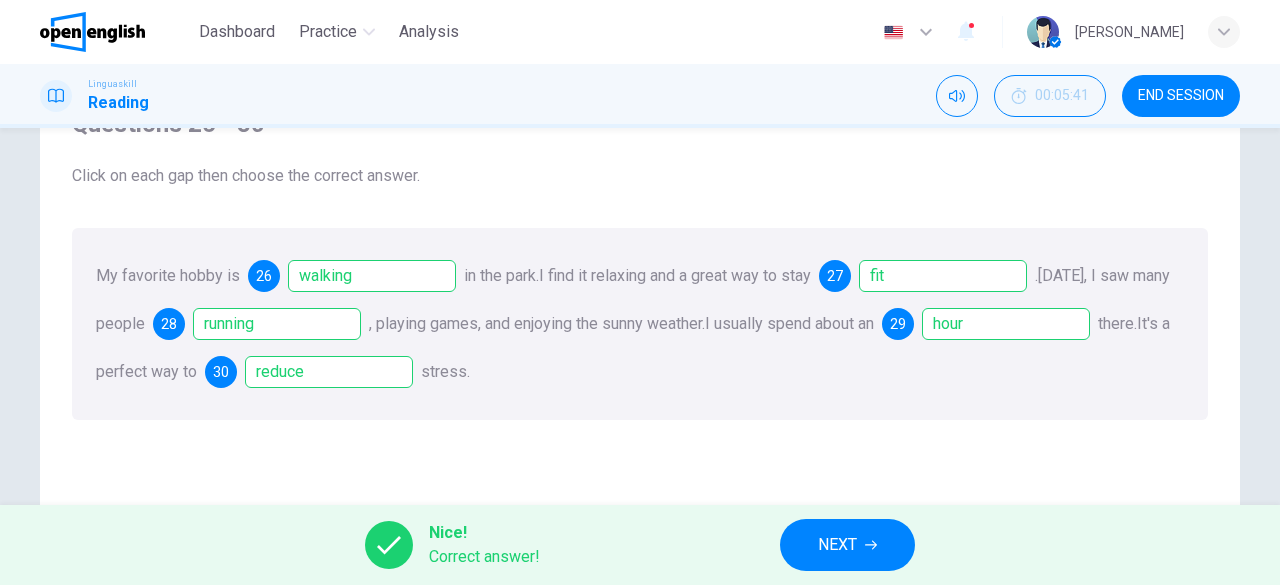 click on "NEXT" at bounding box center (837, 545) 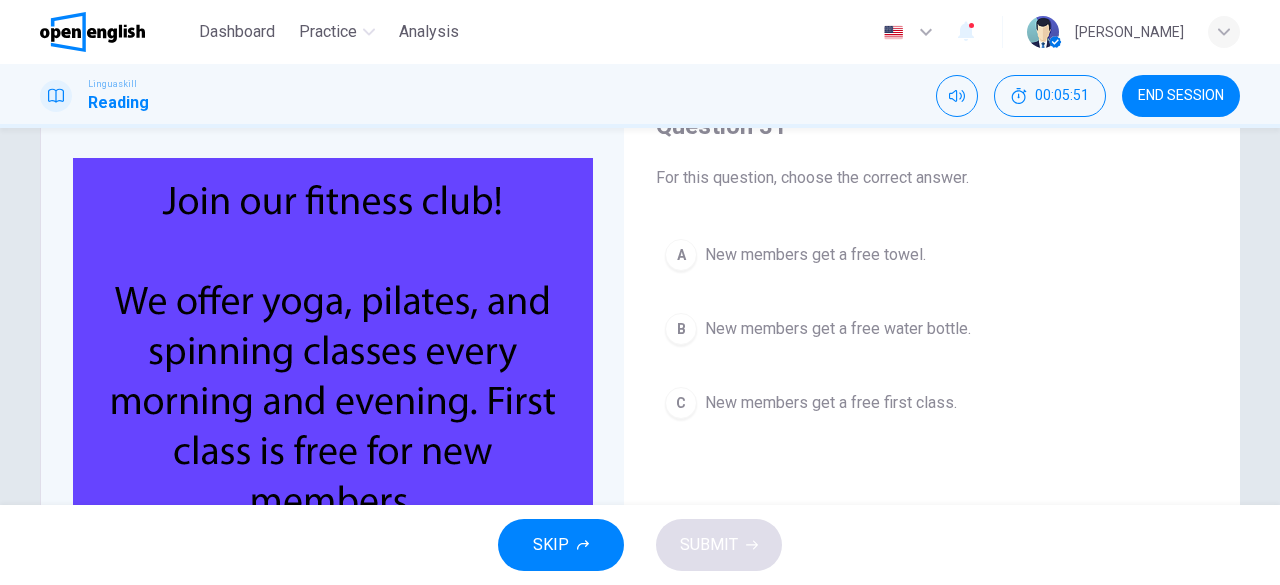 scroll, scrollTop: 100, scrollLeft: 0, axis: vertical 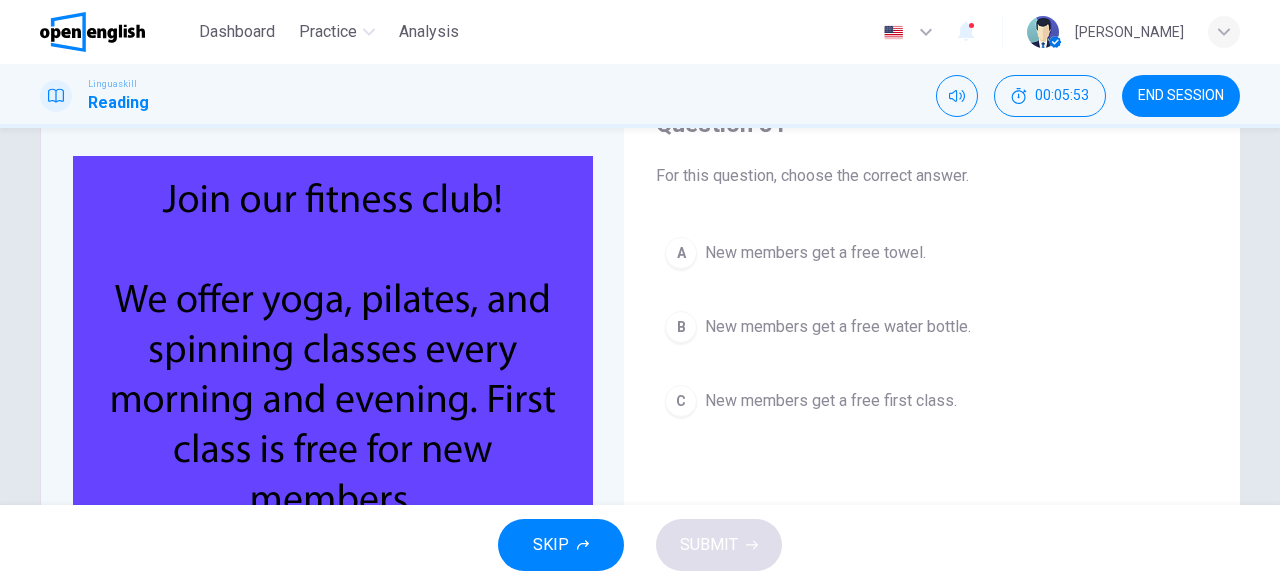 click on "C" at bounding box center (681, 401) 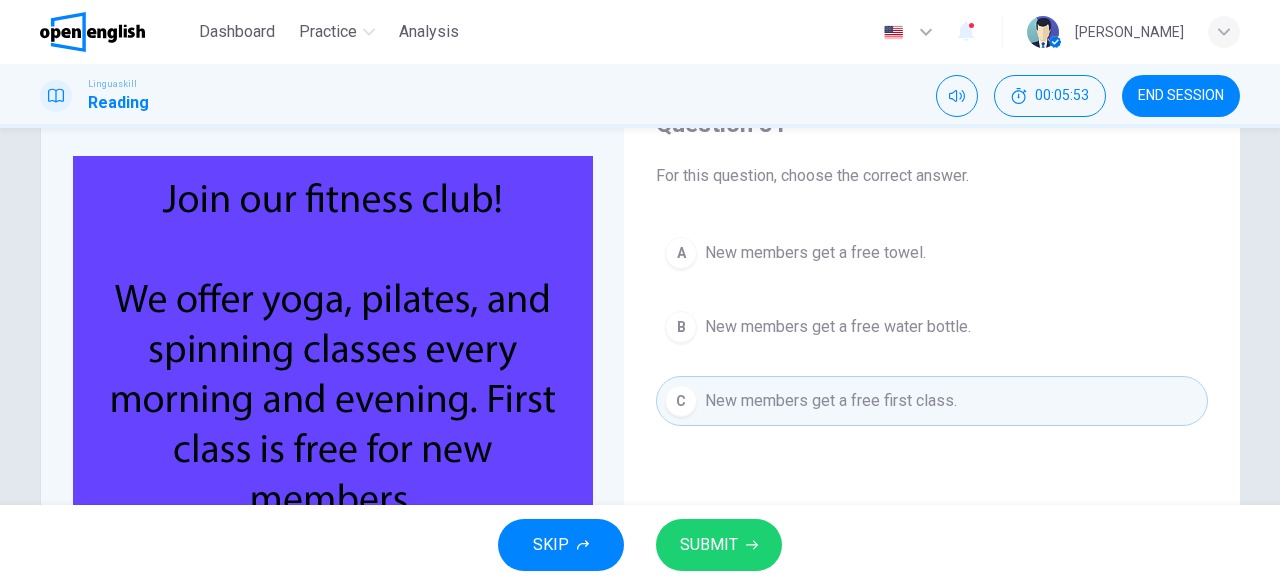 click on "SUBMIT" at bounding box center (719, 545) 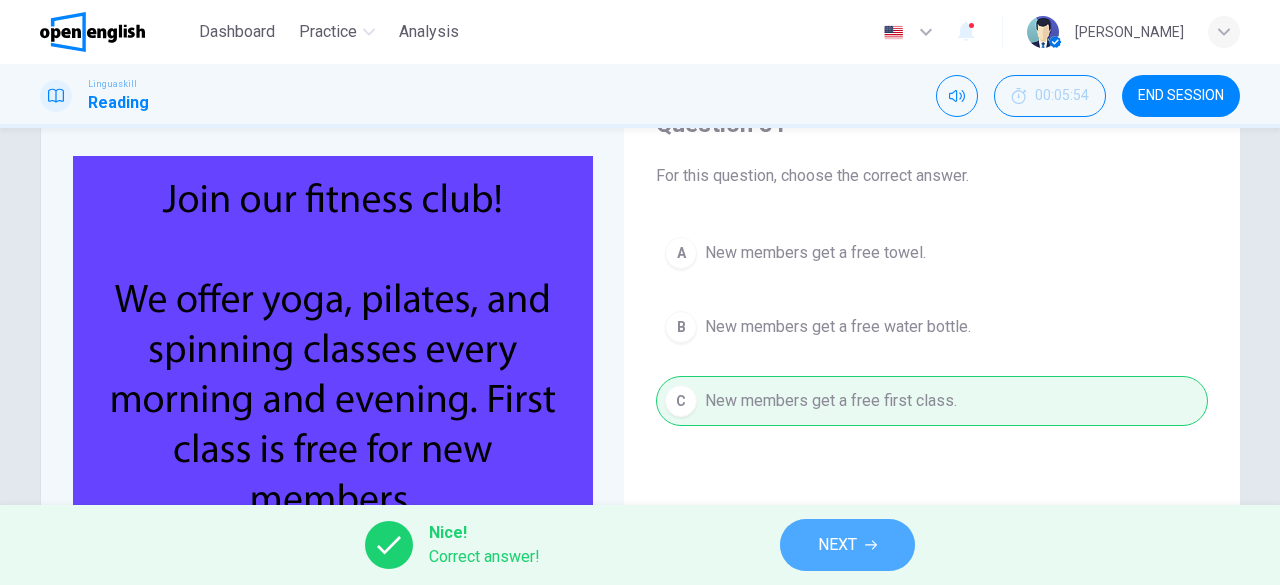 click on "NEXT" at bounding box center (837, 545) 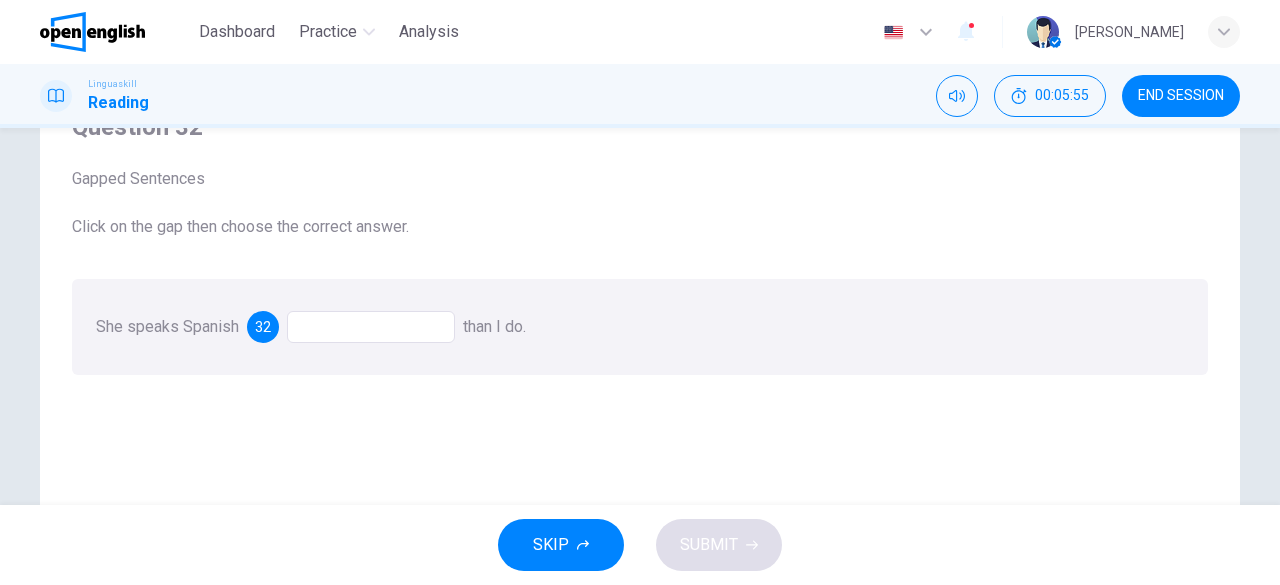 scroll, scrollTop: 100, scrollLeft: 0, axis: vertical 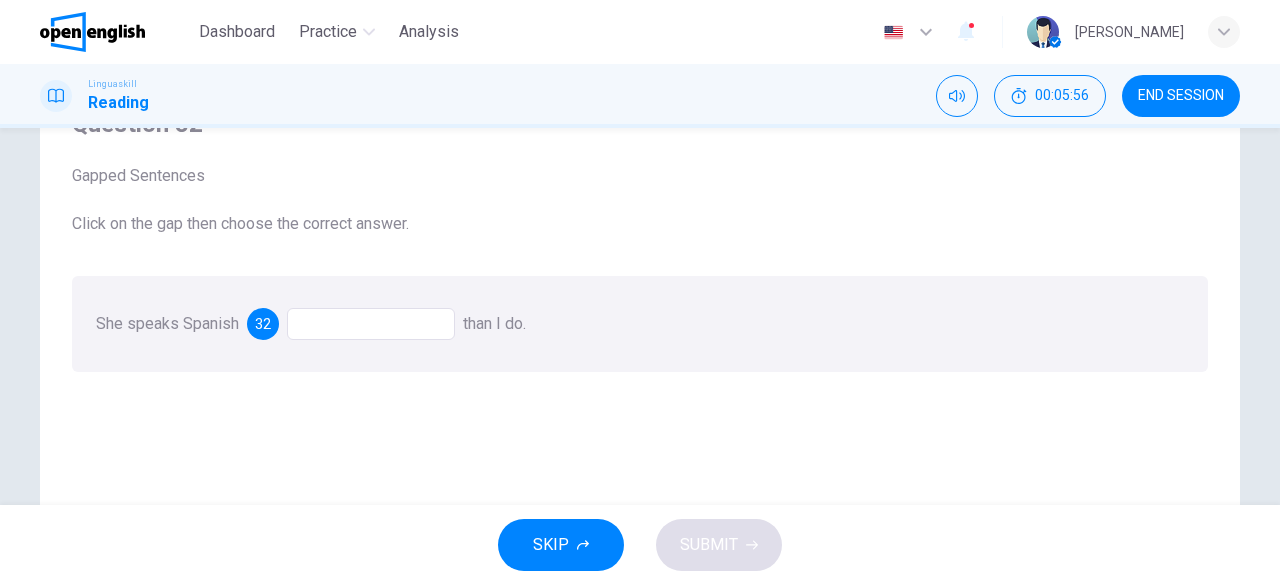 click at bounding box center (371, 324) 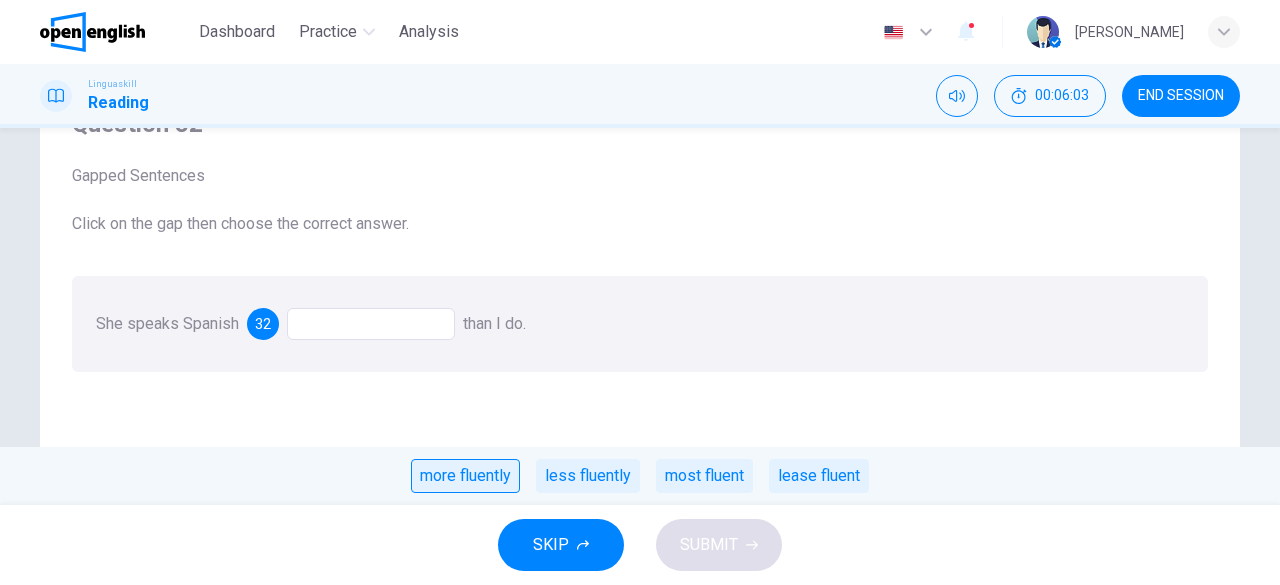 click on "more fluently" at bounding box center (465, 476) 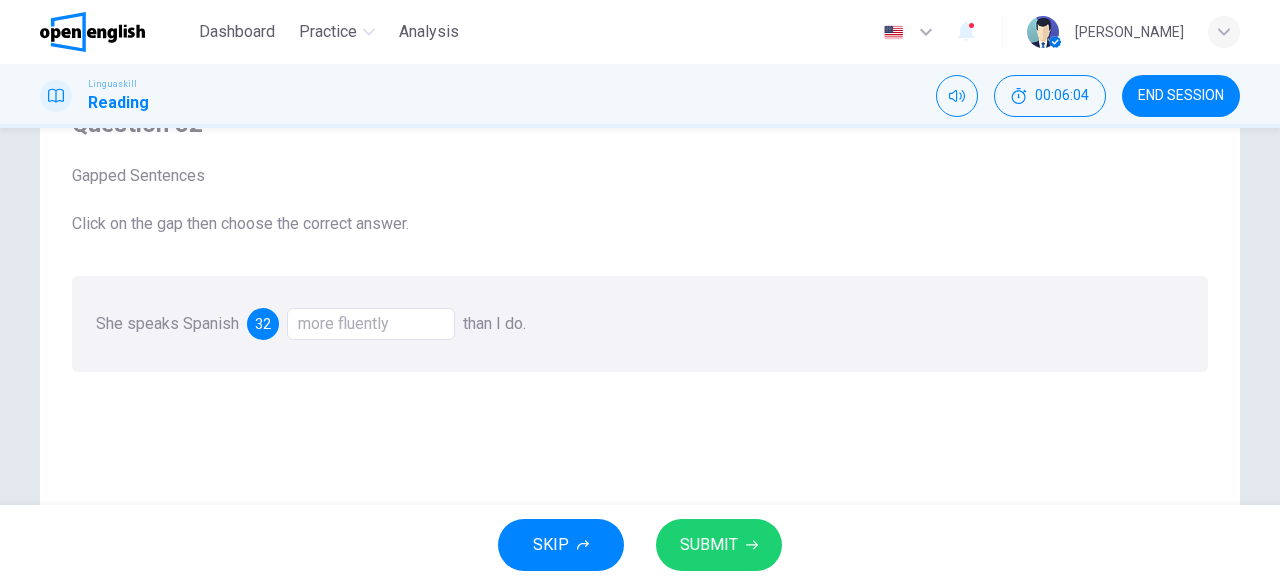 click on "SUBMIT" at bounding box center [719, 545] 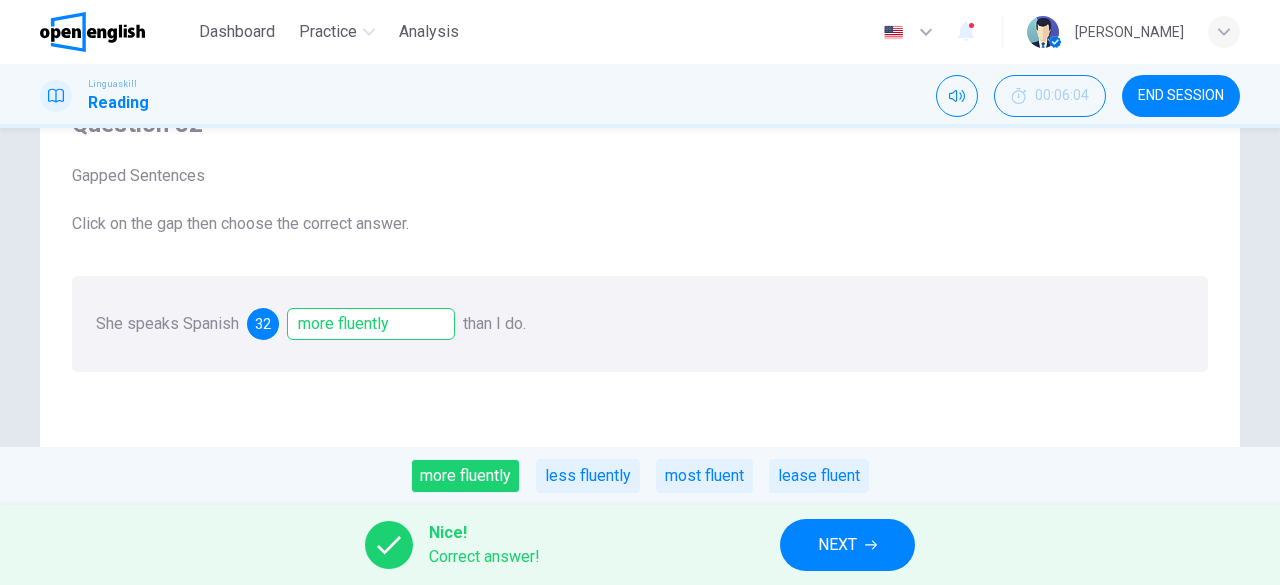 click on "NEXT" at bounding box center [837, 545] 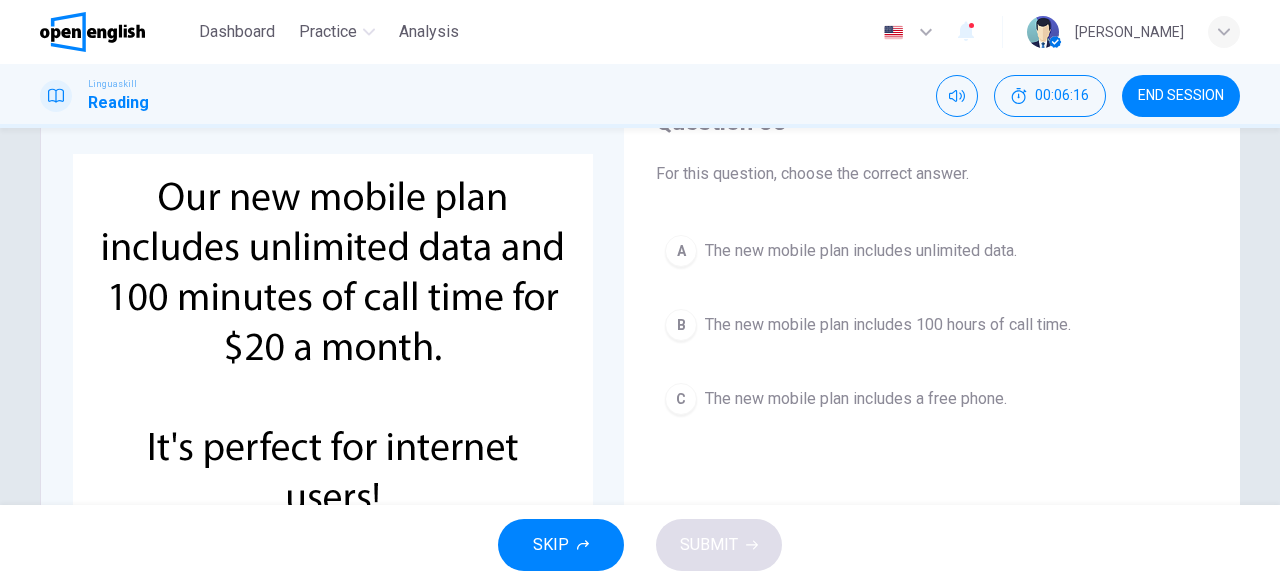 scroll, scrollTop: 100, scrollLeft: 0, axis: vertical 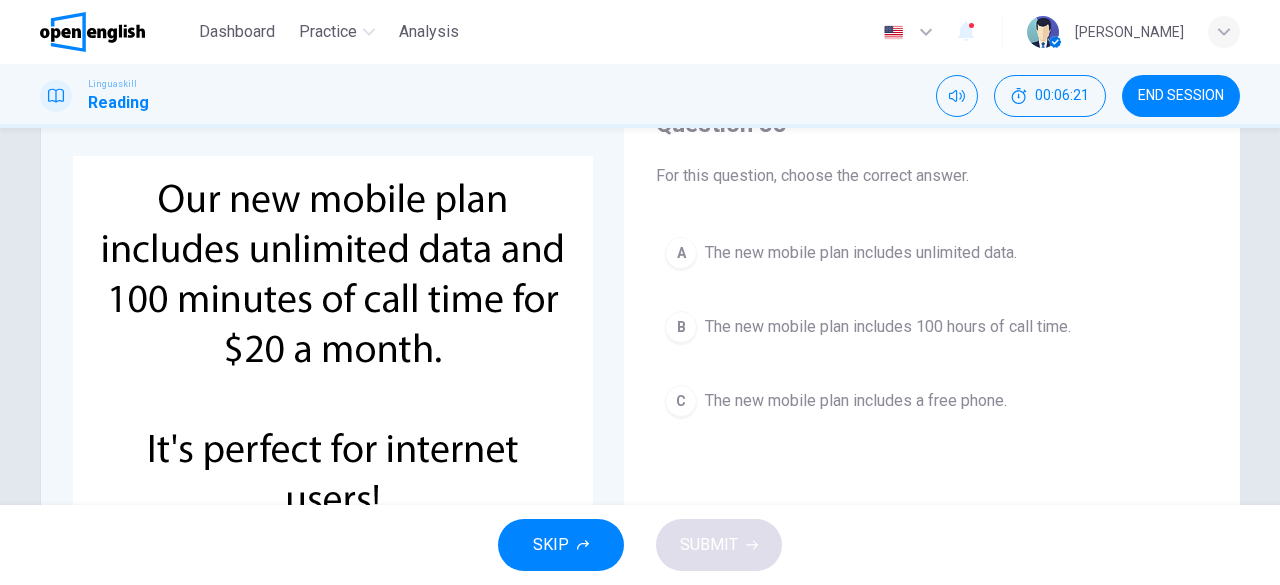 click on "A The new mobile plan includes unlimited data." at bounding box center (932, 253) 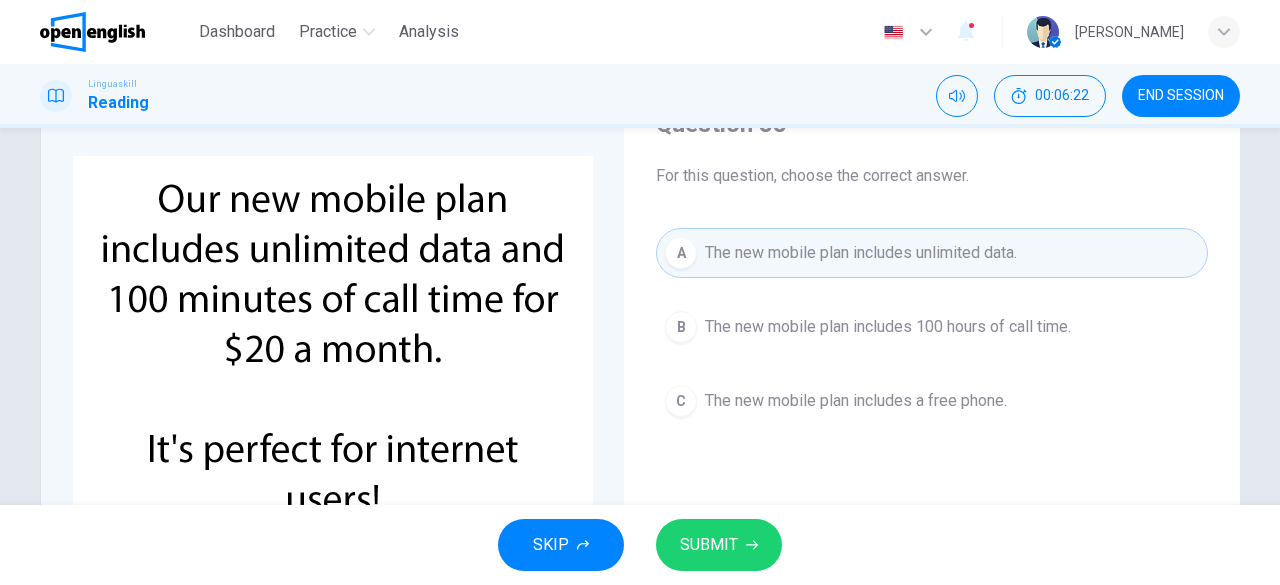 click on "SUBMIT" at bounding box center [719, 545] 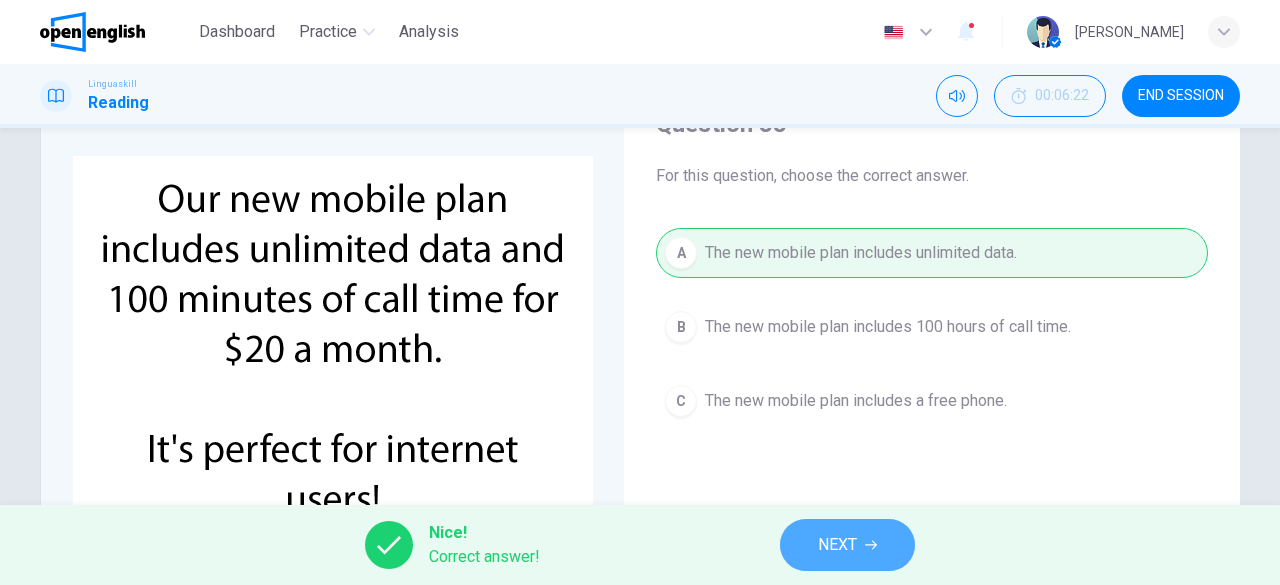 click on "NEXT" at bounding box center [847, 545] 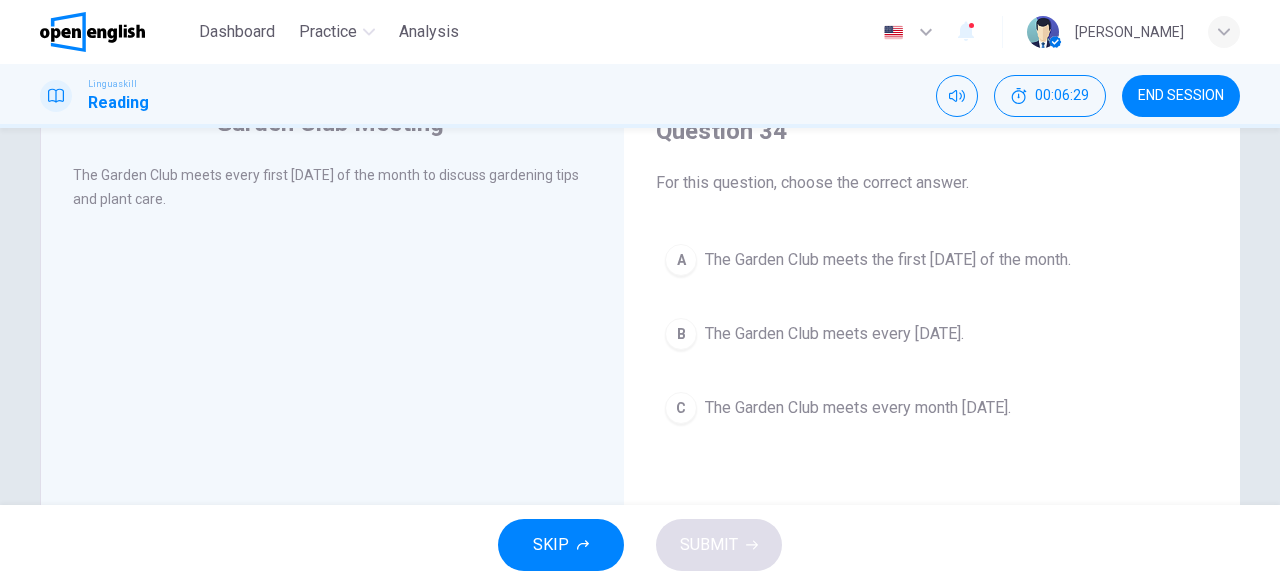 scroll, scrollTop: 100, scrollLeft: 0, axis: vertical 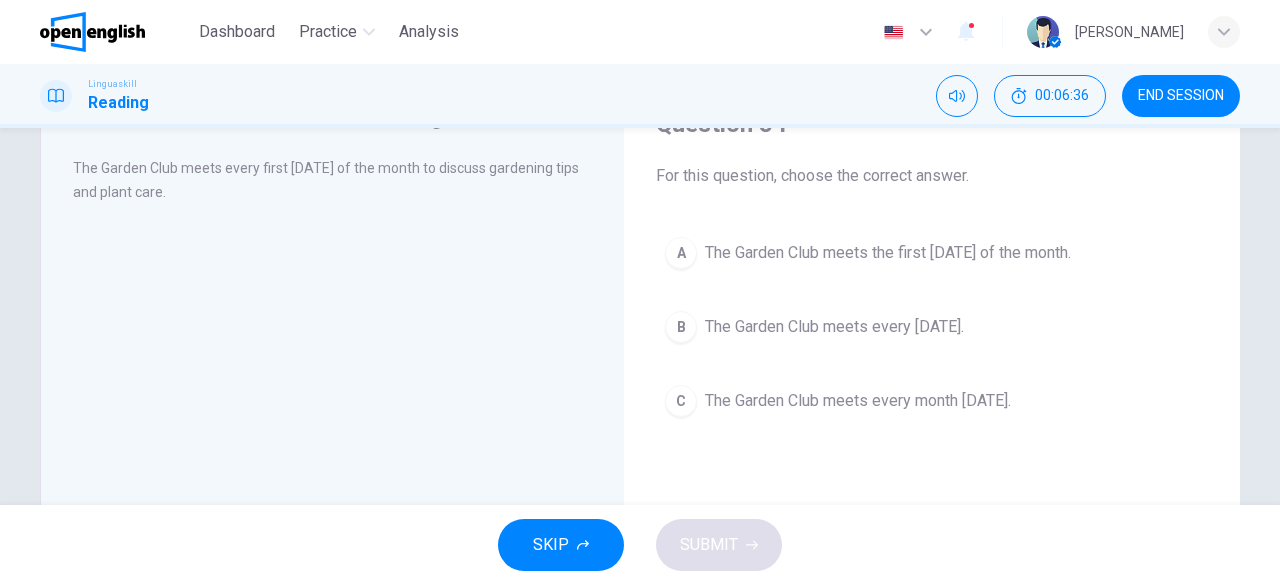 click on "The Garden Club meets the first [DATE] of the month." at bounding box center (888, 253) 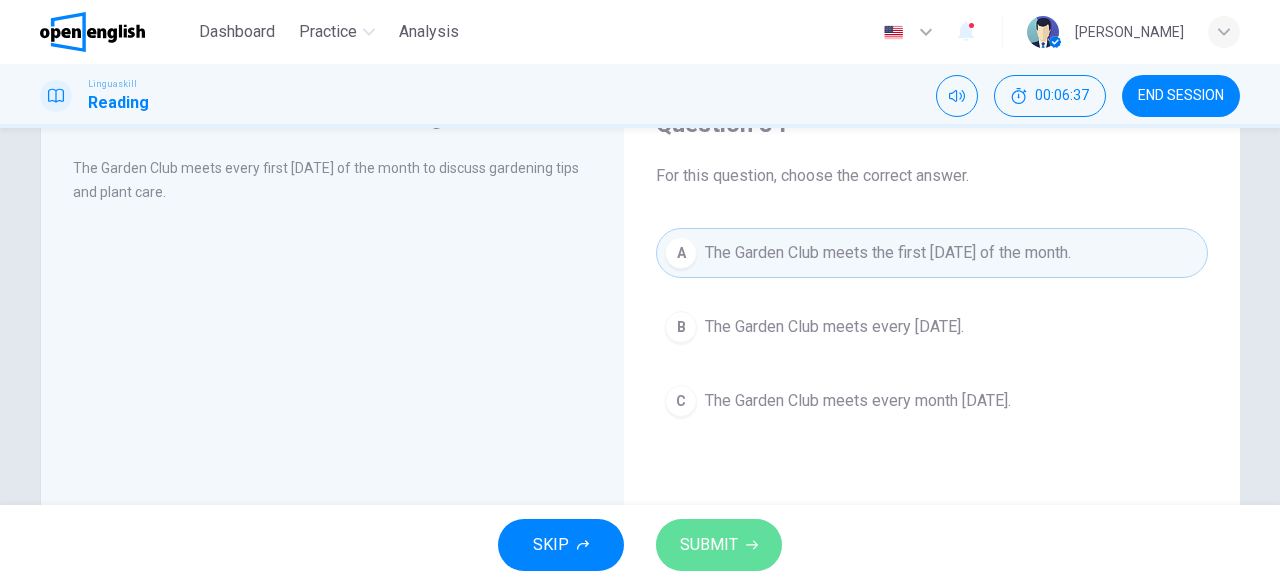 click on "SUBMIT" at bounding box center (719, 545) 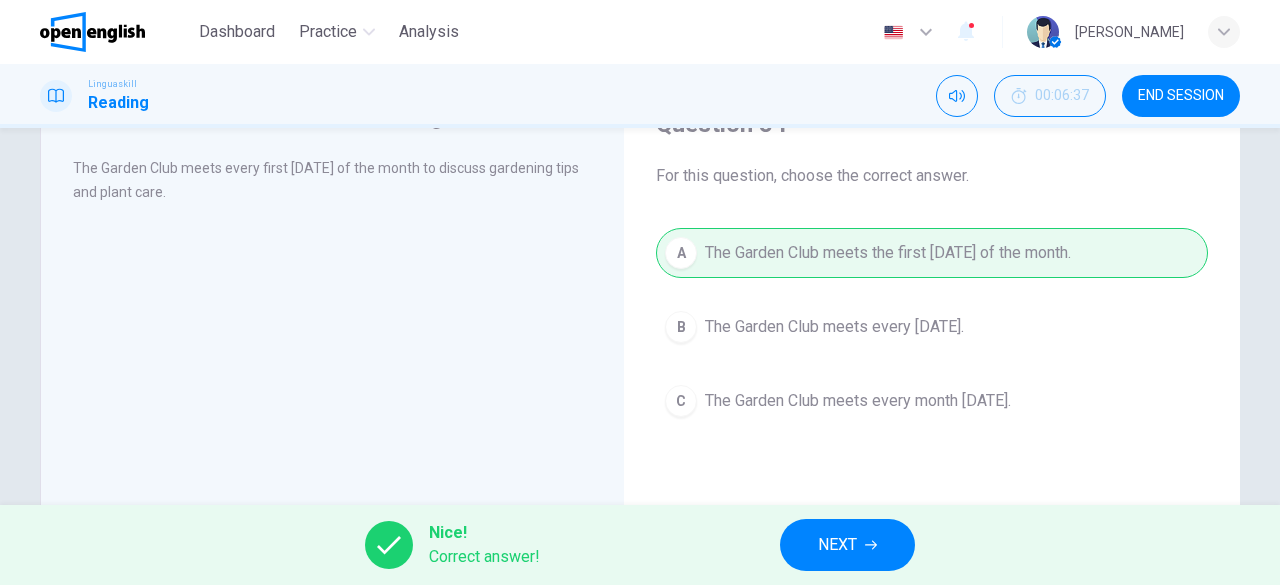 click on "NEXT" at bounding box center (837, 545) 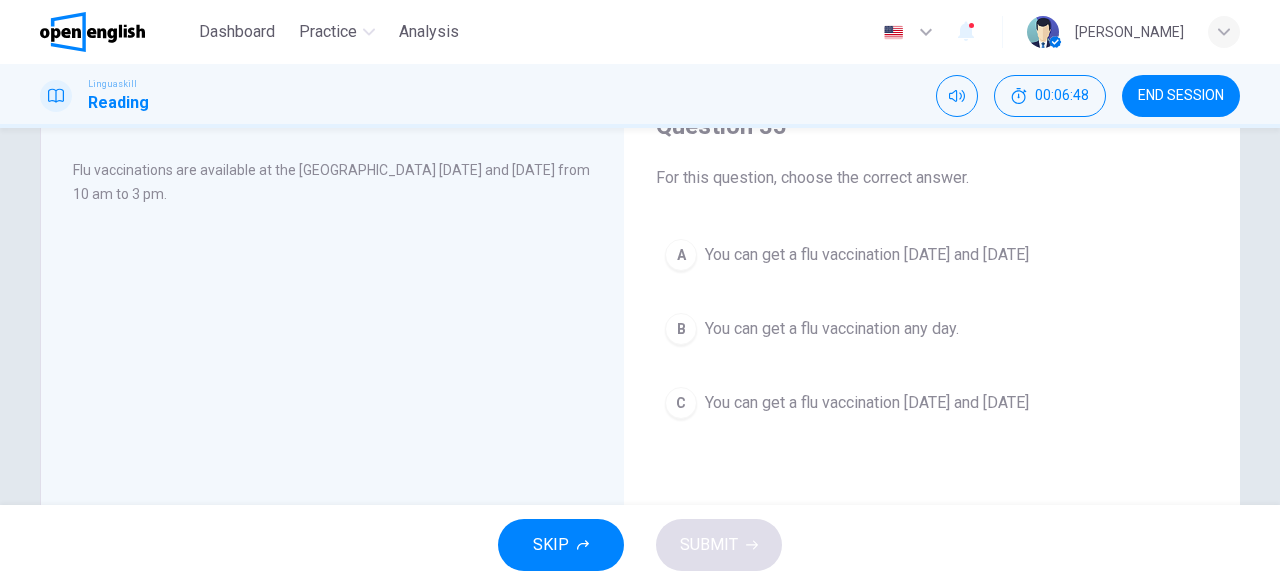 scroll, scrollTop: 100, scrollLeft: 0, axis: vertical 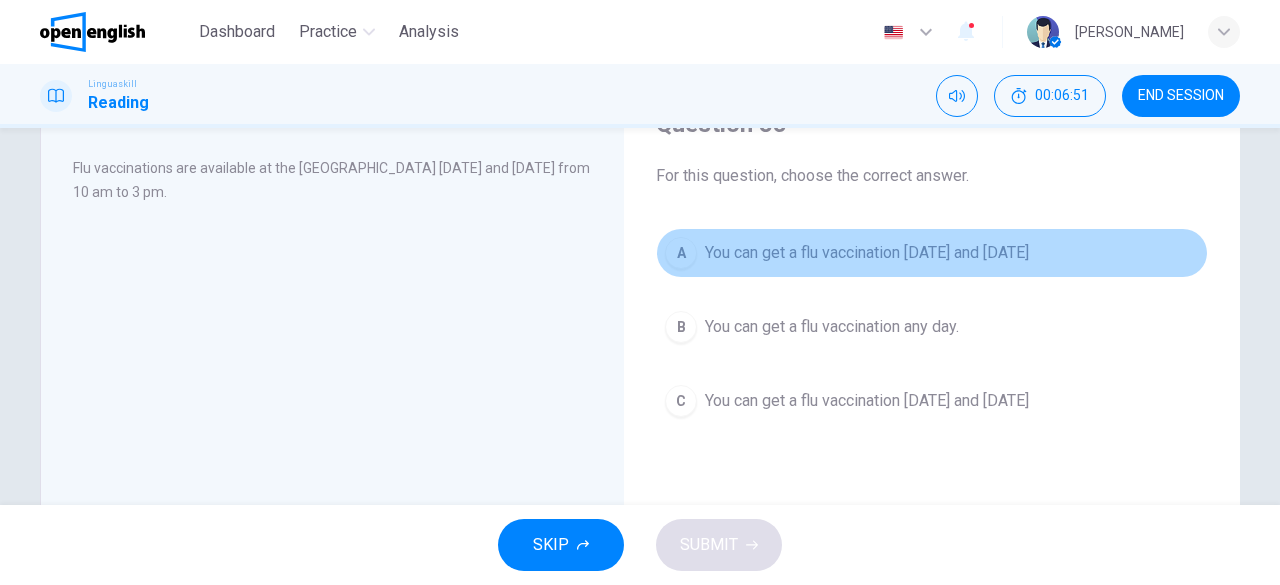 click on "A" at bounding box center [681, 253] 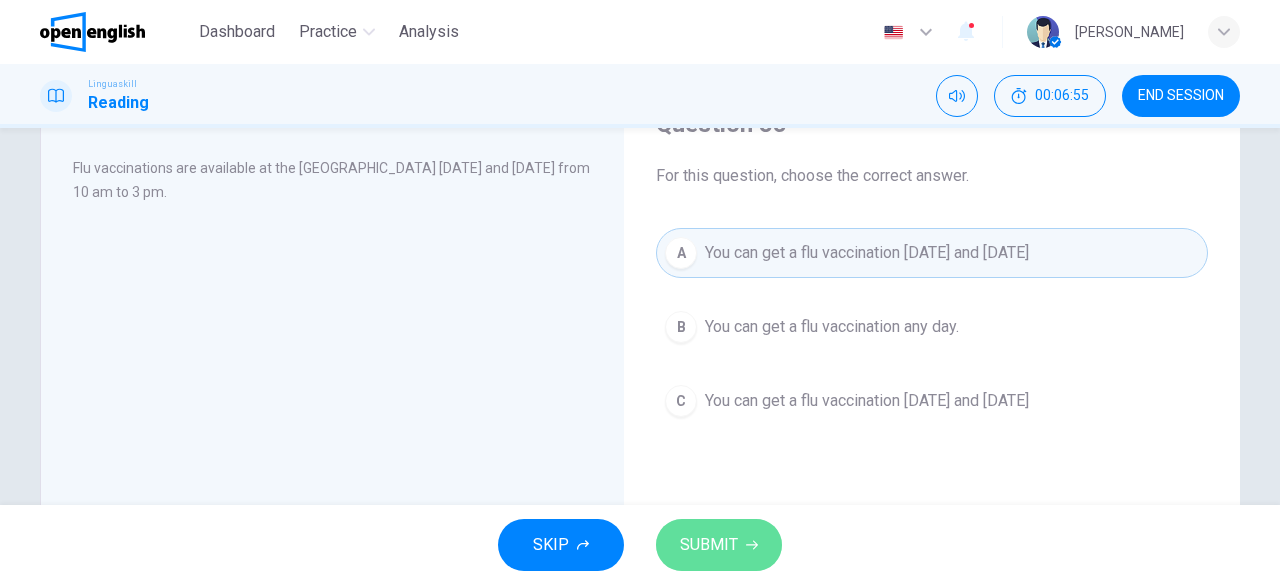 click on "SUBMIT" at bounding box center (719, 545) 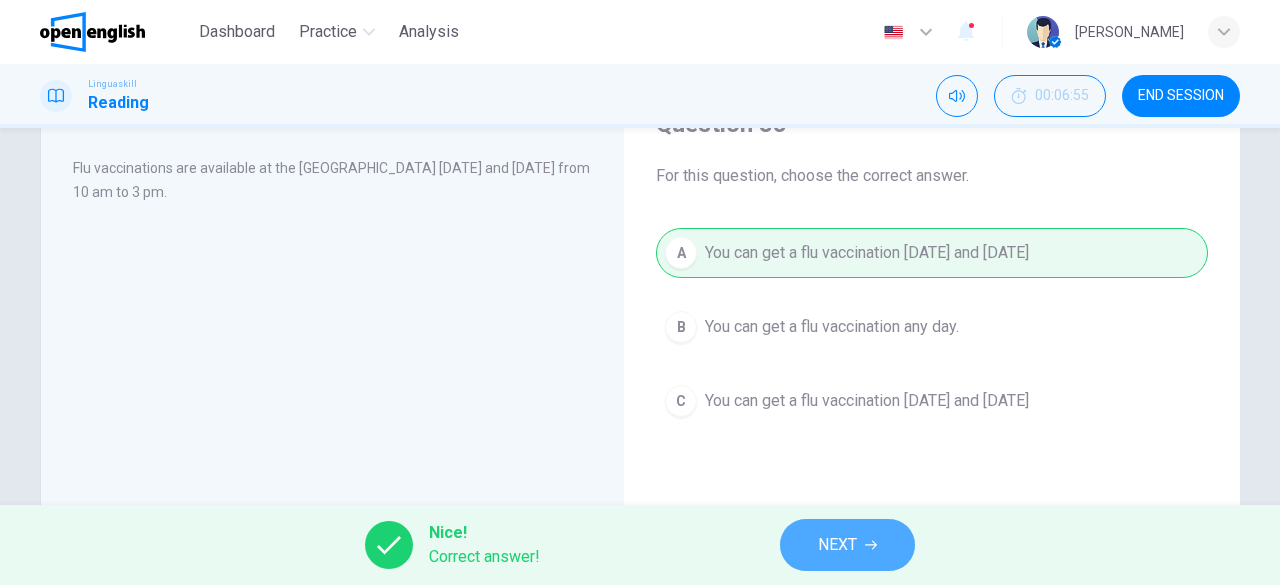 click on "NEXT" at bounding box center (847, 545) 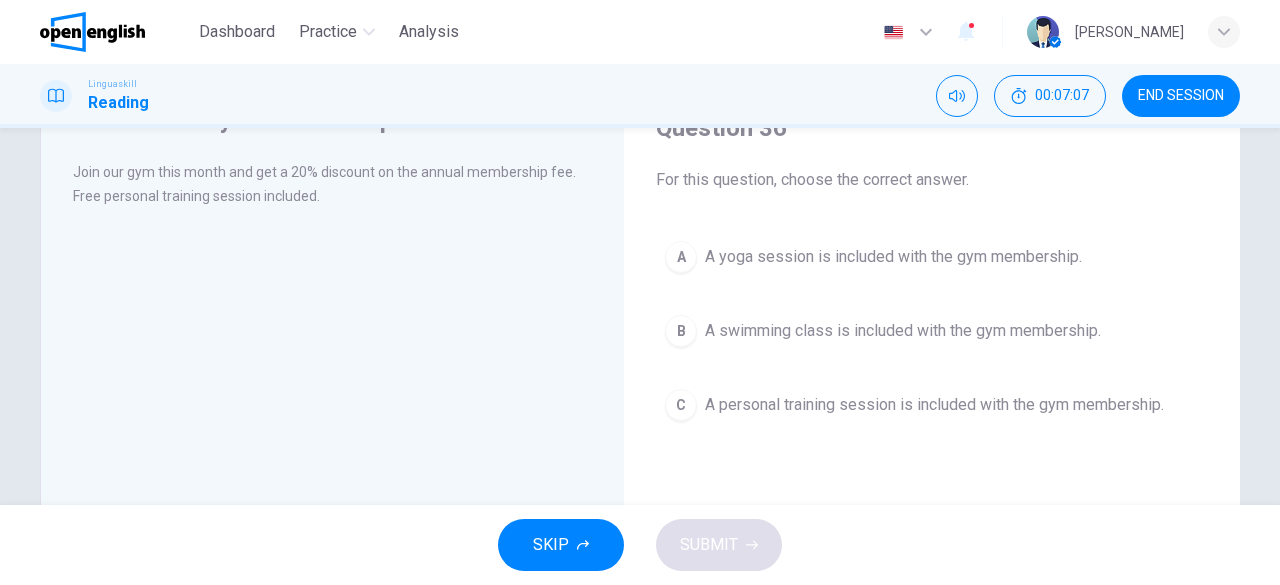 scroll, scrollTop: 100, scrollLeft: 0, axis: vertical 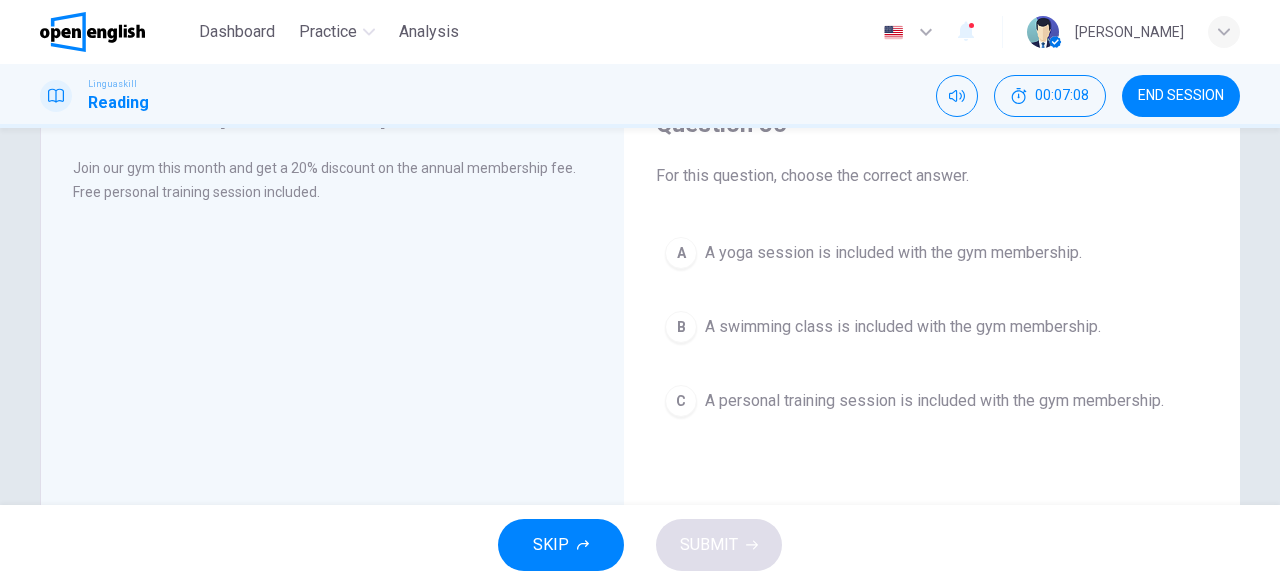 click on "C" at bounding box center [681, 401] 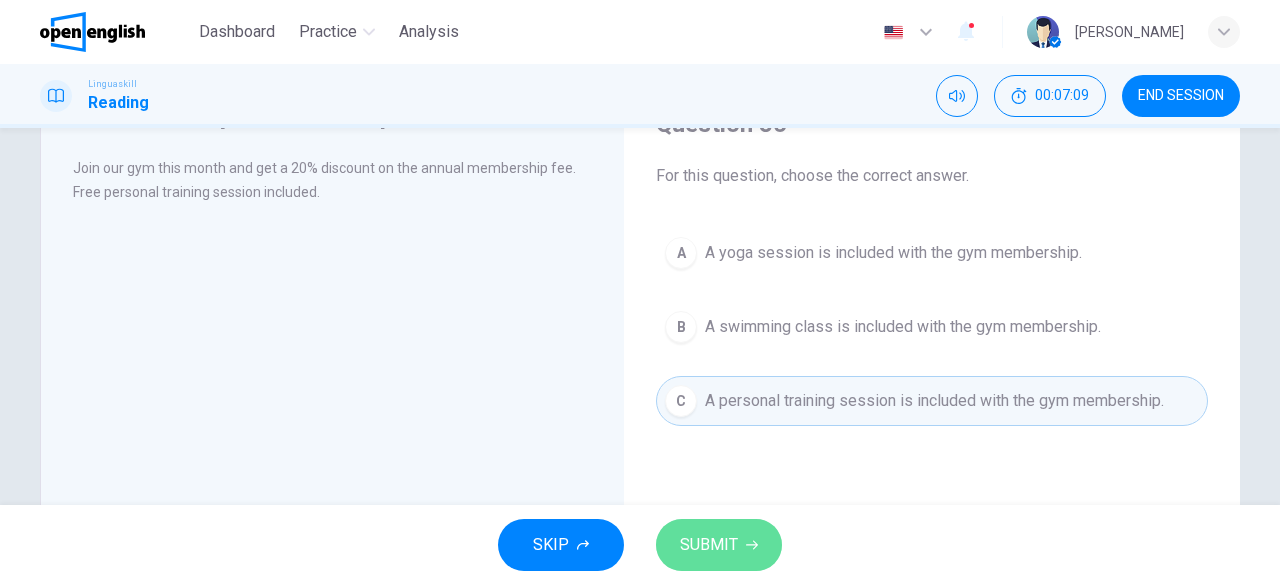 click on "SUBMIT" at bounding box center [709, 545] 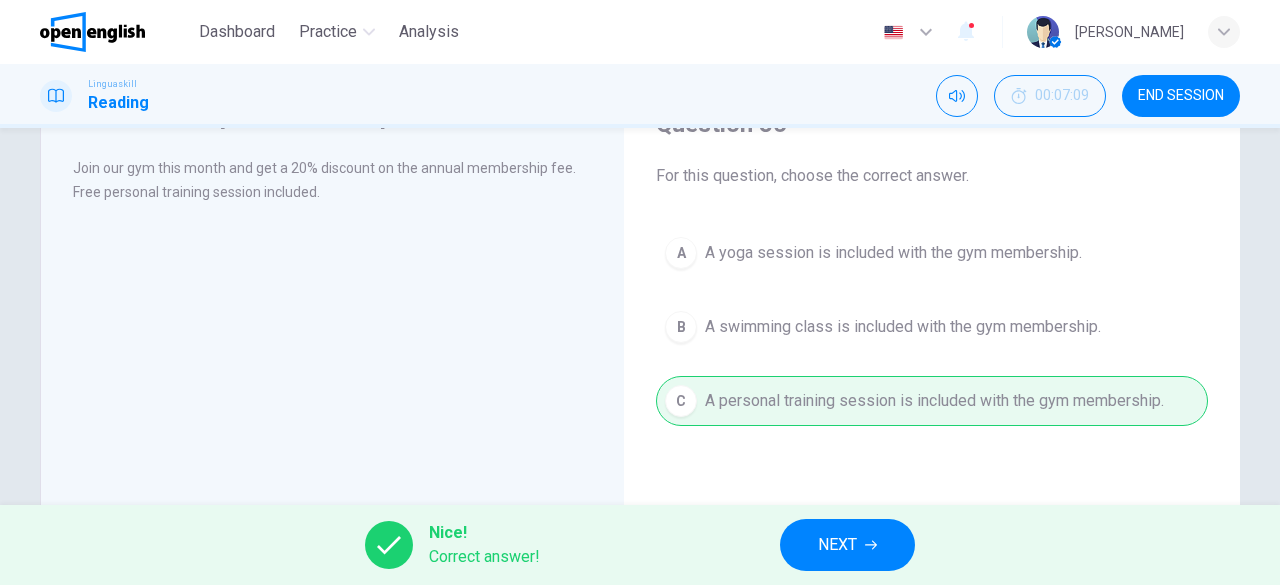 click on "NEXT" at bounding box center [837, 545] 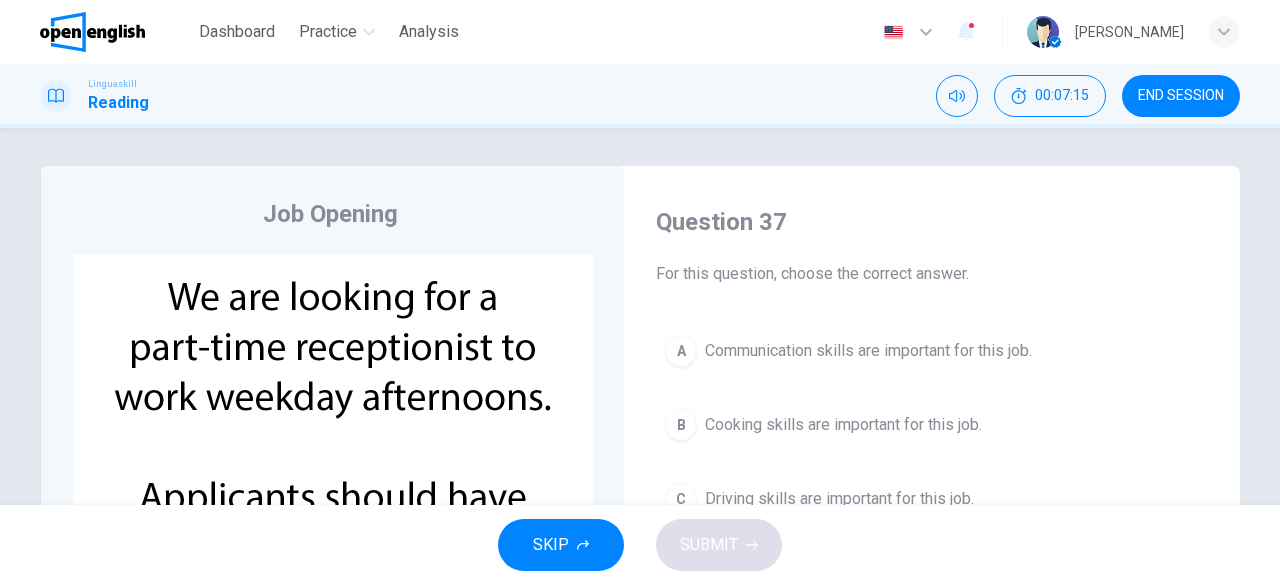 scroll, scrollTop: 0, scrollLeft: 0, axis: both 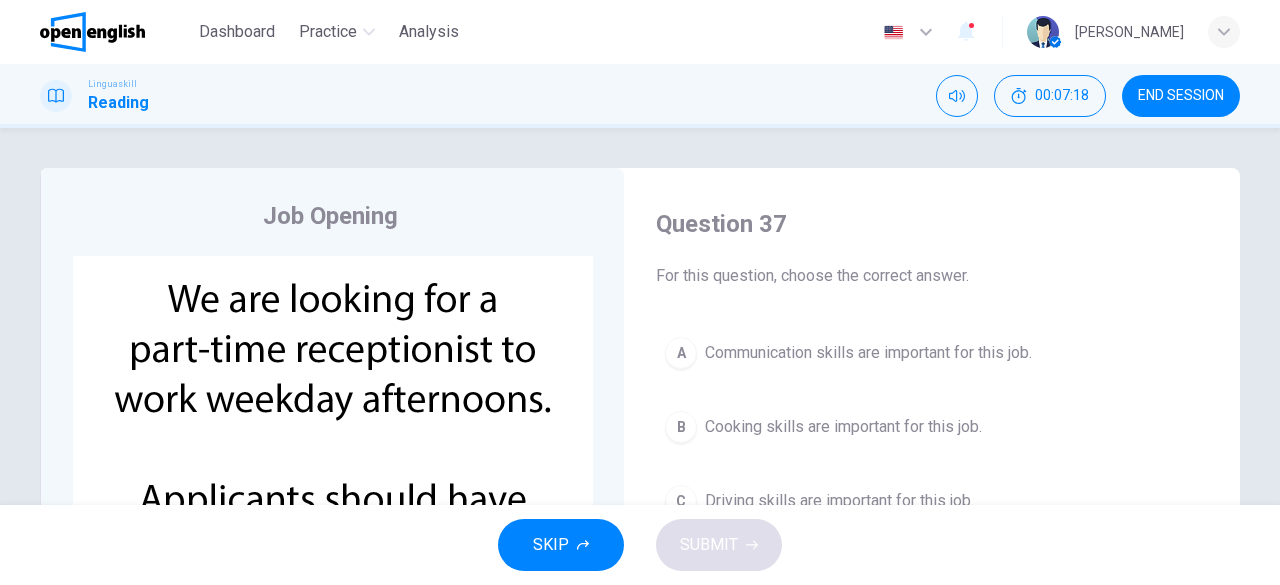 click on "Communication skills are important for this job." at bounding box center (868, 353) 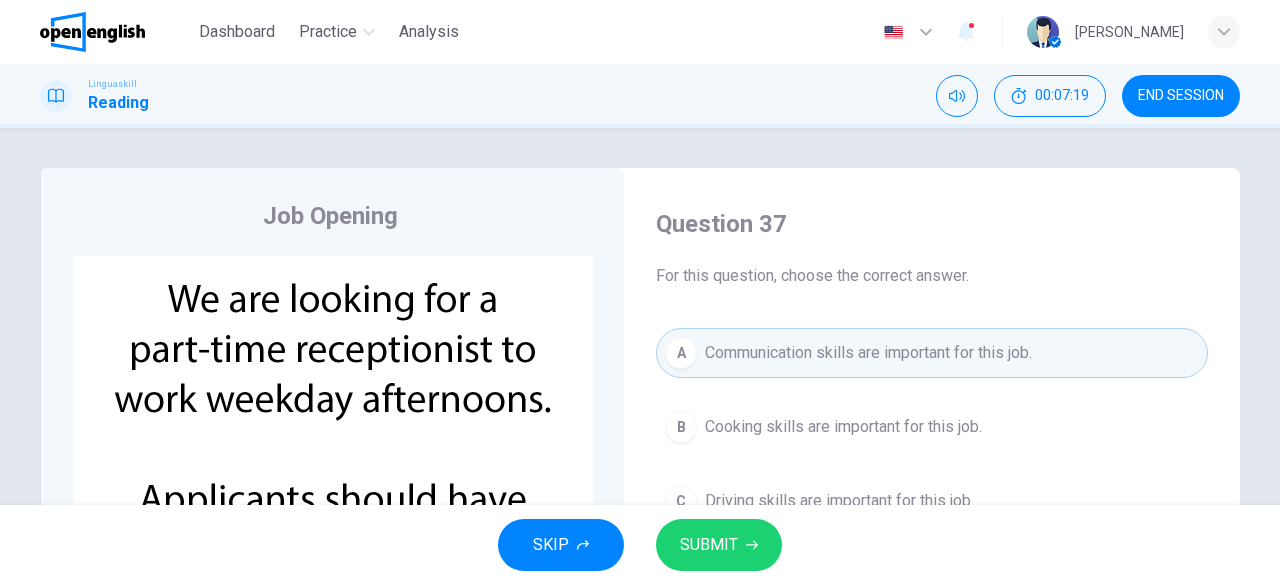 click 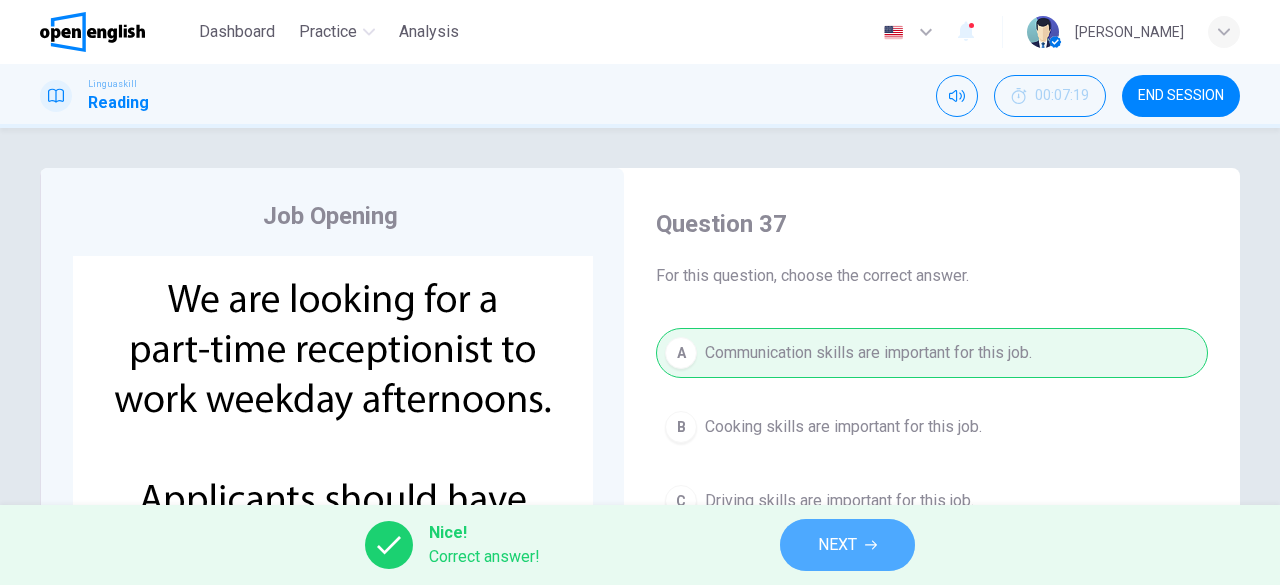 click on "NEXT" at bounding box center [837, 545] 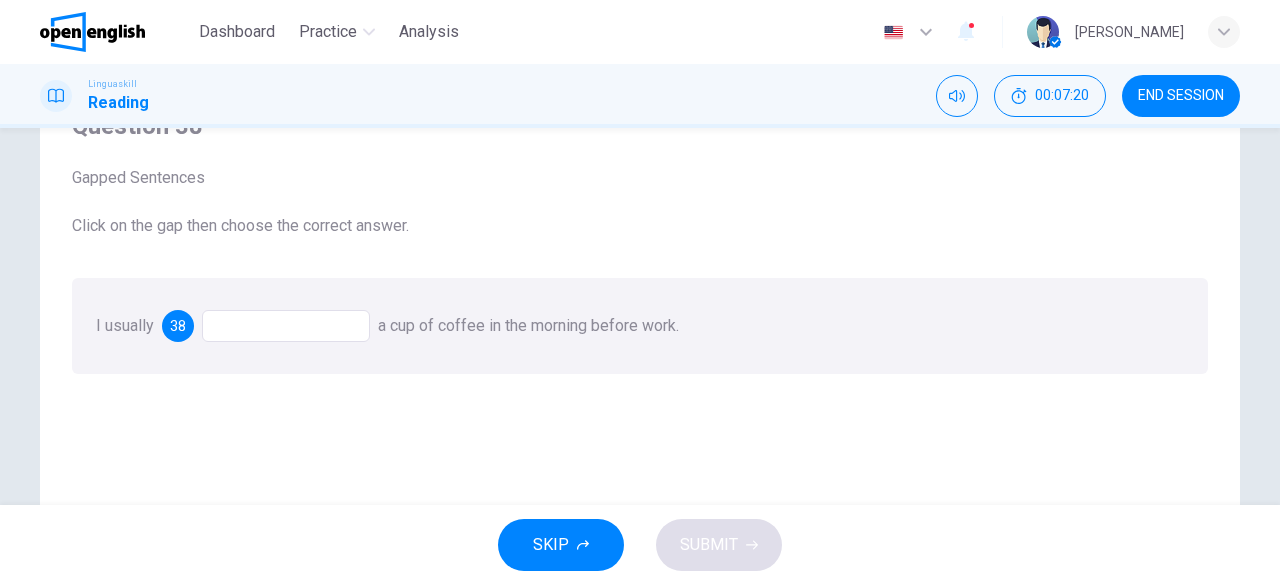 scroll, scrollTop: 100, scrollLeft: 0, axis: vertical 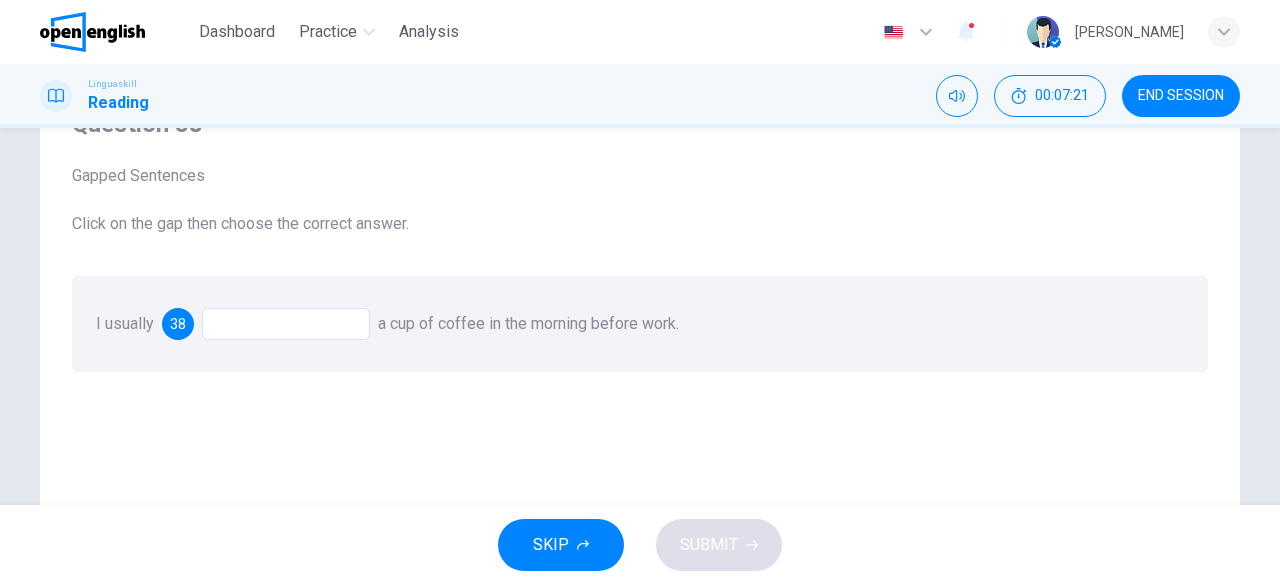 click at bounding box center [286, 324] 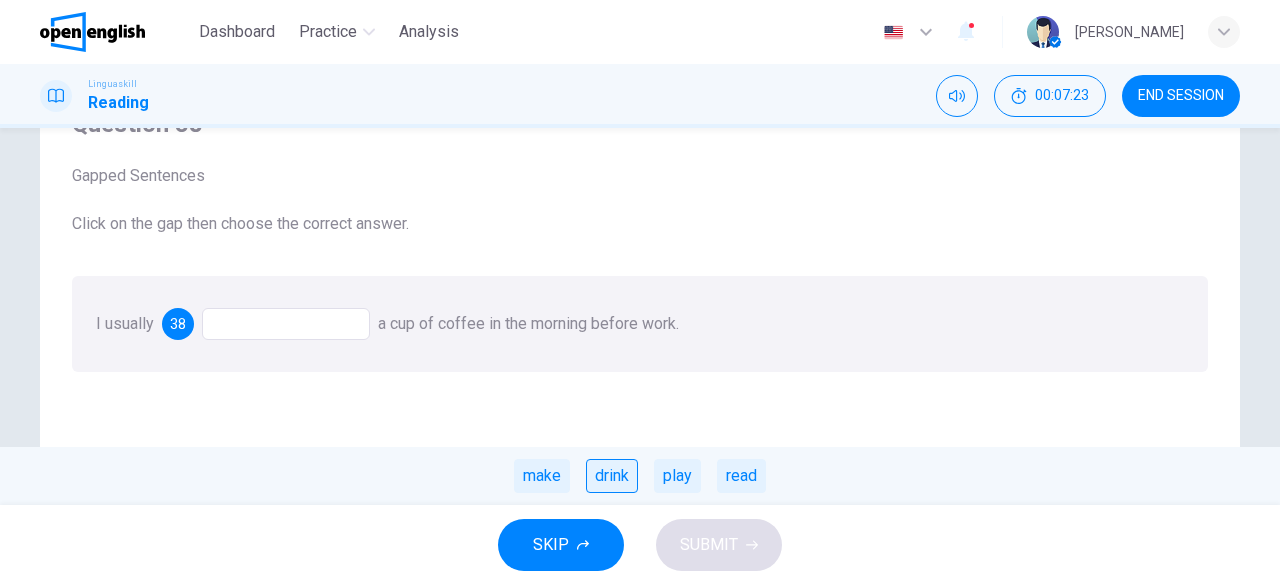 click on "drink" at bounding box center [612, 476] 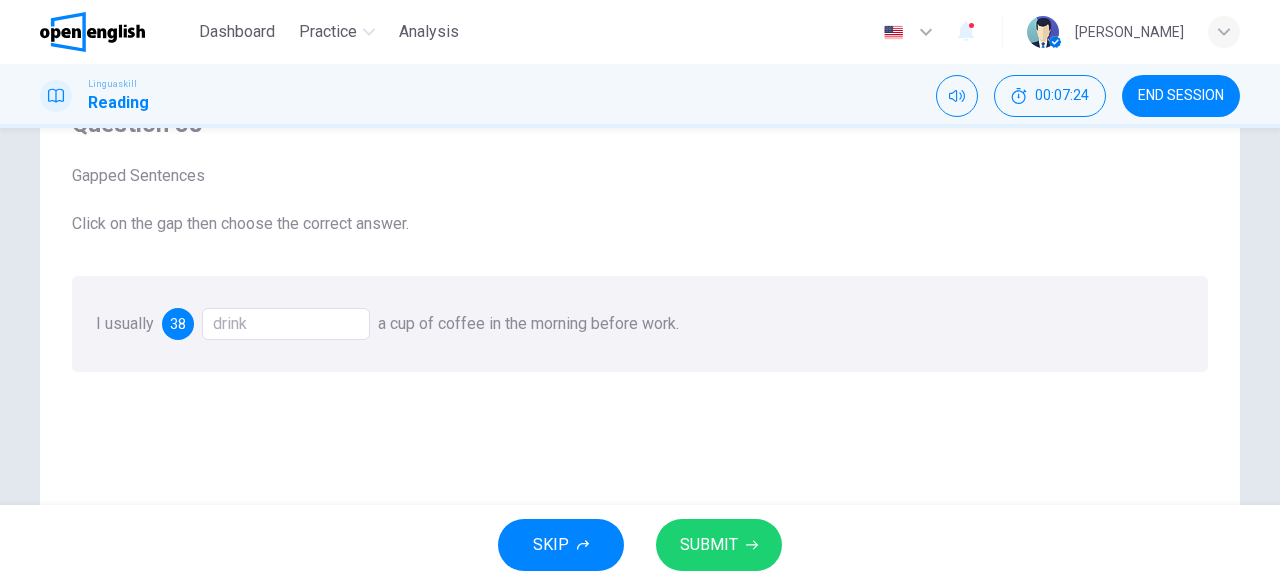 click on "SUBMIT" at bounding box center (709, 545) 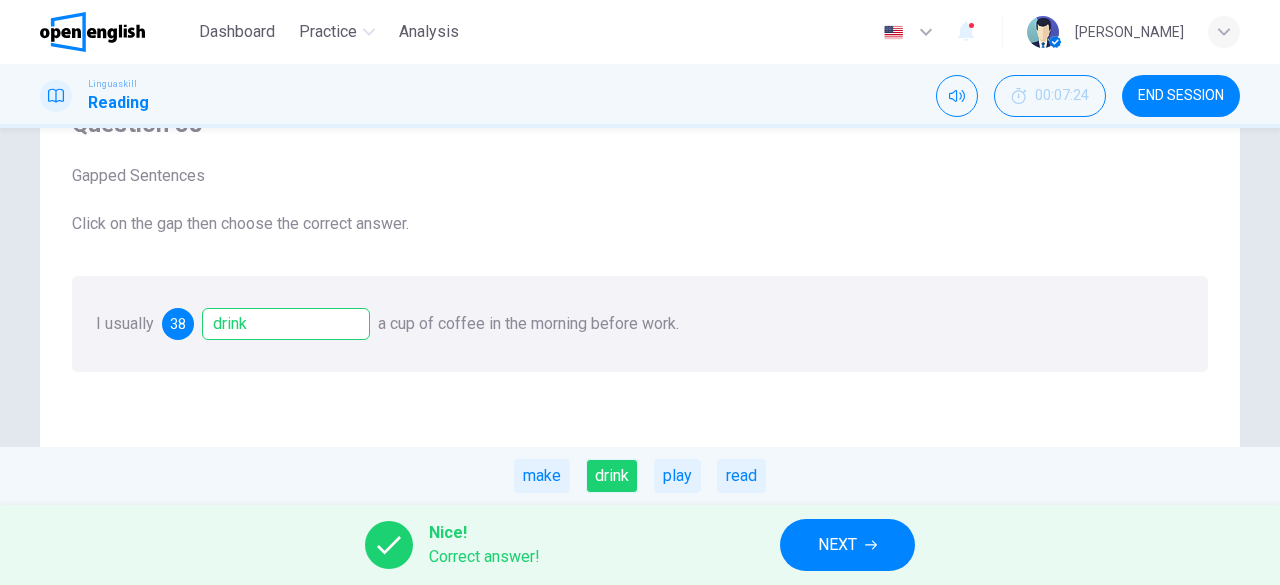 click on "NEXT" at bounding box center (837, 545) 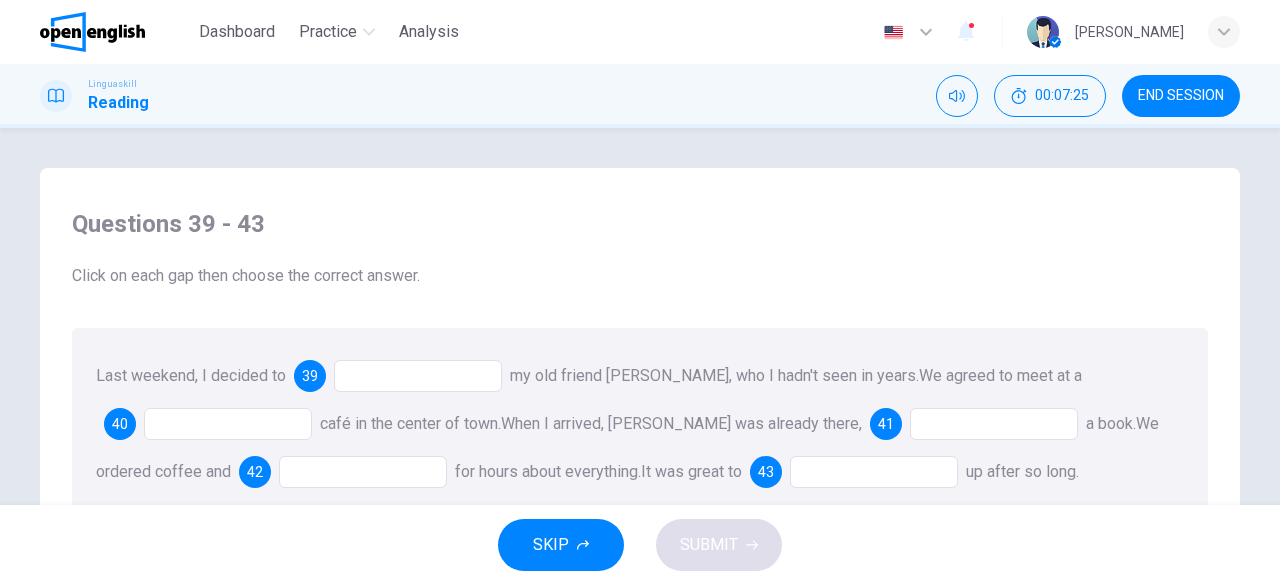 click at bounding box center (418, 376) 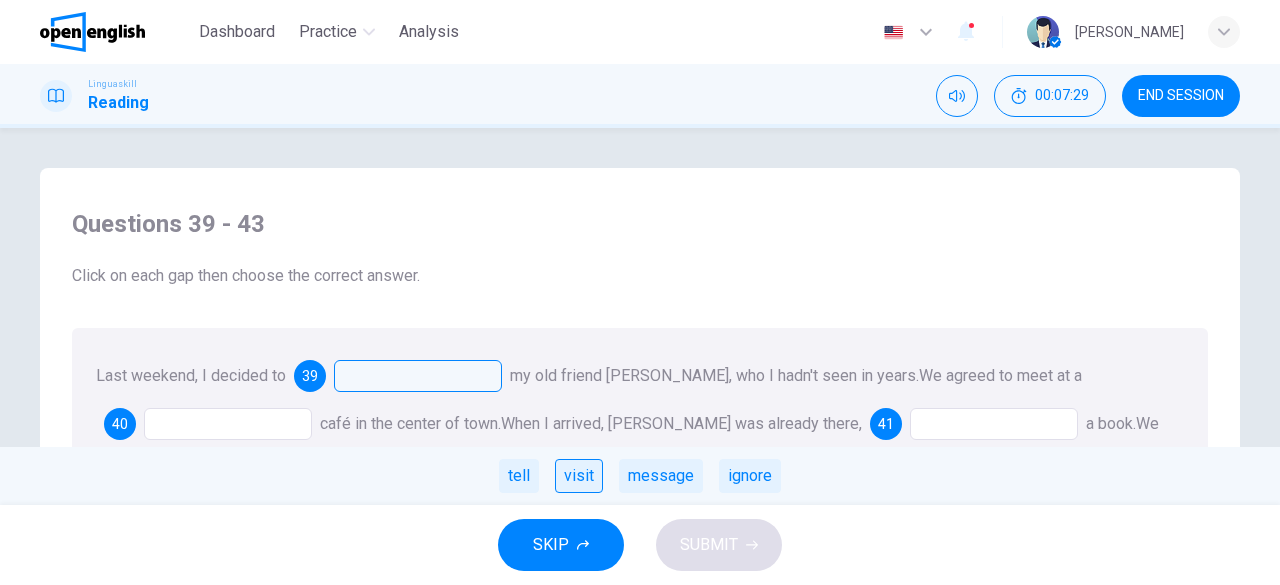 click on "visit" at bounding box center (579, 476) 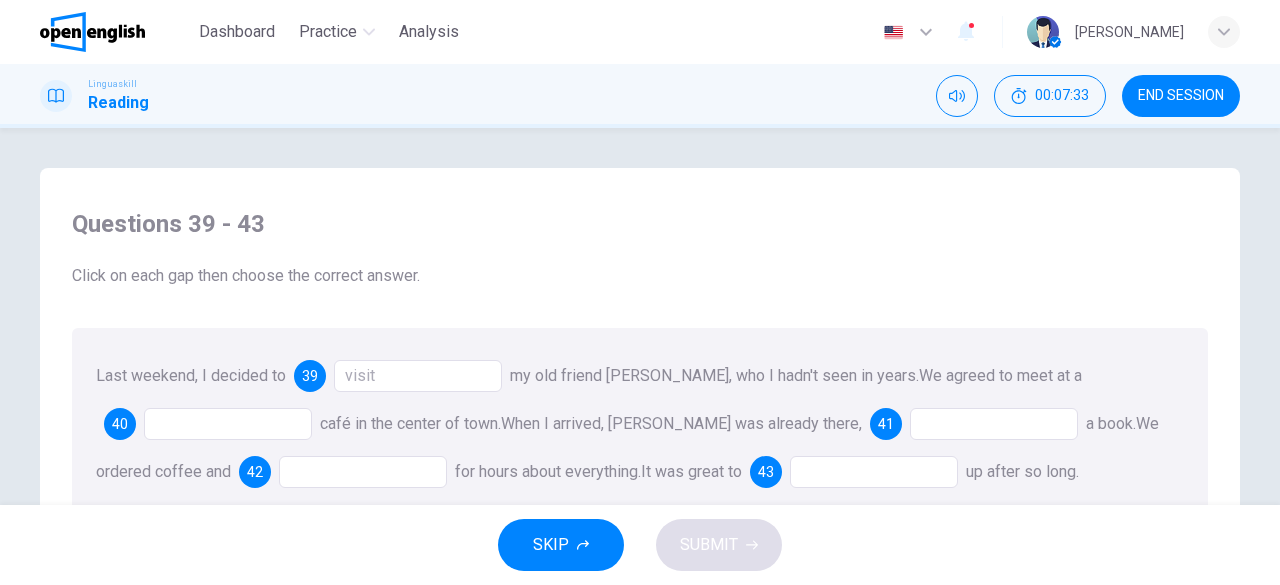 click at bounding box center (228, 424) 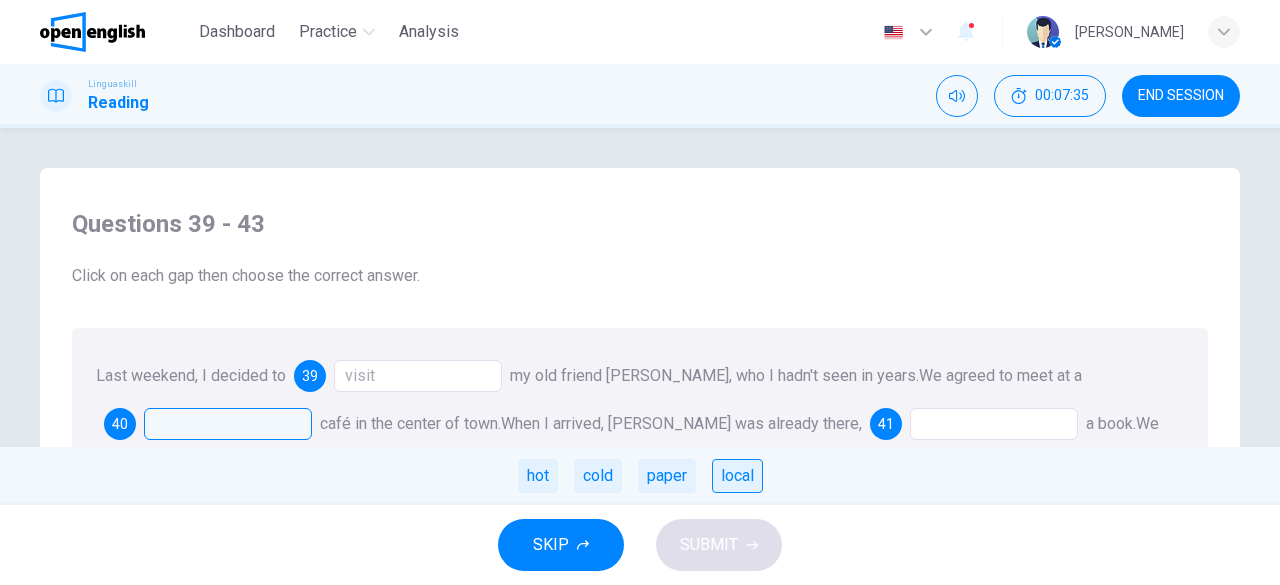 click on "local" at bounding box center [737, 476] 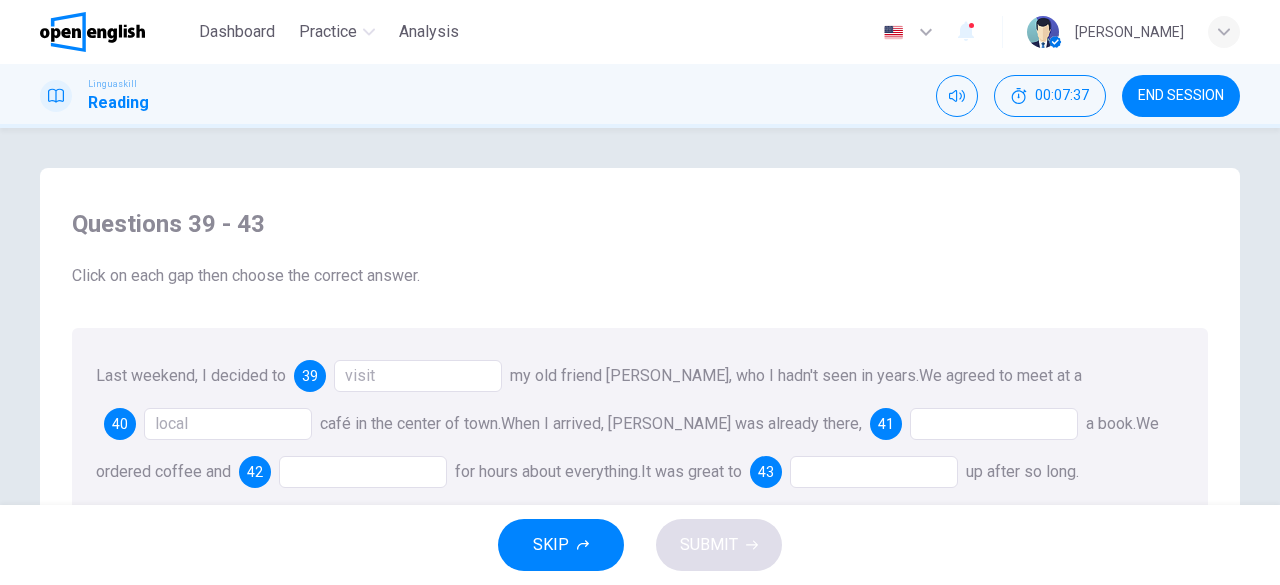 click at bounding box center (994, 424) 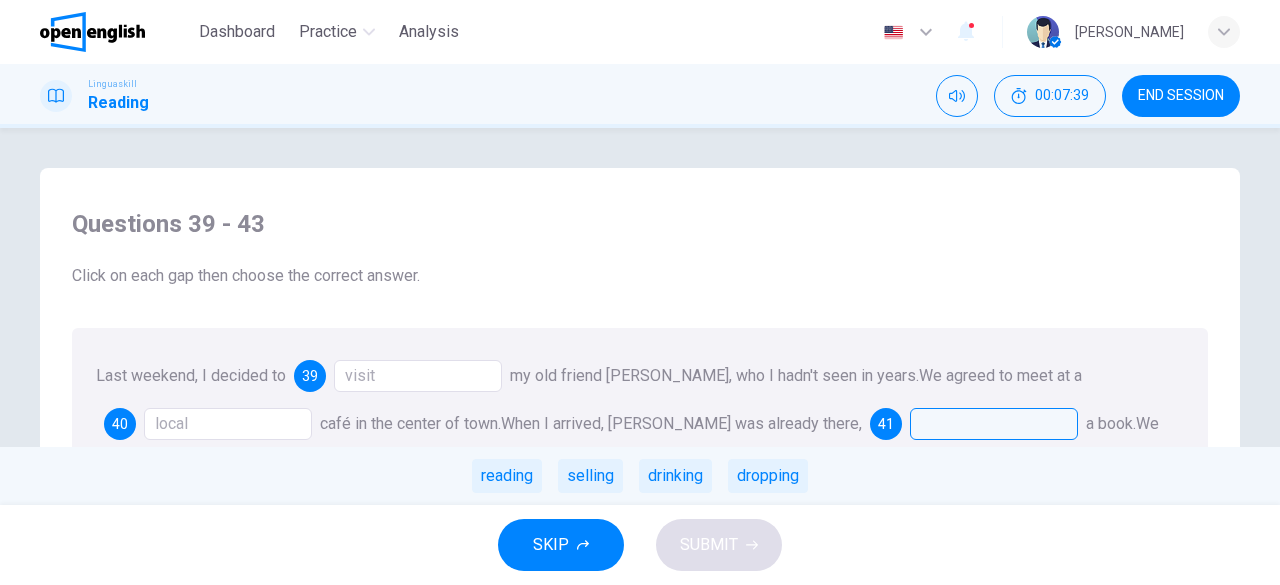 click on "reading" at bounding box center [507, 476] 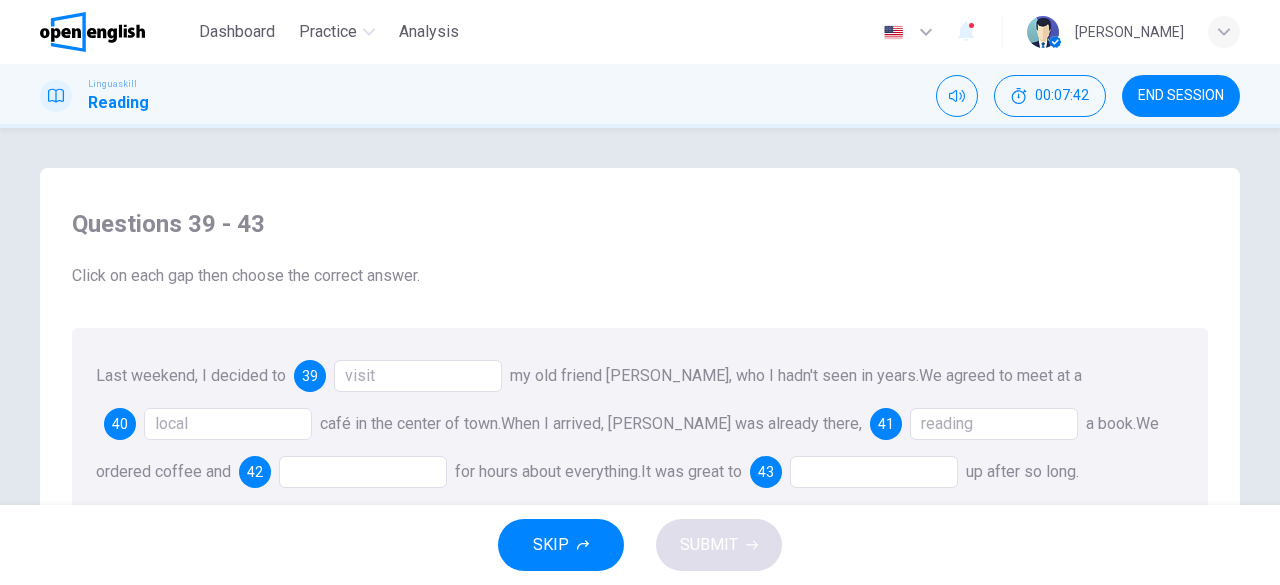 click at bounding box center (363, 472) 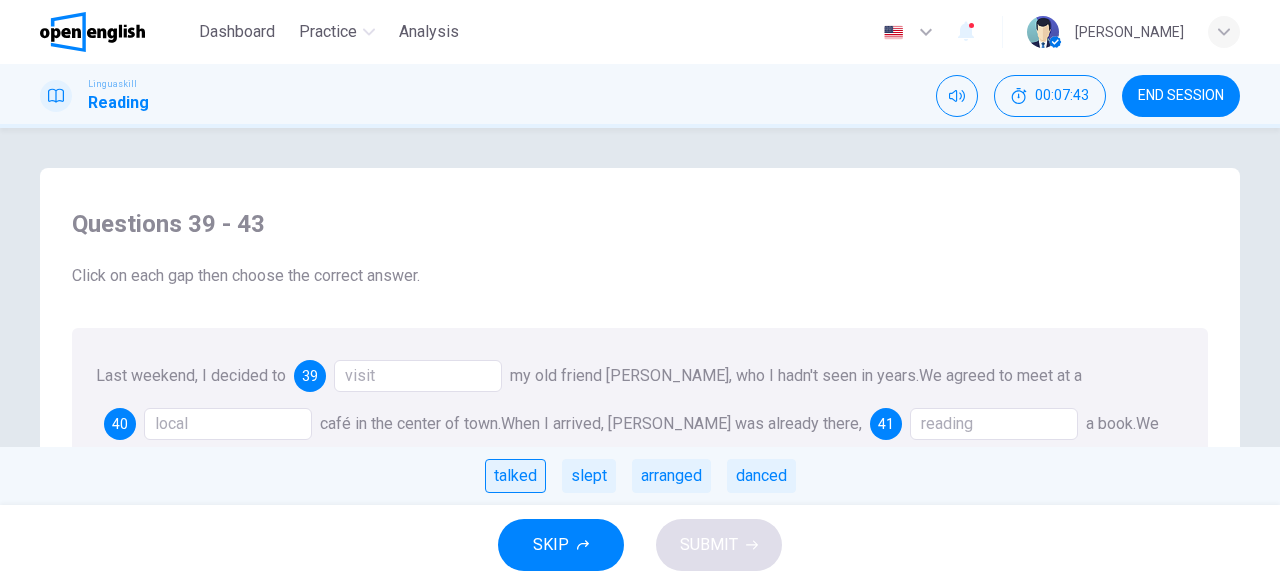 click on "talked" at bounding box center [515, 476] 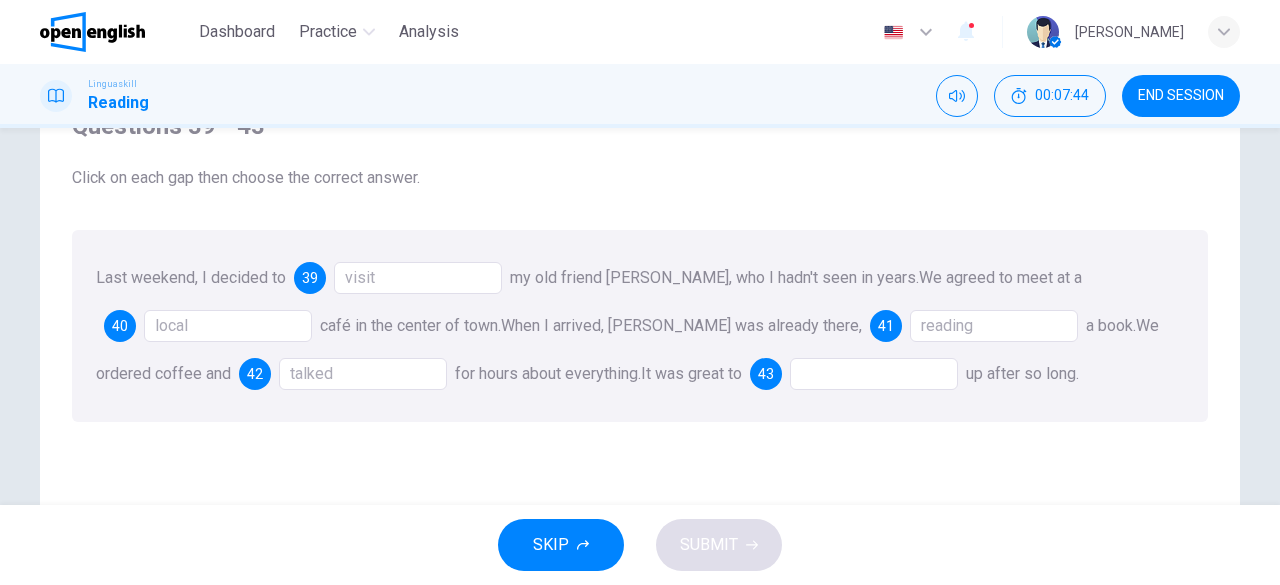 scroll, scrollTop: 100, scrollLeft: 0, axis: vertical 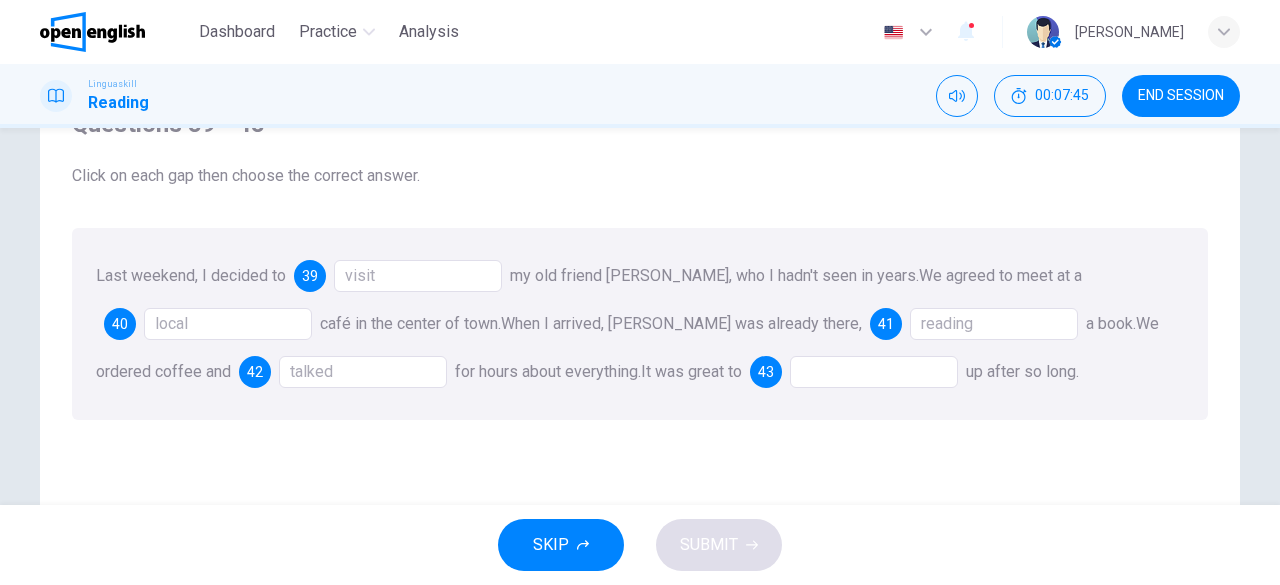 click at bounding box center [874, 372] 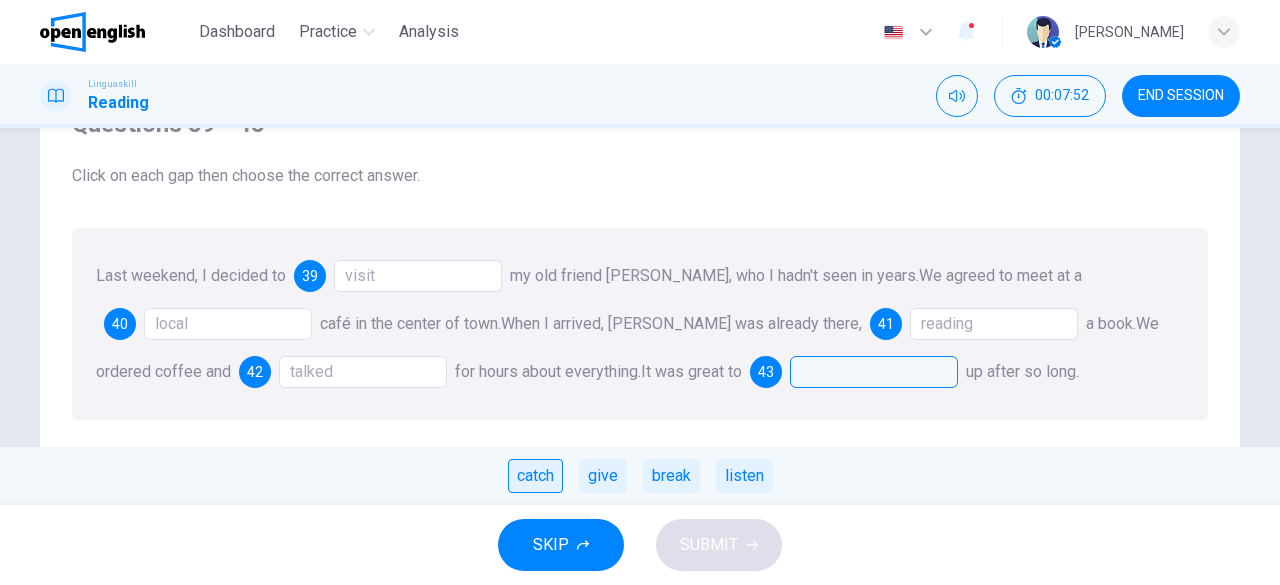 click on "catch" at bounding box center (535, 476) 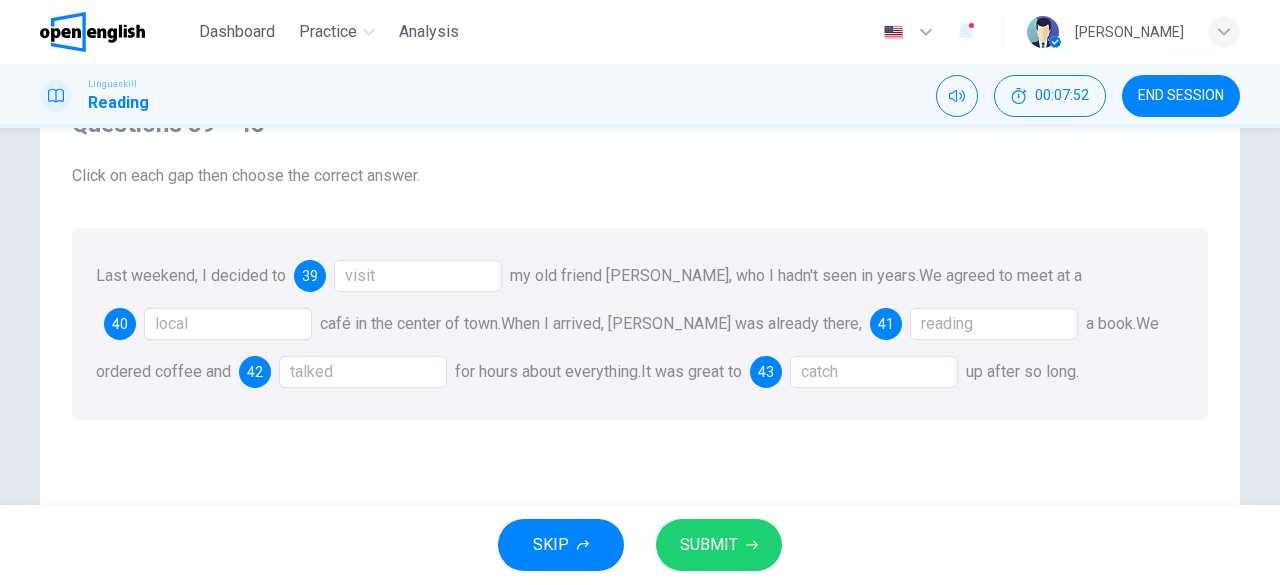 click on "SUBMIT" at bounding box center [719, 545] 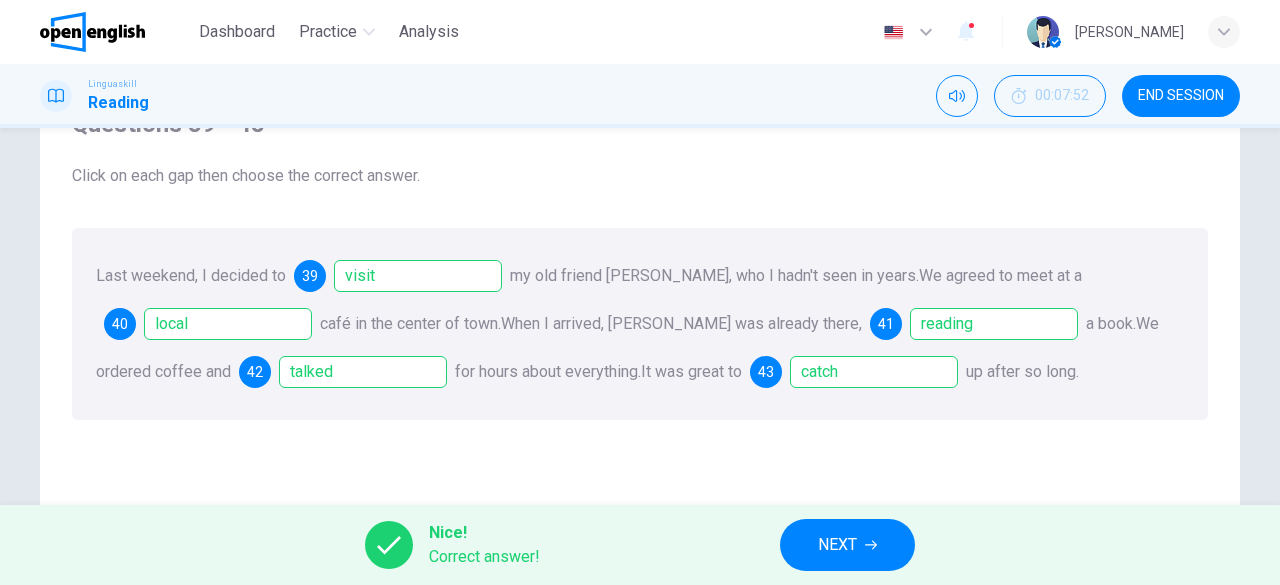 click on "NEXT" at bounding box center [847, 545] 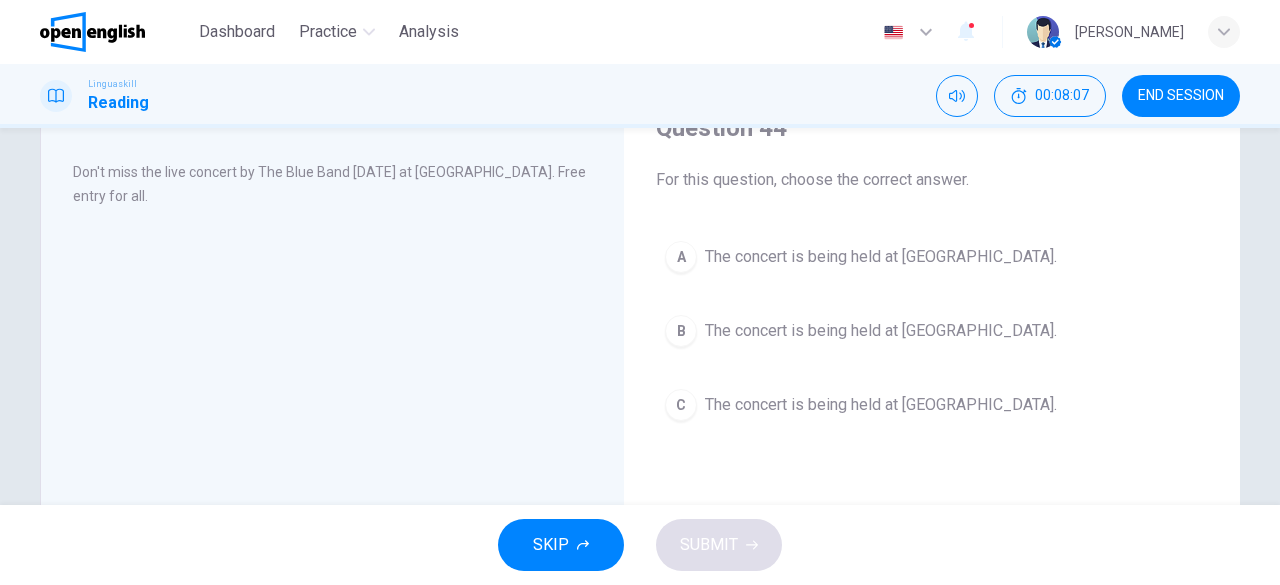 scroll, scrollTop: 100, scrollLeft: 0, axis: vertical 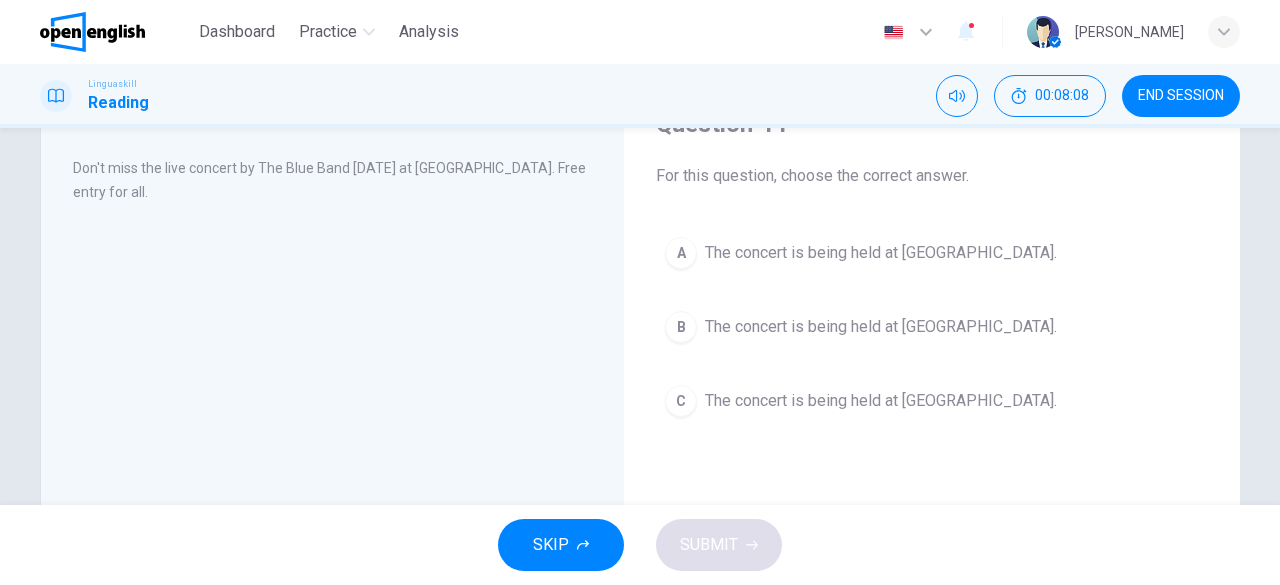 click on "C" at bounding box center [681, 401] 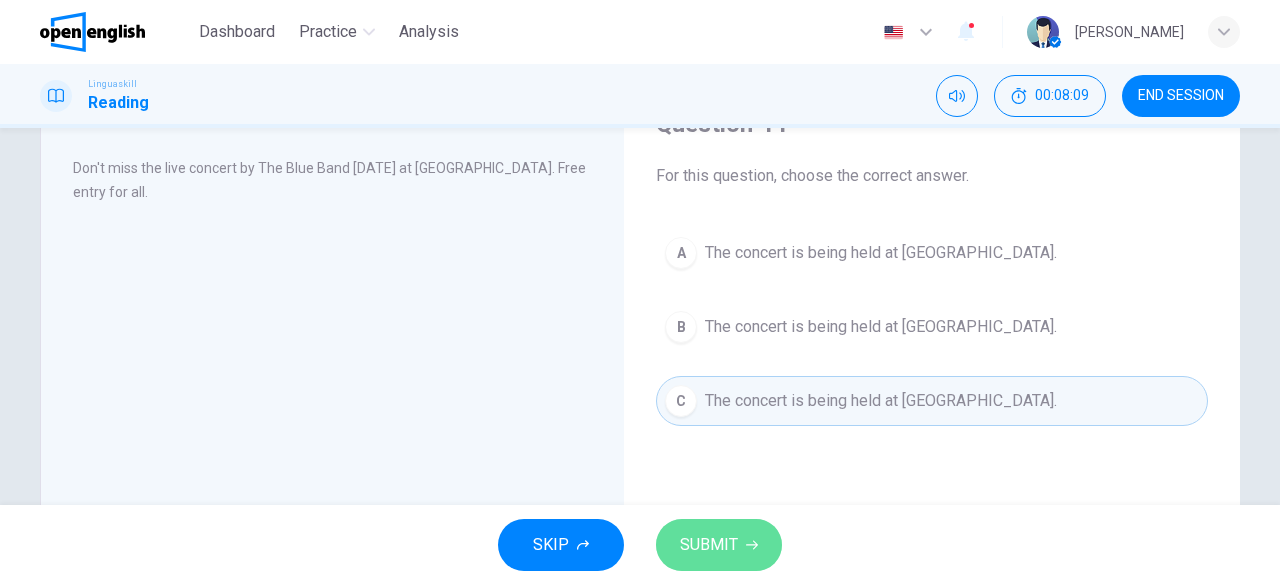 click on "SUBMIT" at bounding box center (719, 545) 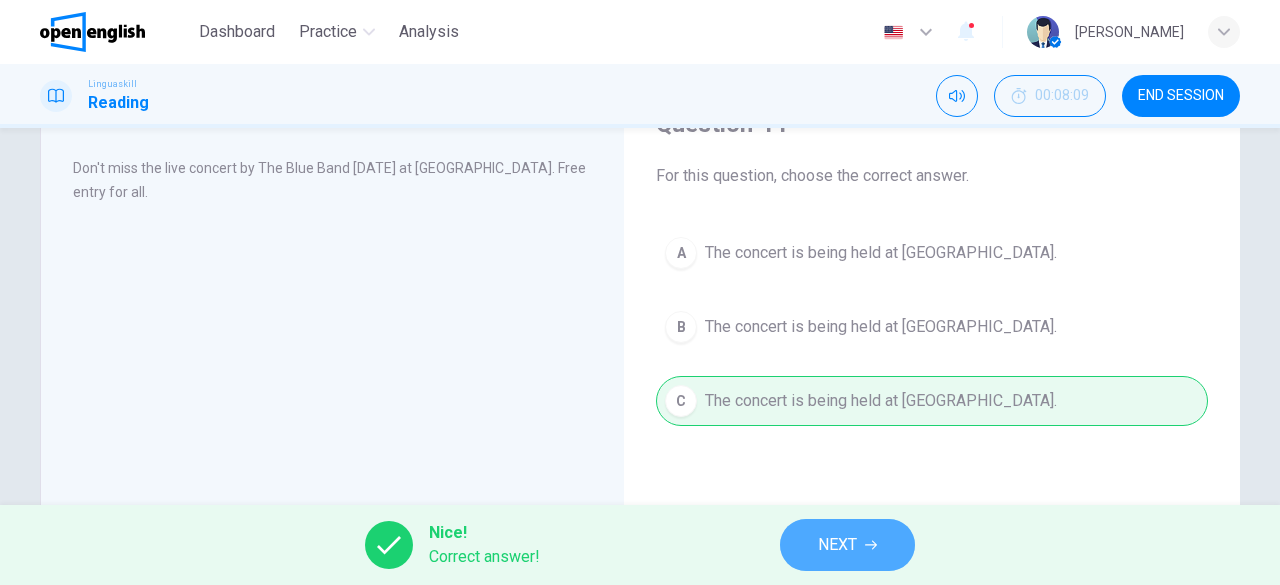 click 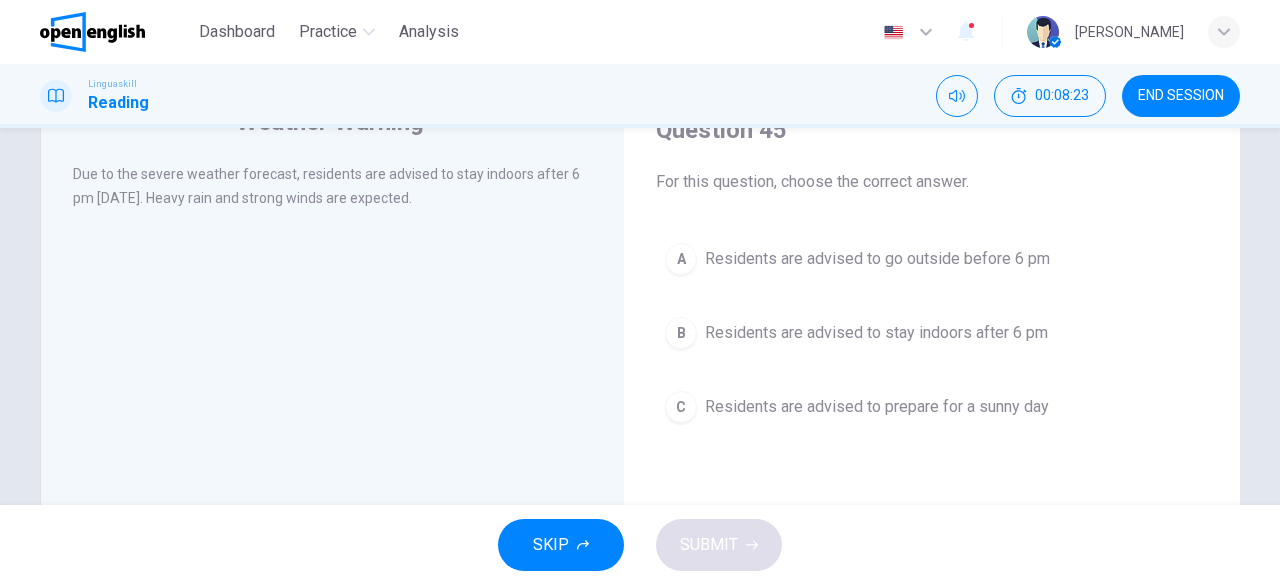 scroll, scrollTop: 100, scrollLeft: 0, axis: vertical 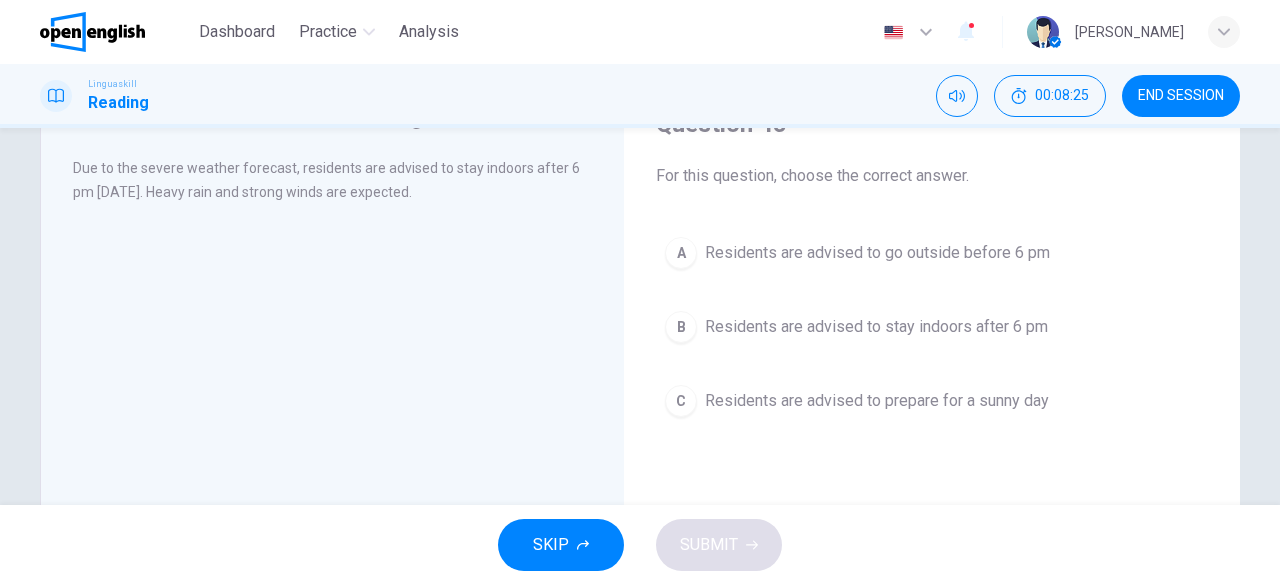 click on "B" at bounding box center (681, 327) 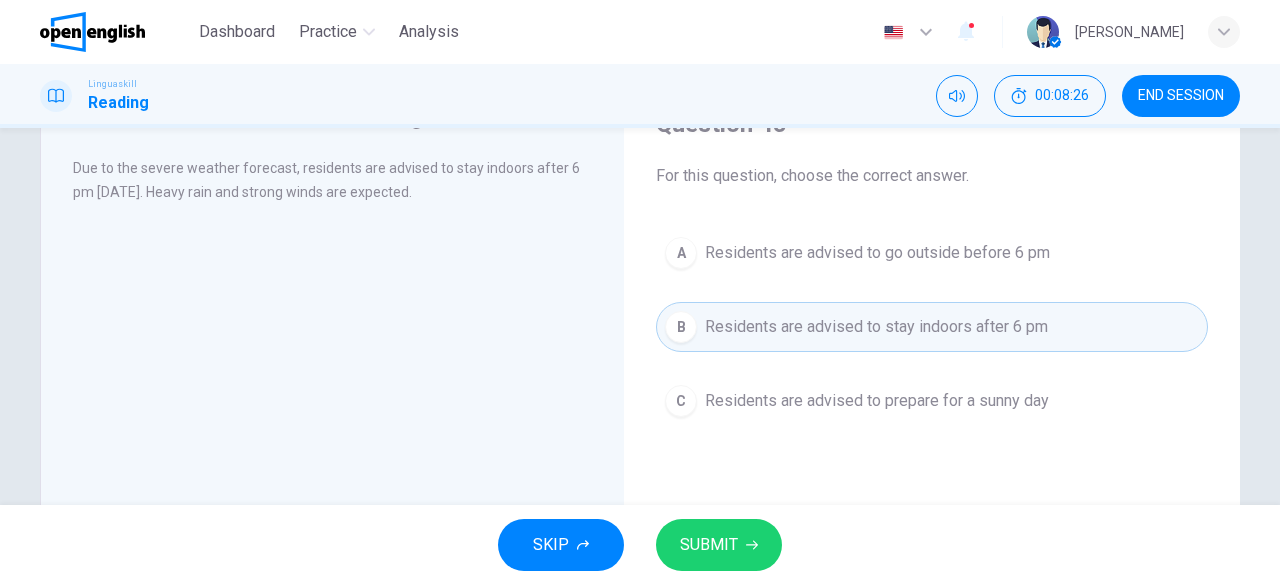 click on "SUBMIT" at bounding box center (709, 545) 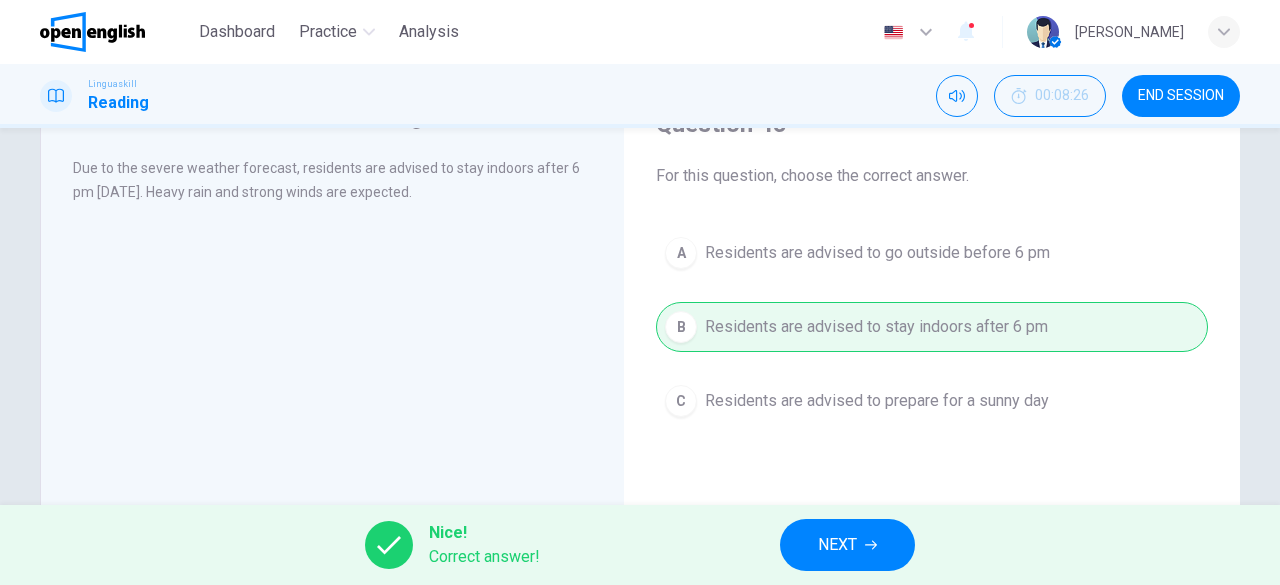click on "NEXT" at bounding box center [847, 545] 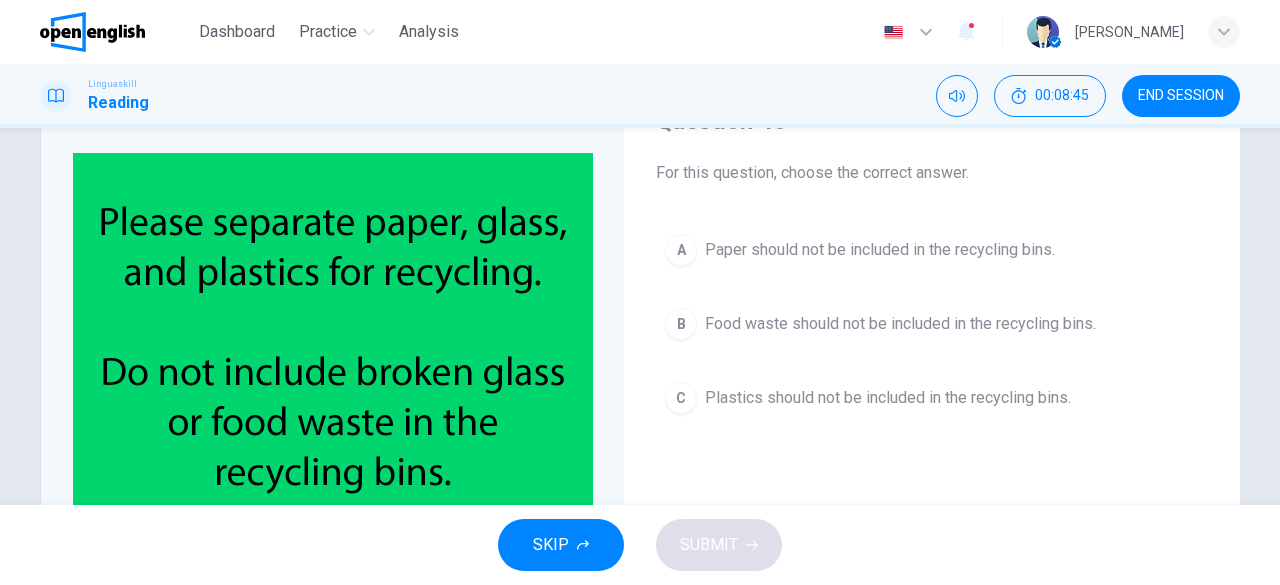 scroll, scrollTop: 100, scrollLeft: 0, axis: vertical 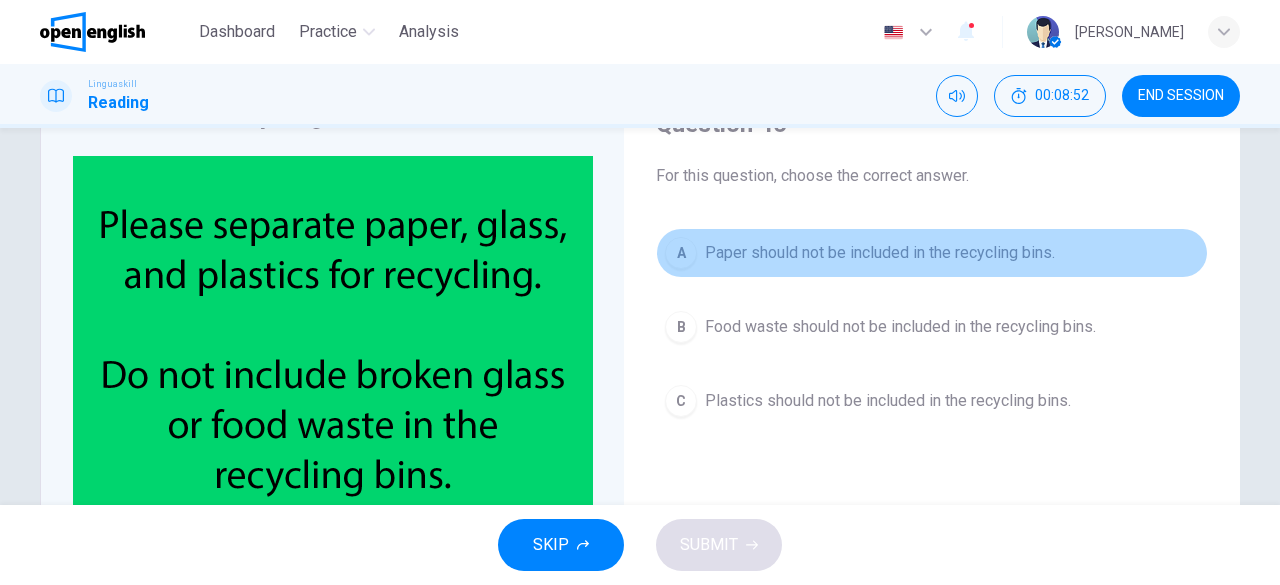 click on "A Paper should not be included in the recycling bins." at bounding box center (932, 253) 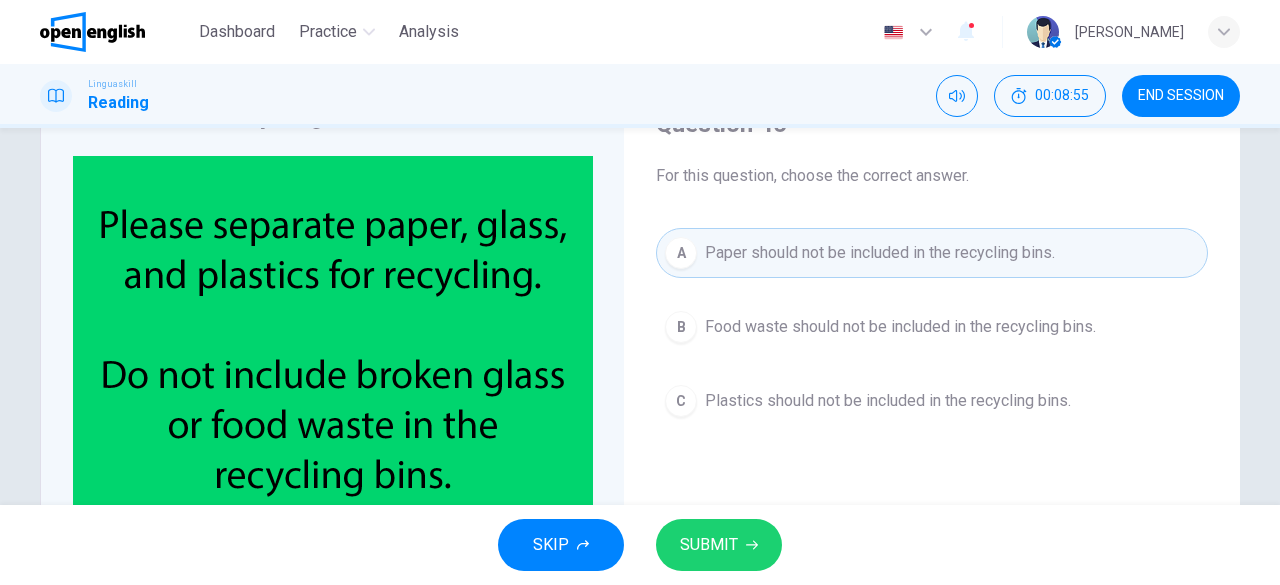 click on "Food waste should not be included in the recycling bins." at bounding box center [900, 327] 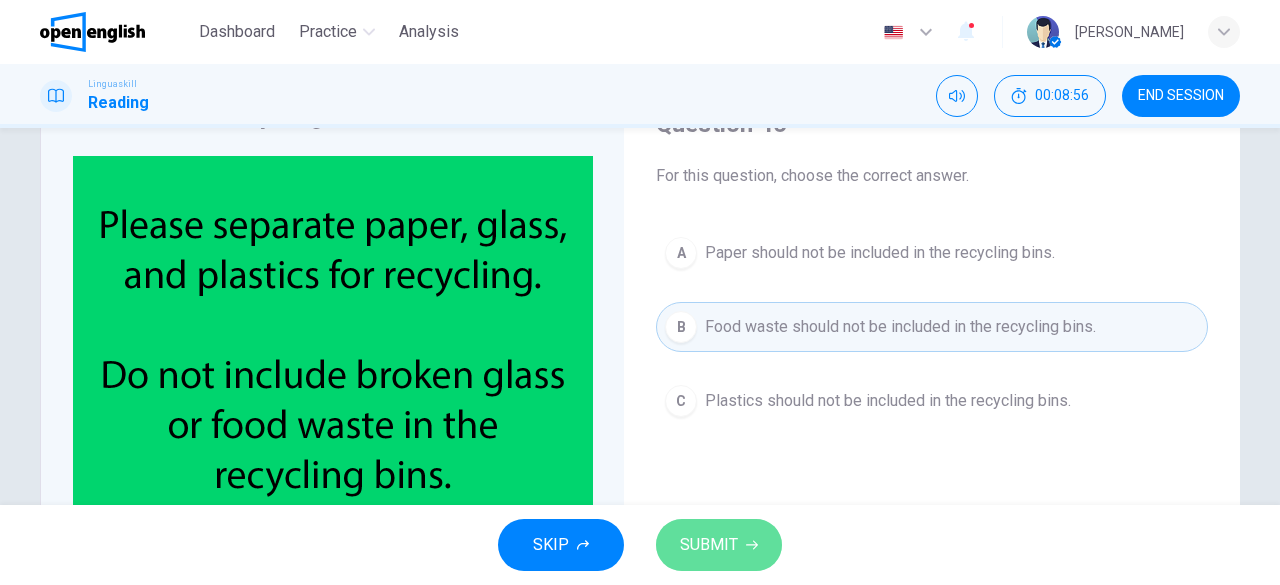 click on "SUBMIT" at bounding box center [719, 545] 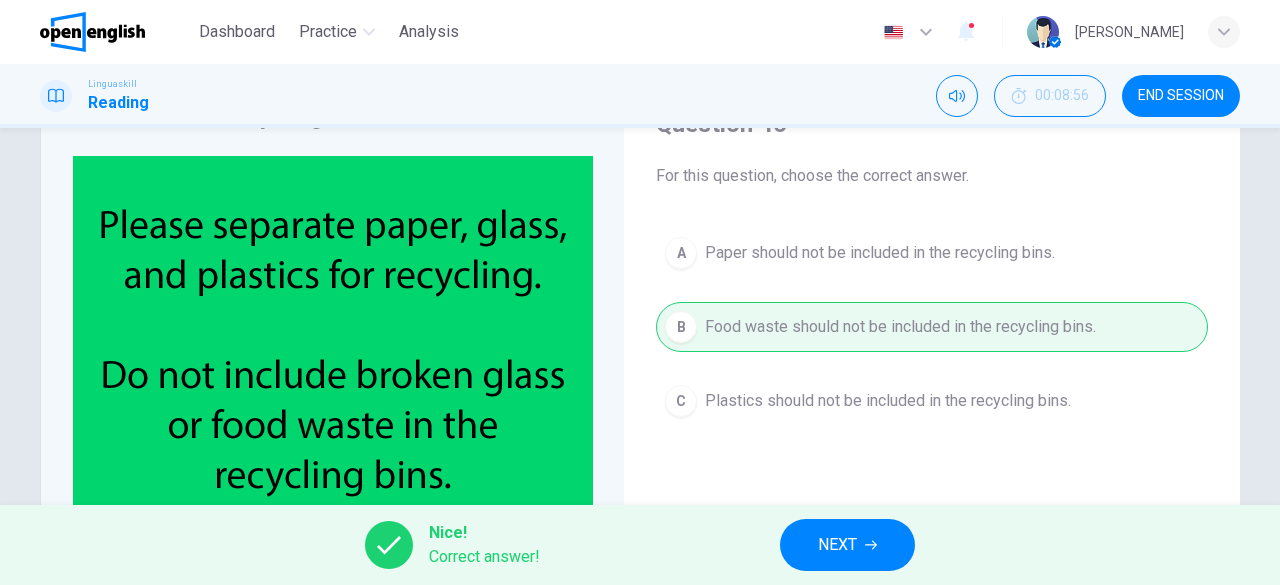 click on "NEXT" at bounding box center (847, 545) 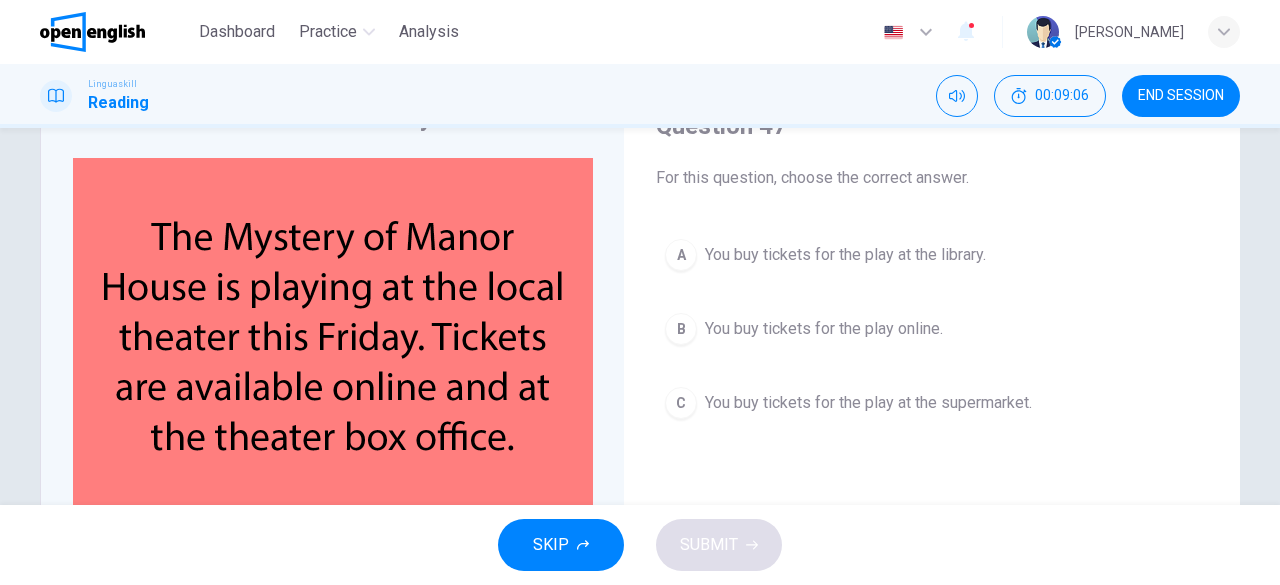 scroll, scrollTop: 100, scrollLeft: 0, axis: vertical 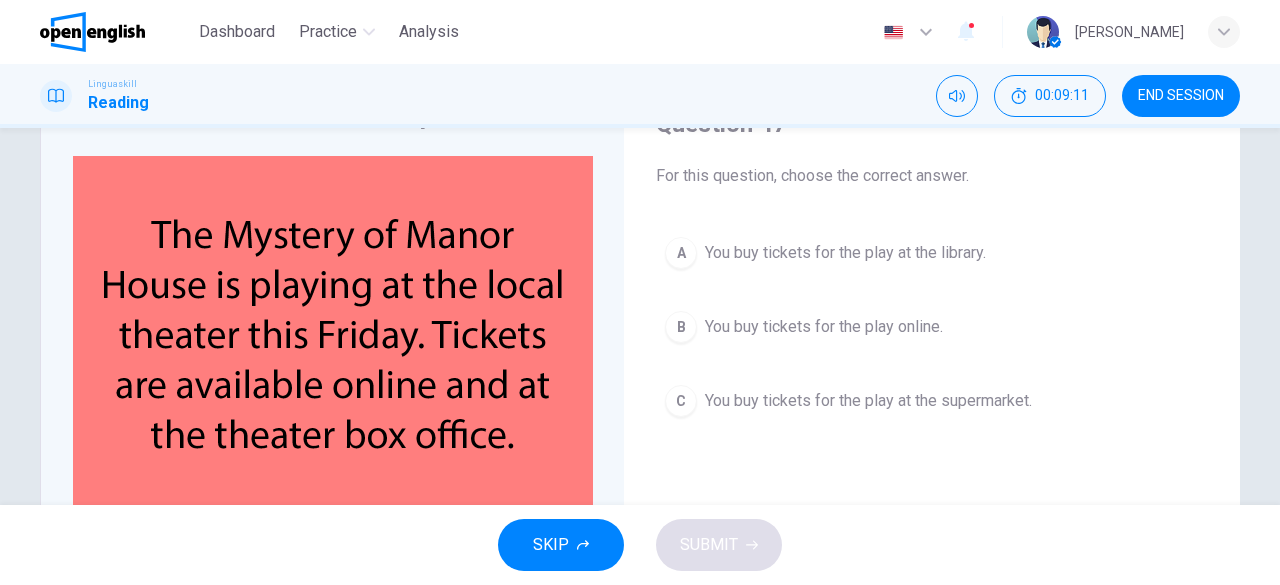 click on "B You buy tickets for the play online." at bounding box center [932, 327] 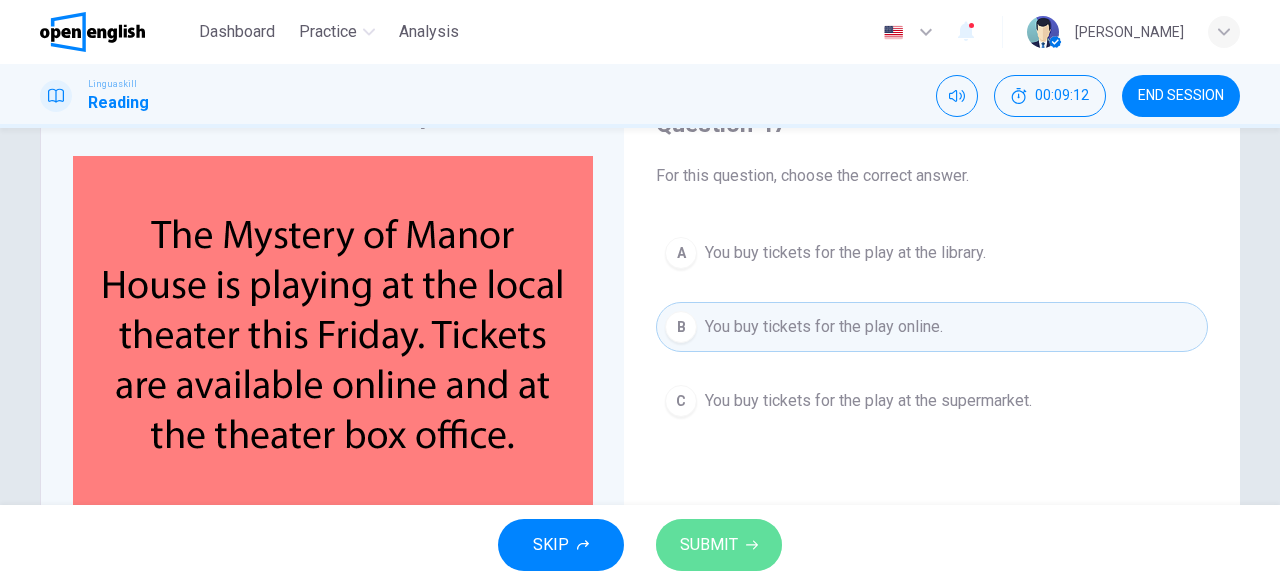 click on "SUBMIT" at bounding box center (709, 545) 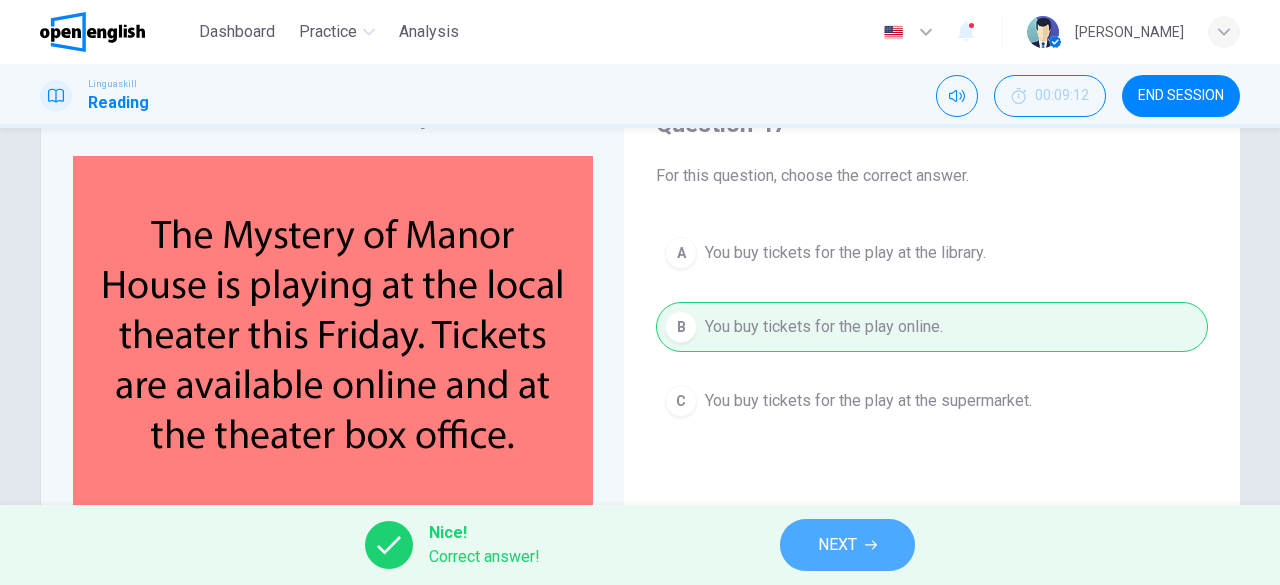 click on "NEXT" at bounding box center (837, 545) 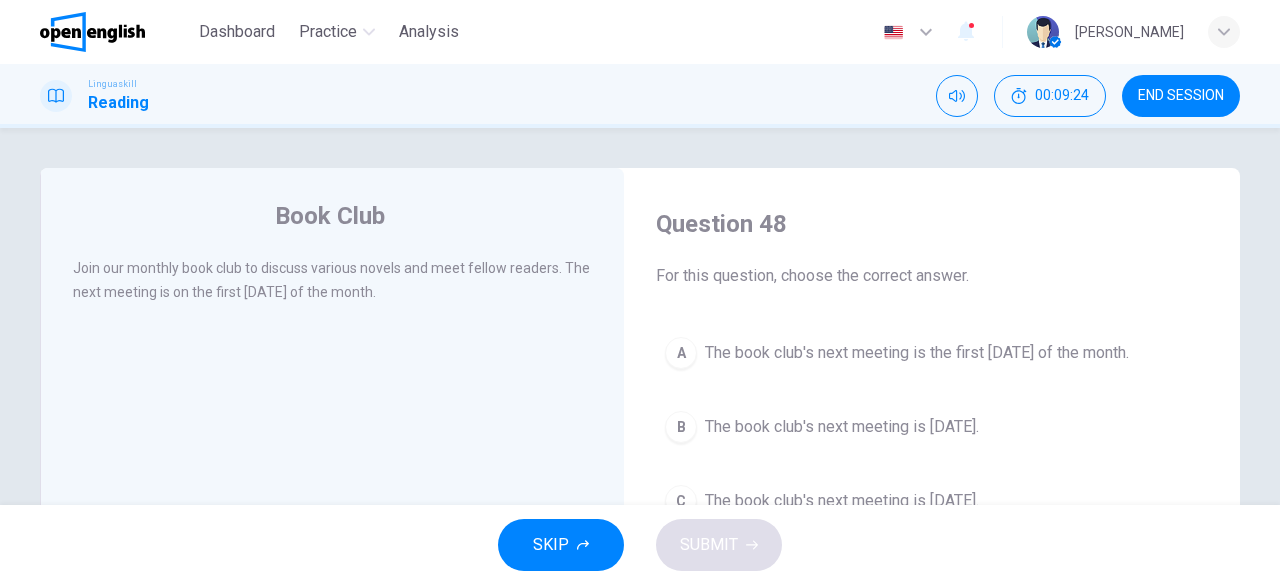 drag, startPoint x: 936, startPoint y: 351, endPoint x: 929, endPoint y: 392, distance: 41.59327 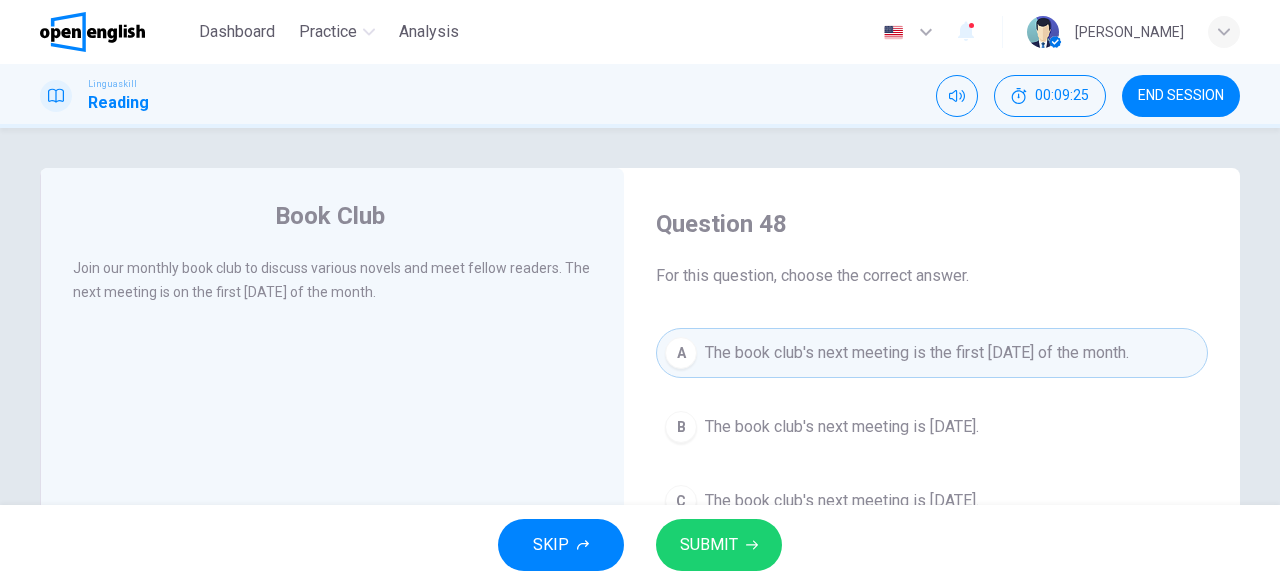 click 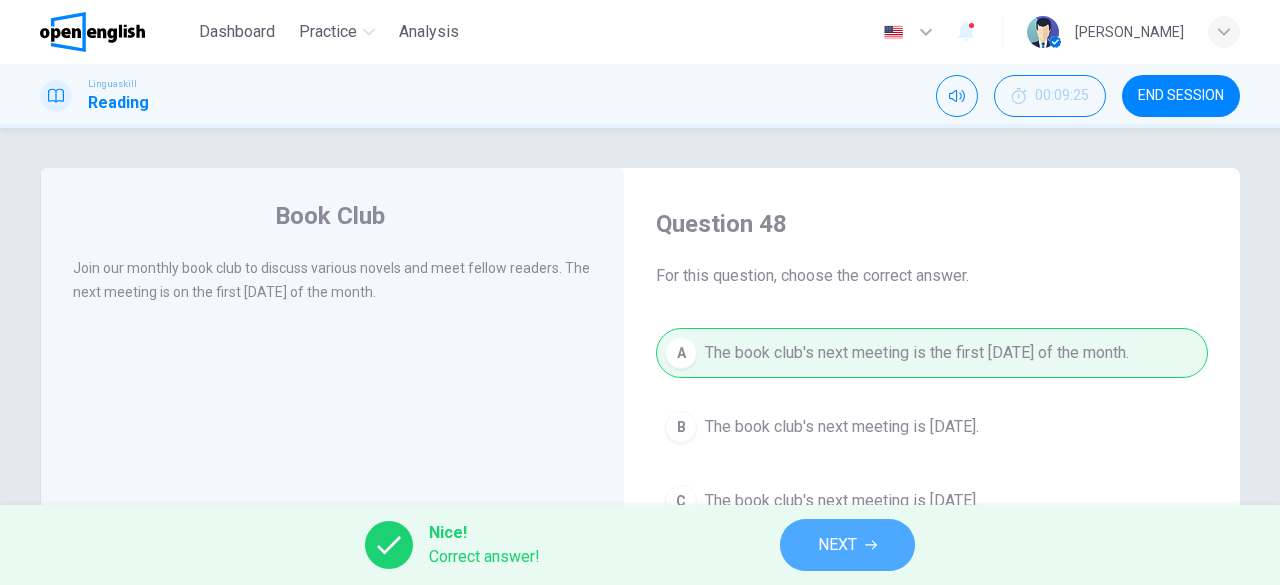 click on "NEXT" at bounding box center (837, 545) 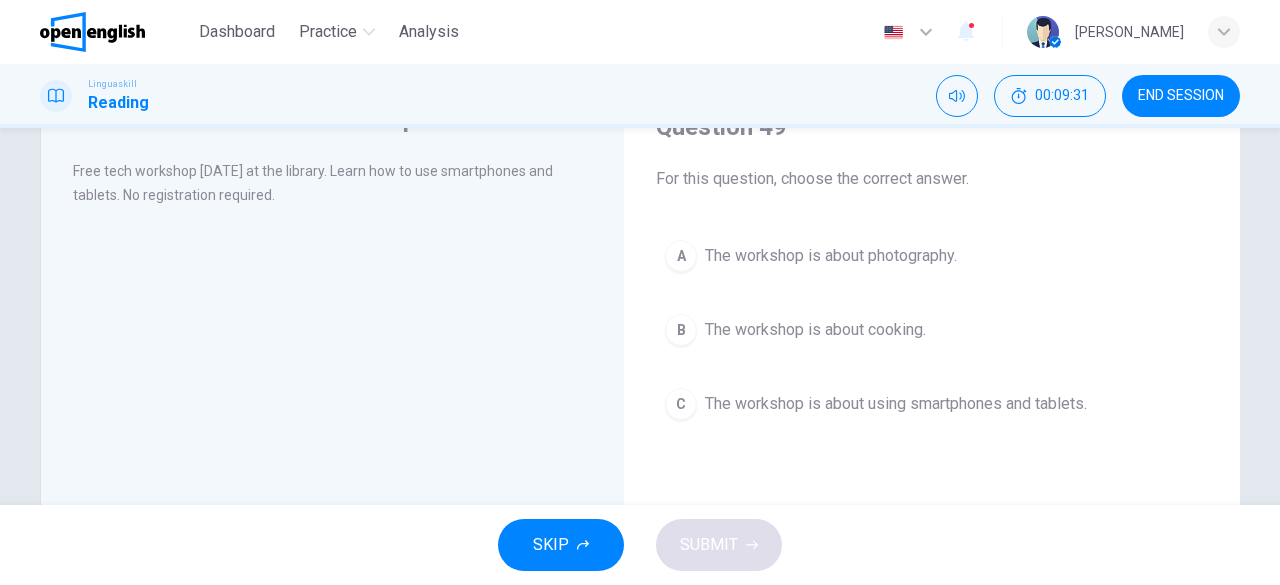 scroll, scrollTop: 100, scrollLeft: 0, axis: vertical 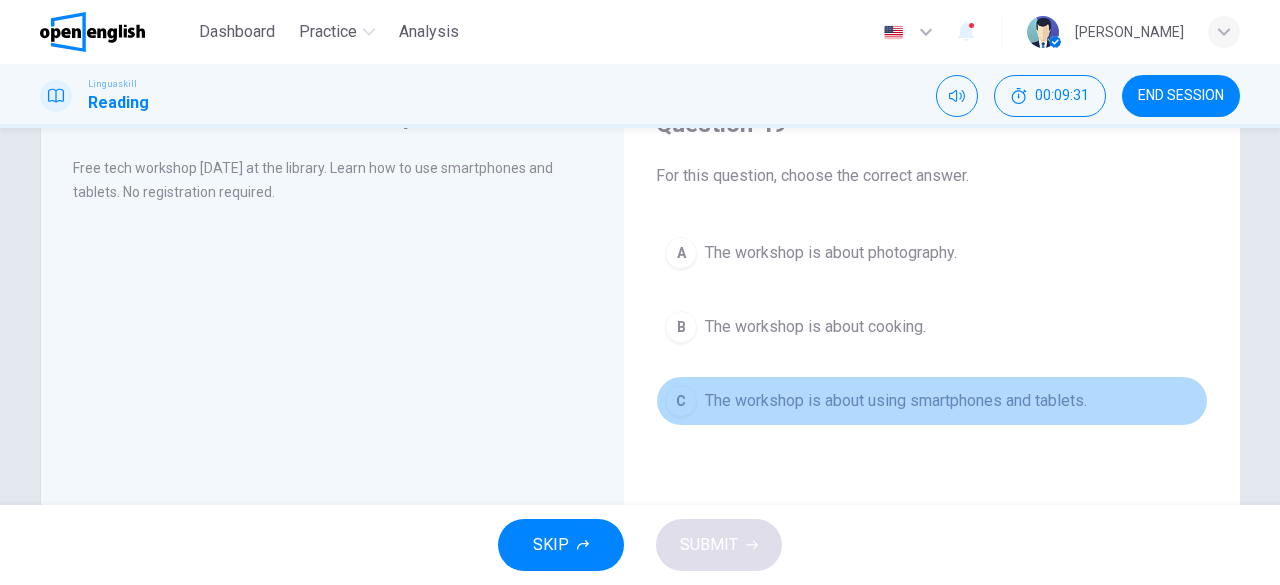 click on "The workshop is about using smartphones and tablets." at bounding box center (896, 401) 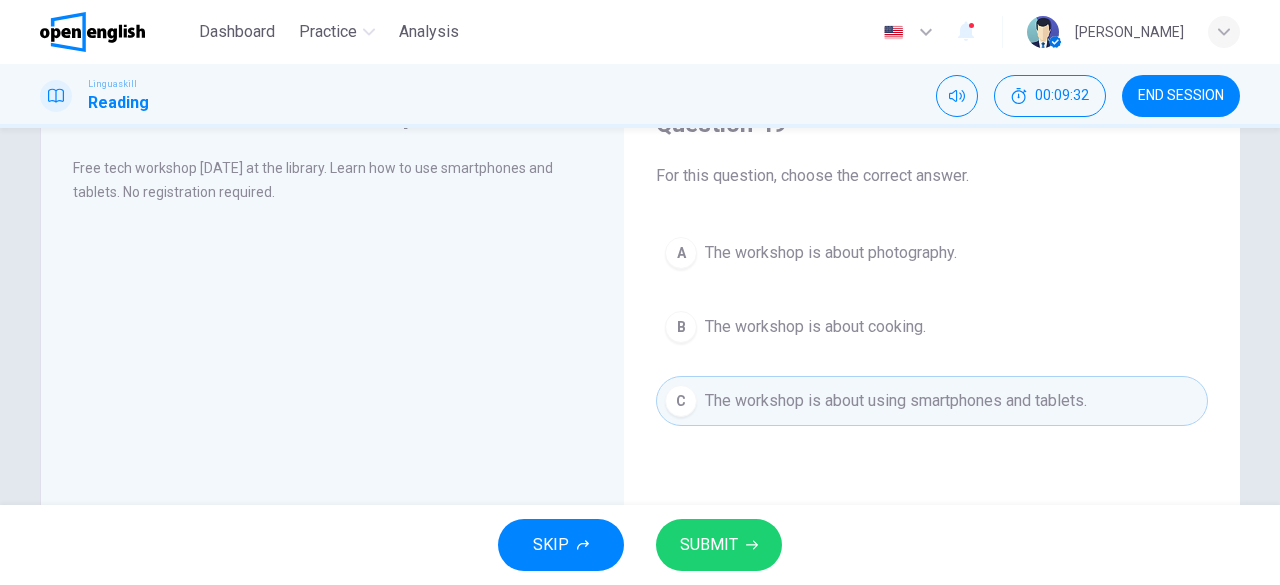 click on "SUBMIT" at bounding box center (719, 545) 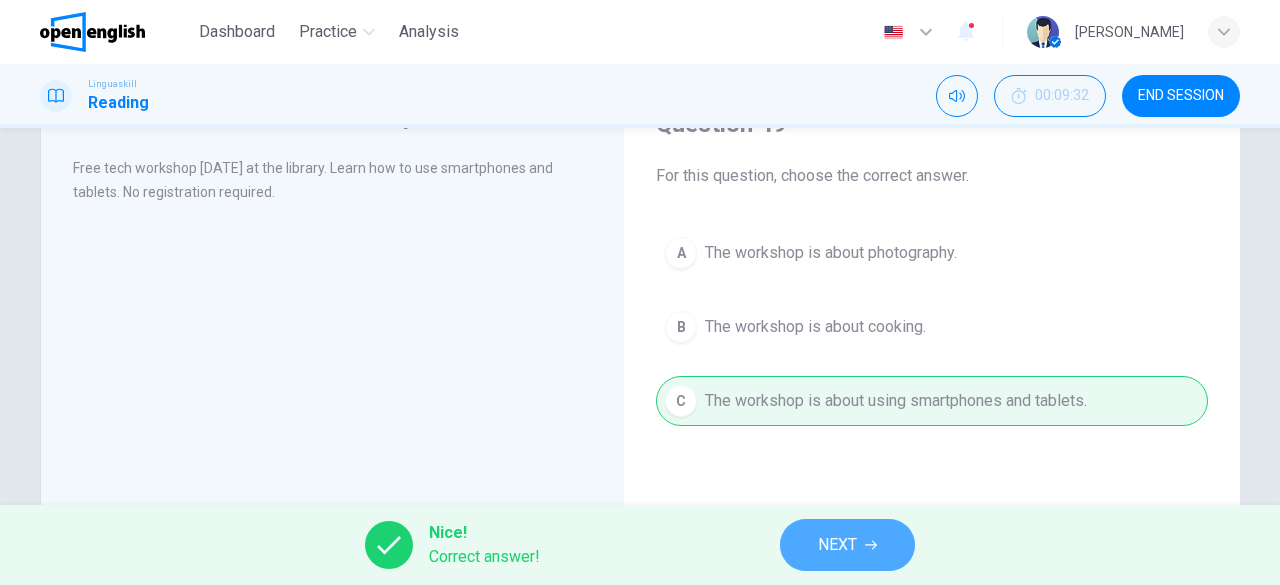 click on "NEXT" at bounding box center [837, 545] 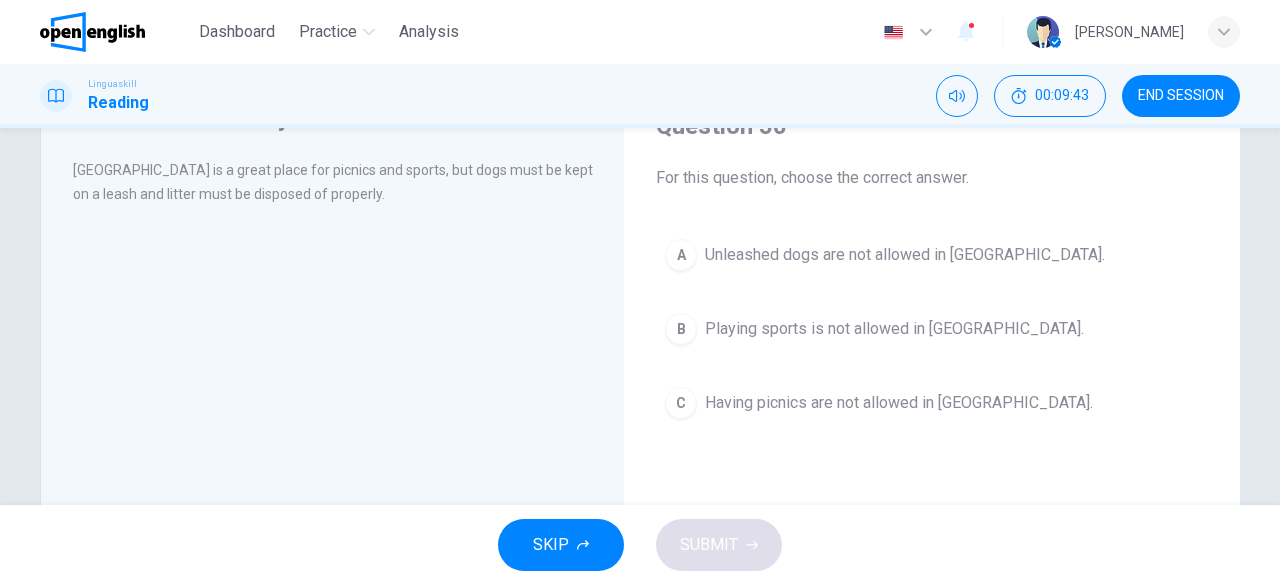 scroll, scrollTop: 100, scrollLeft: 0, axis: vertical 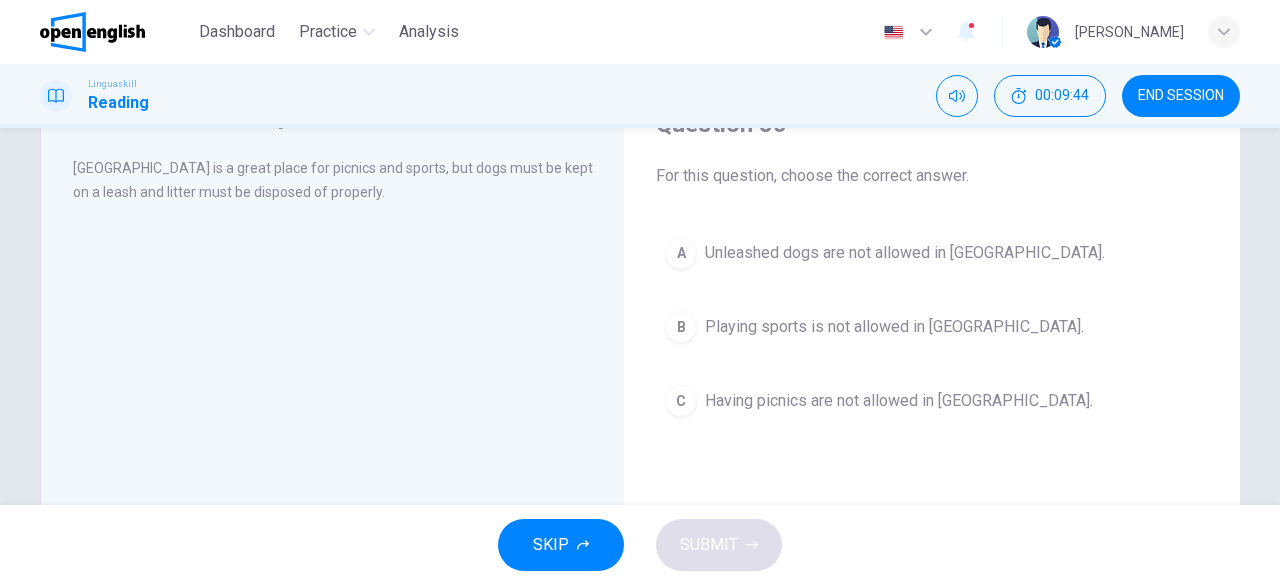 click on "Unleashed dogs are not allowed in [GEOGRAPHIC_DATA]." at bounding box center [905, 253] 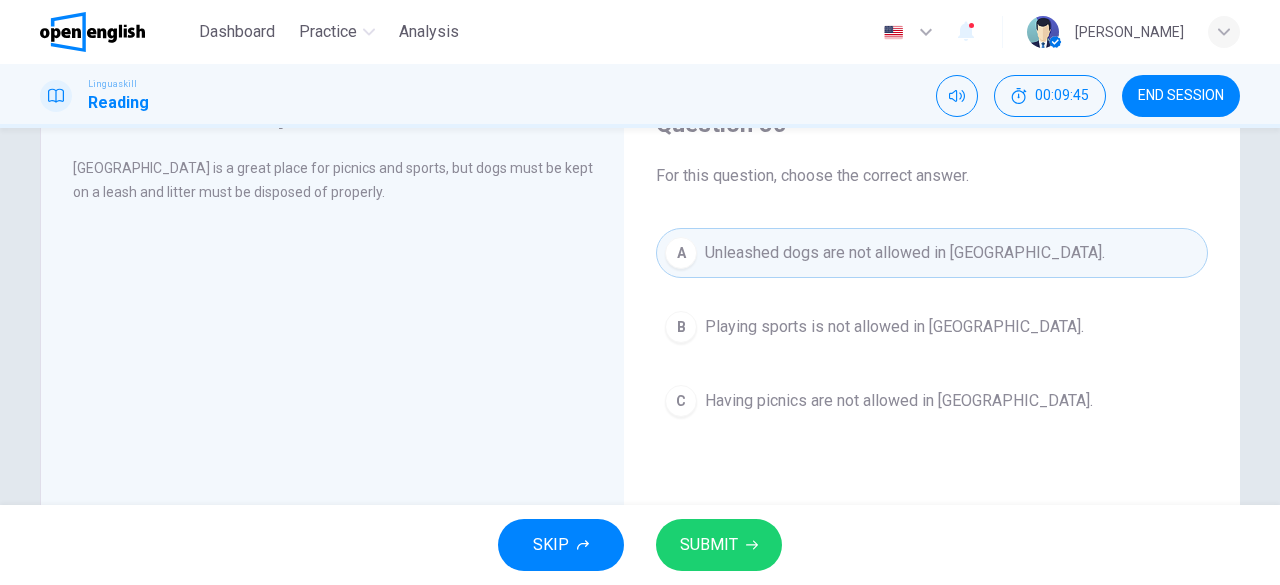click 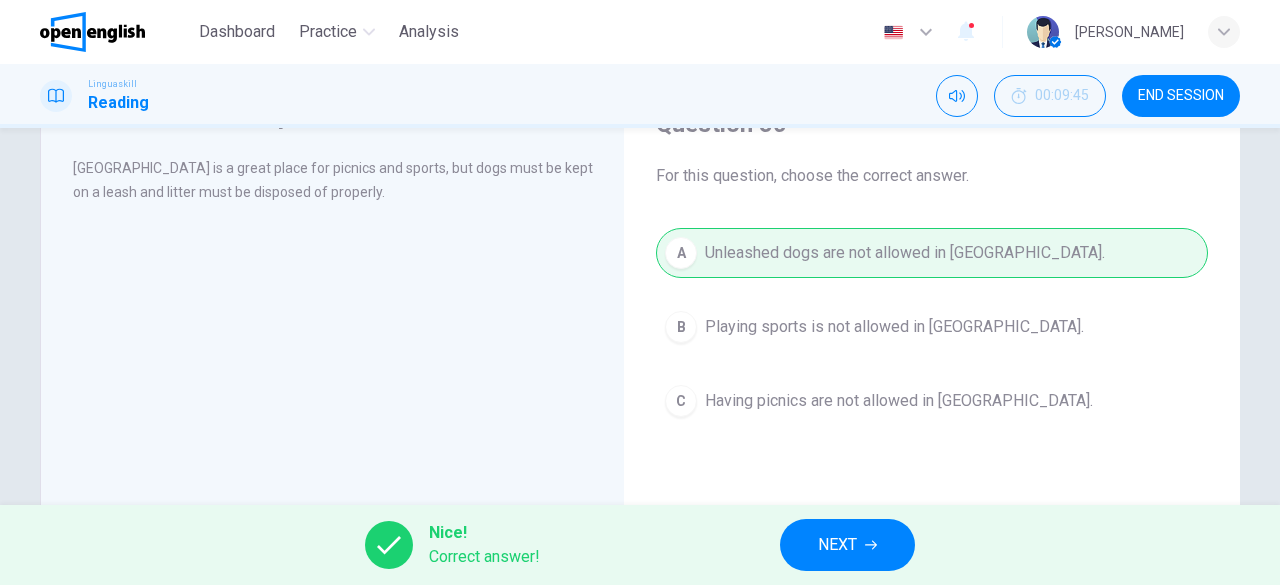 click on "NEXT" at bounding box center (837, 545) 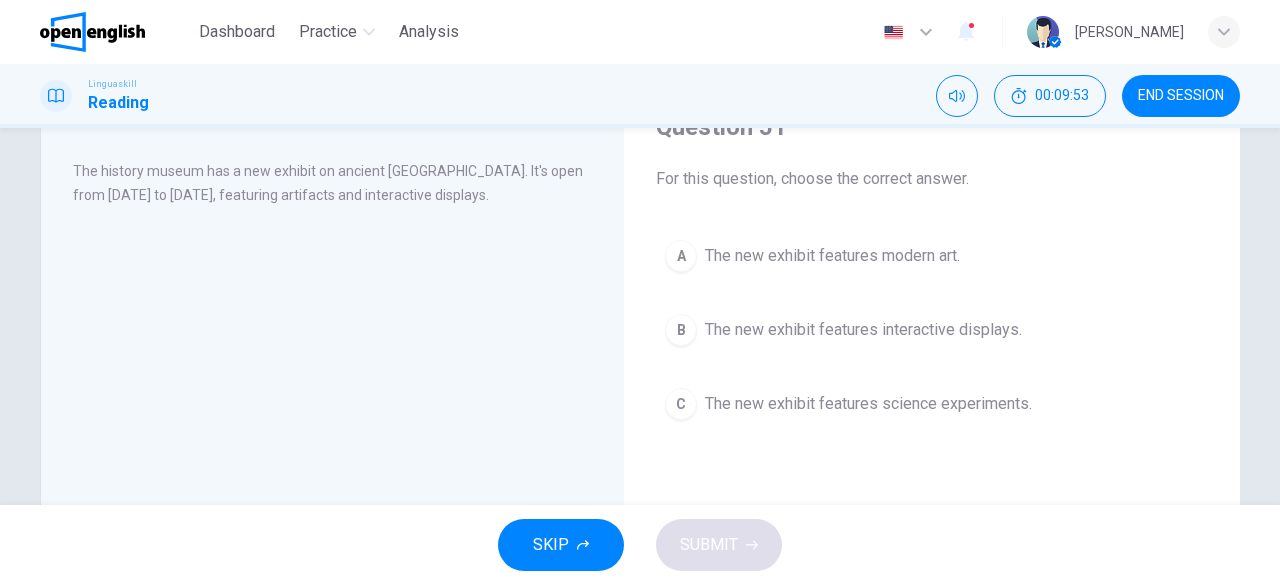 scroll, scrollTop: 100, scrollLeft: 0, axis: vertical 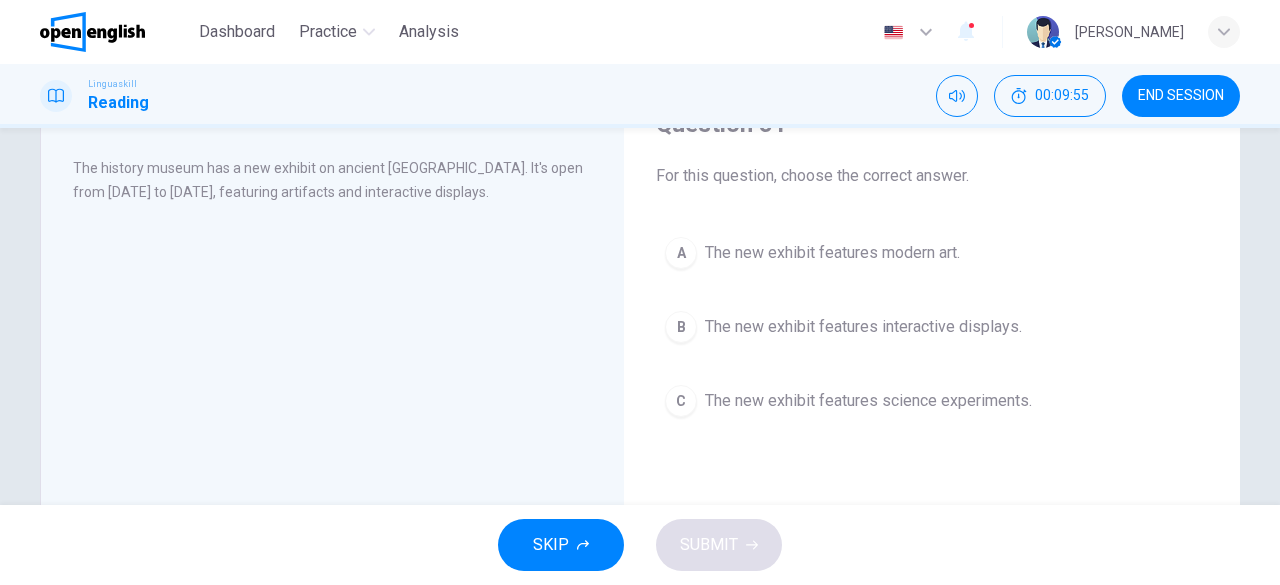 click on "The new exhibit features interactive displays." at bounding box center [863, 327] 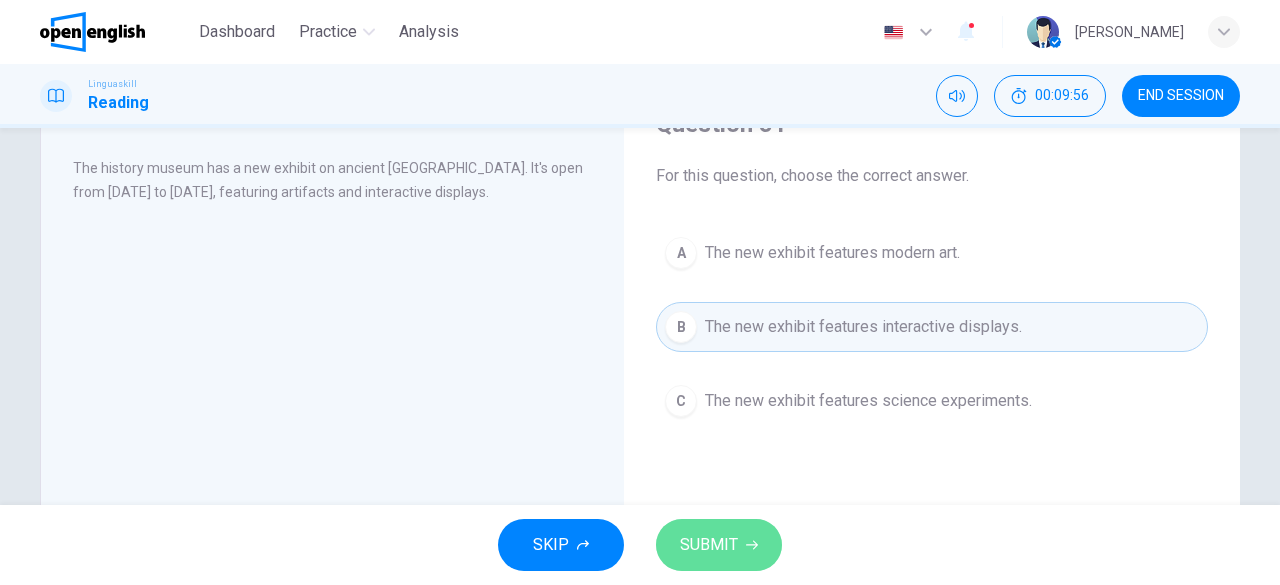 click on "SUBMIT" at bounding box center [719, 545] 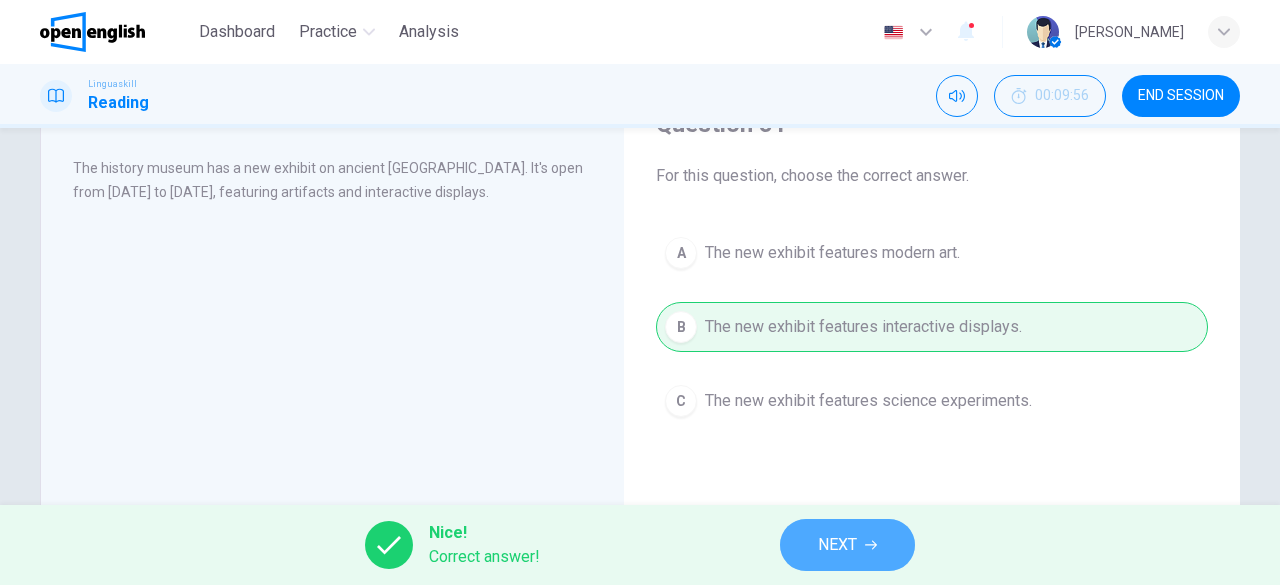 click on "NEXT" at bounding box center (837, 545) 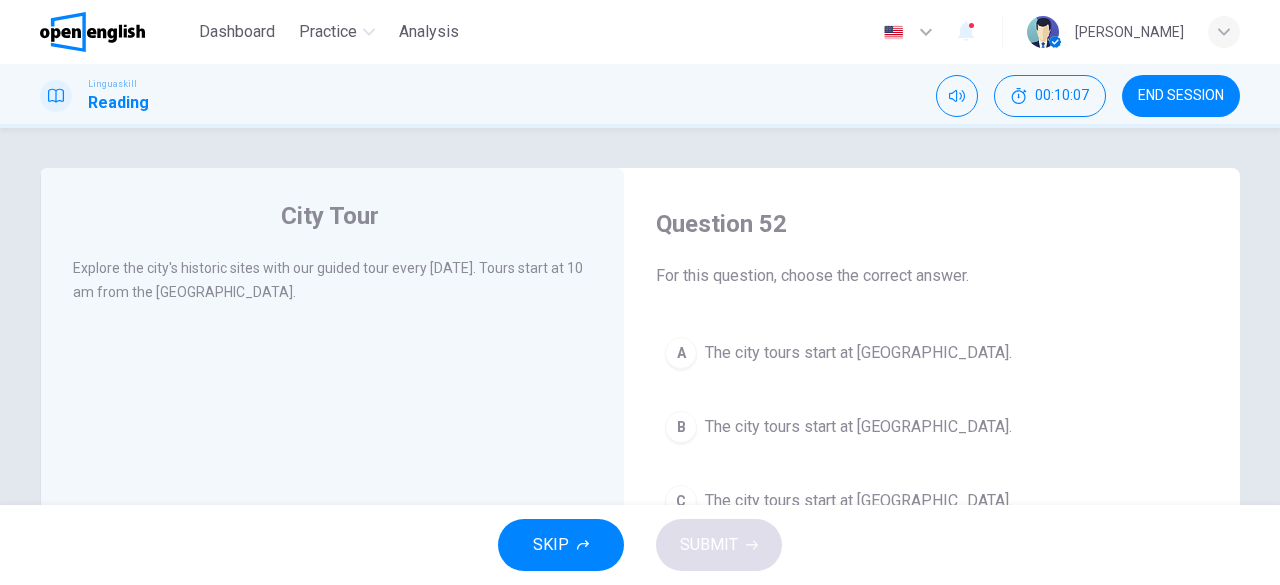 click on "The city tours start at [GEOGRAPHIC_DATA]." at bounding box center [858, 353] 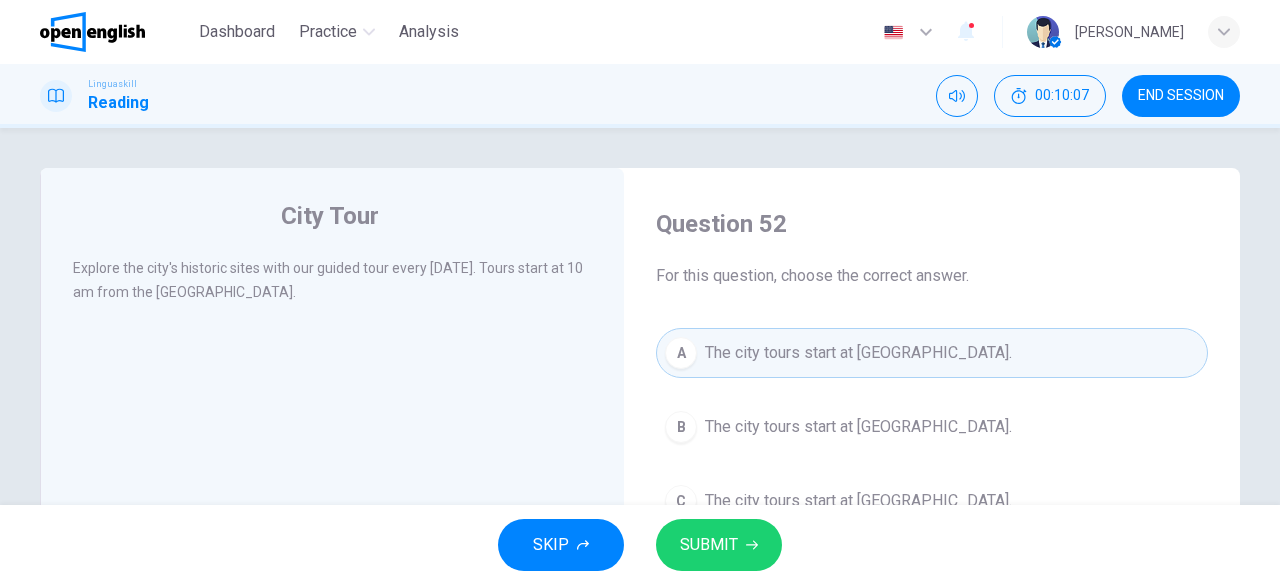 click on "SUBMIT" at bounding box center (719, 545) 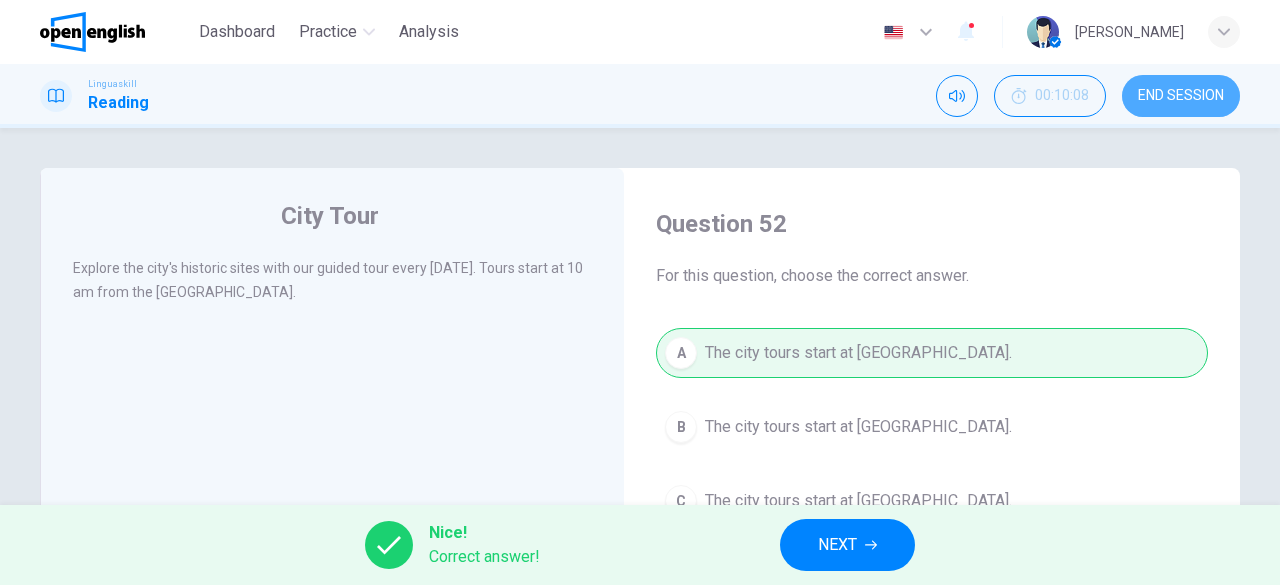 click on "END SESSION" at bounding box center [1181, 96] 